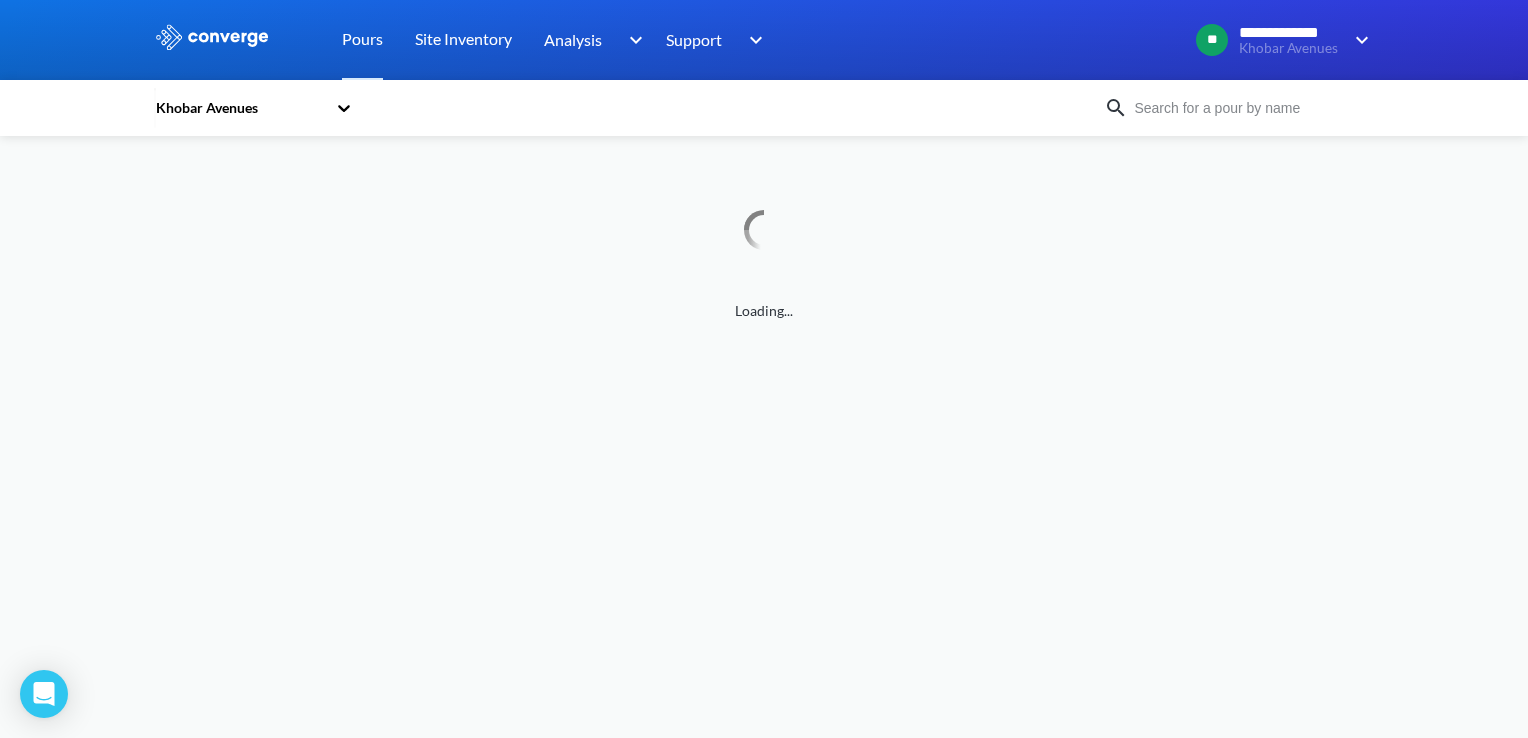 scroll, scrollTop: 0, scrollLeft: 0, axis: both 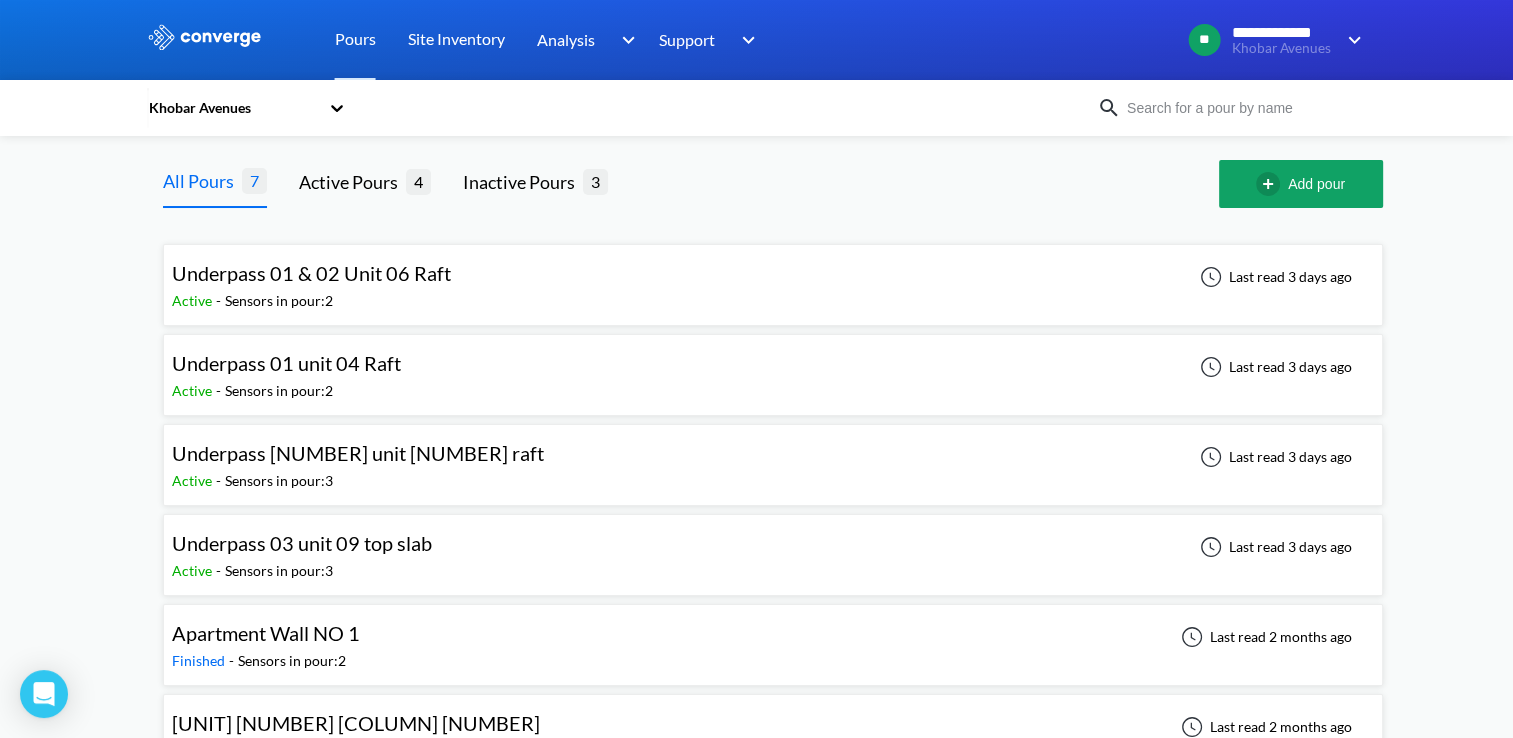click on "Active  -  Sensors in pour:  3" at bounding box center [307, 571] 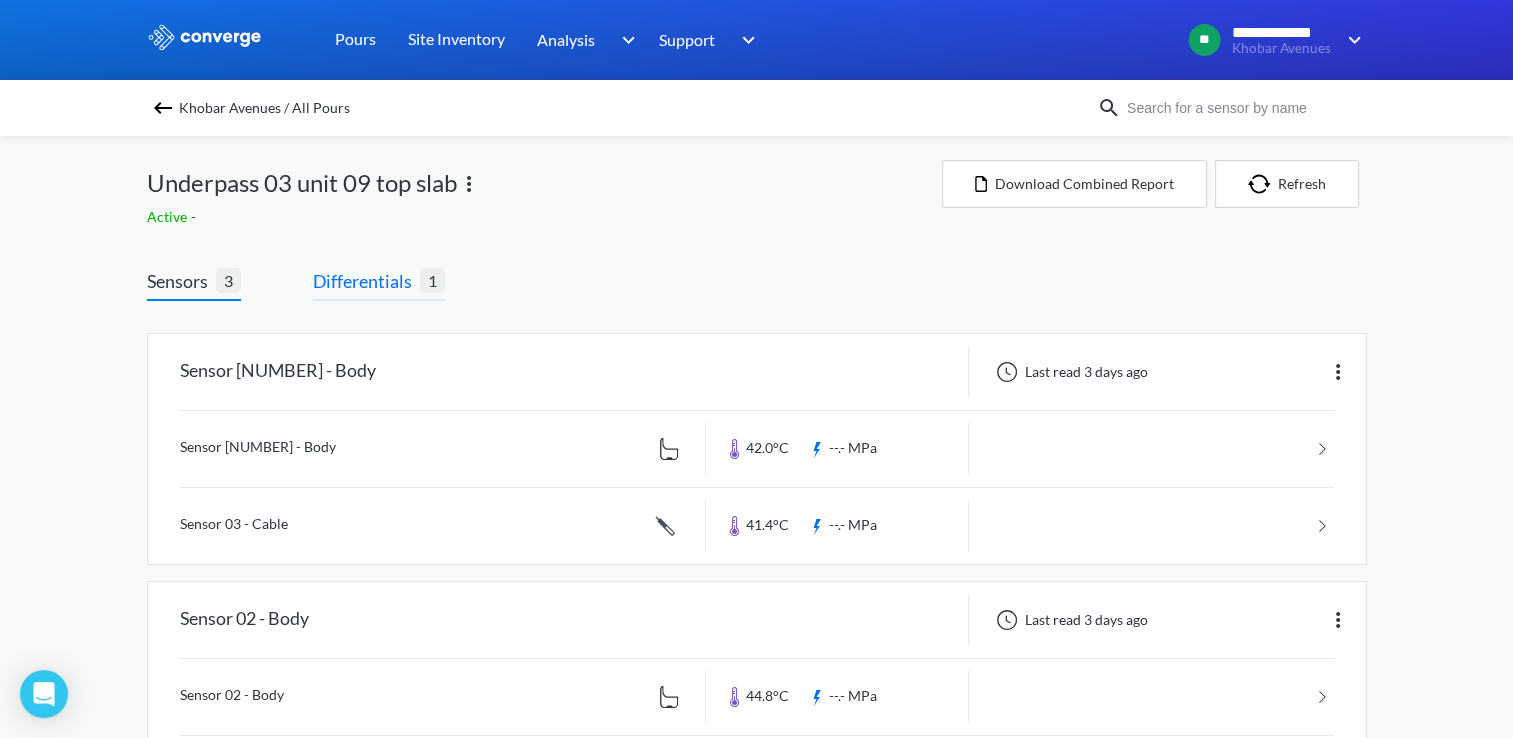 click on "Differentials" at bounding box center [366, 281] 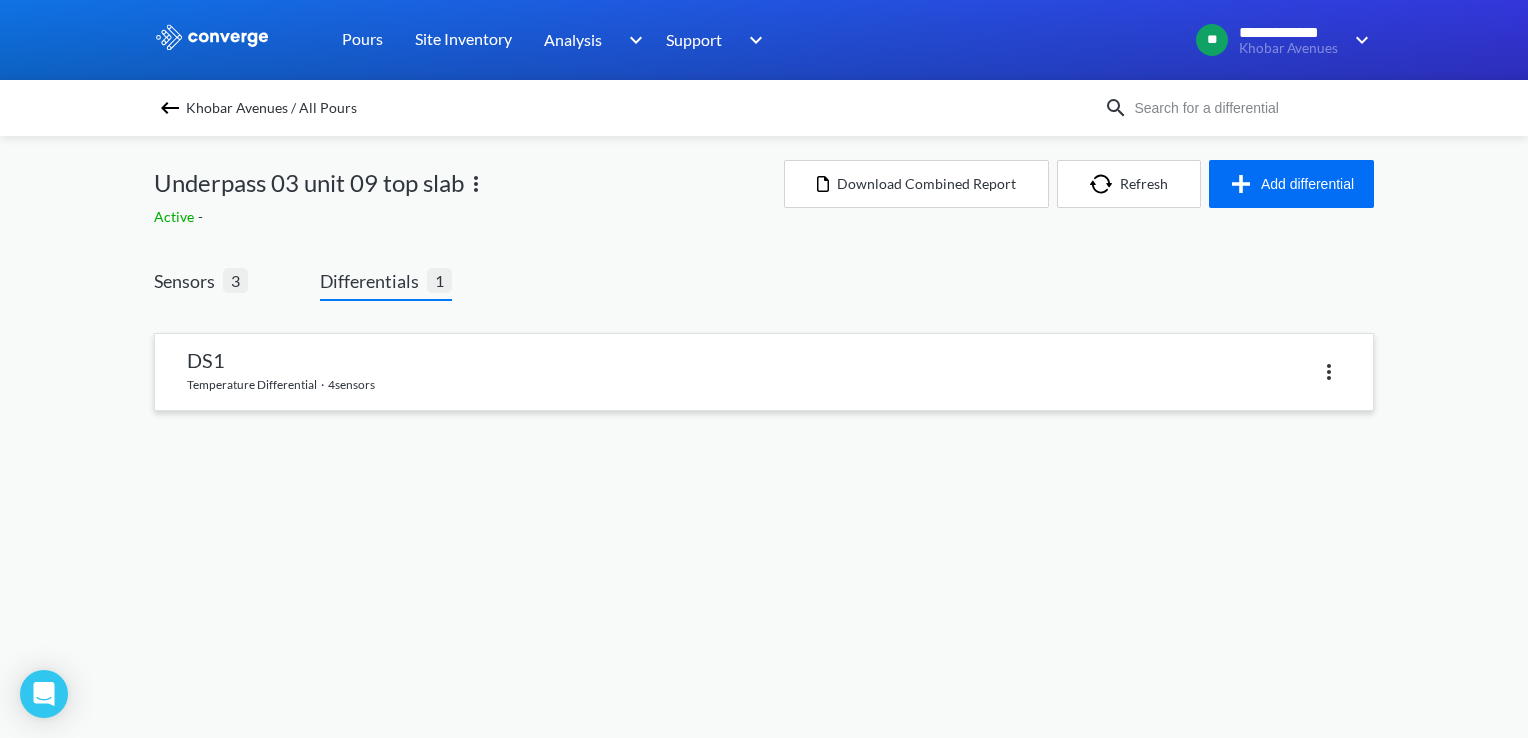 click at bounding box center (1329, 372) 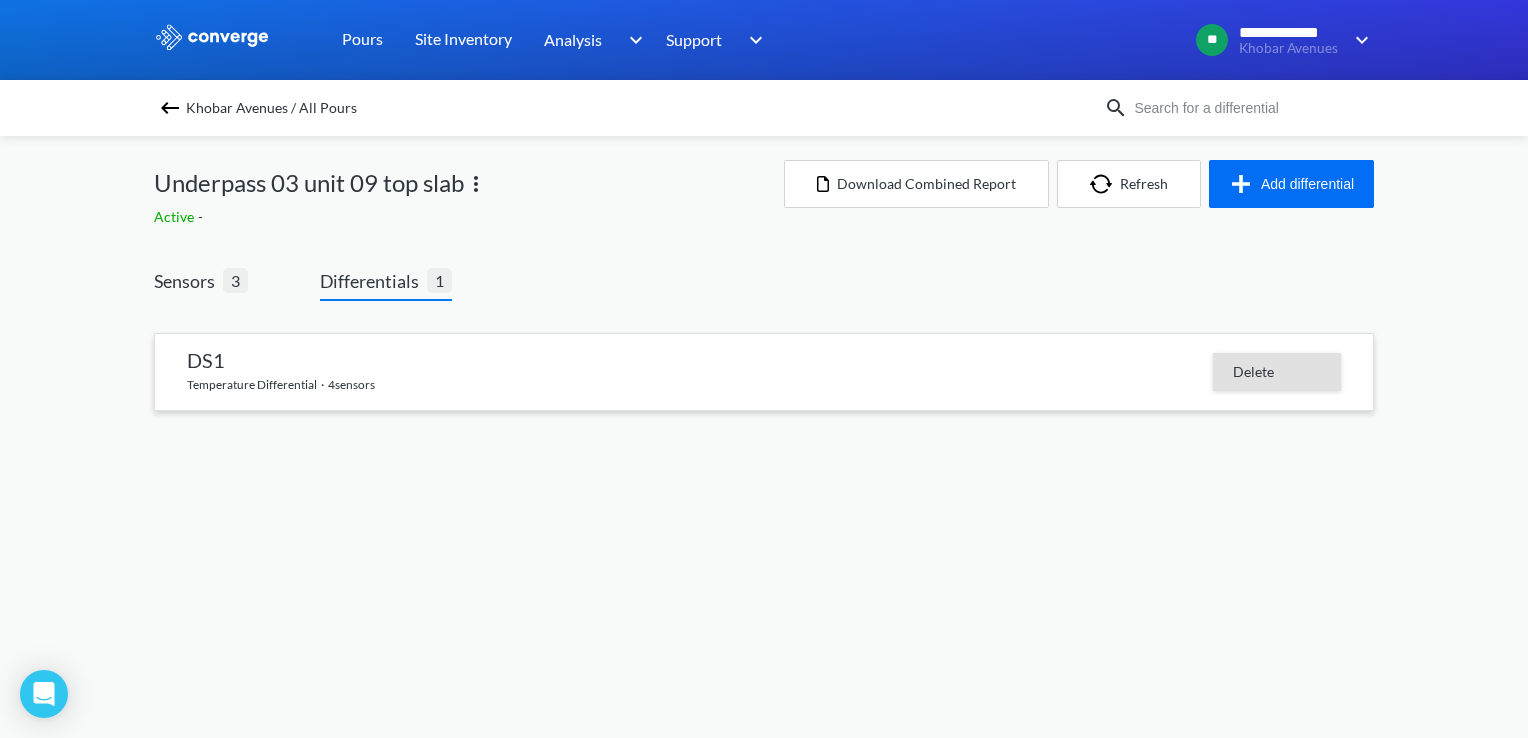 click on "Delete" at bounding box center (1277, 372) 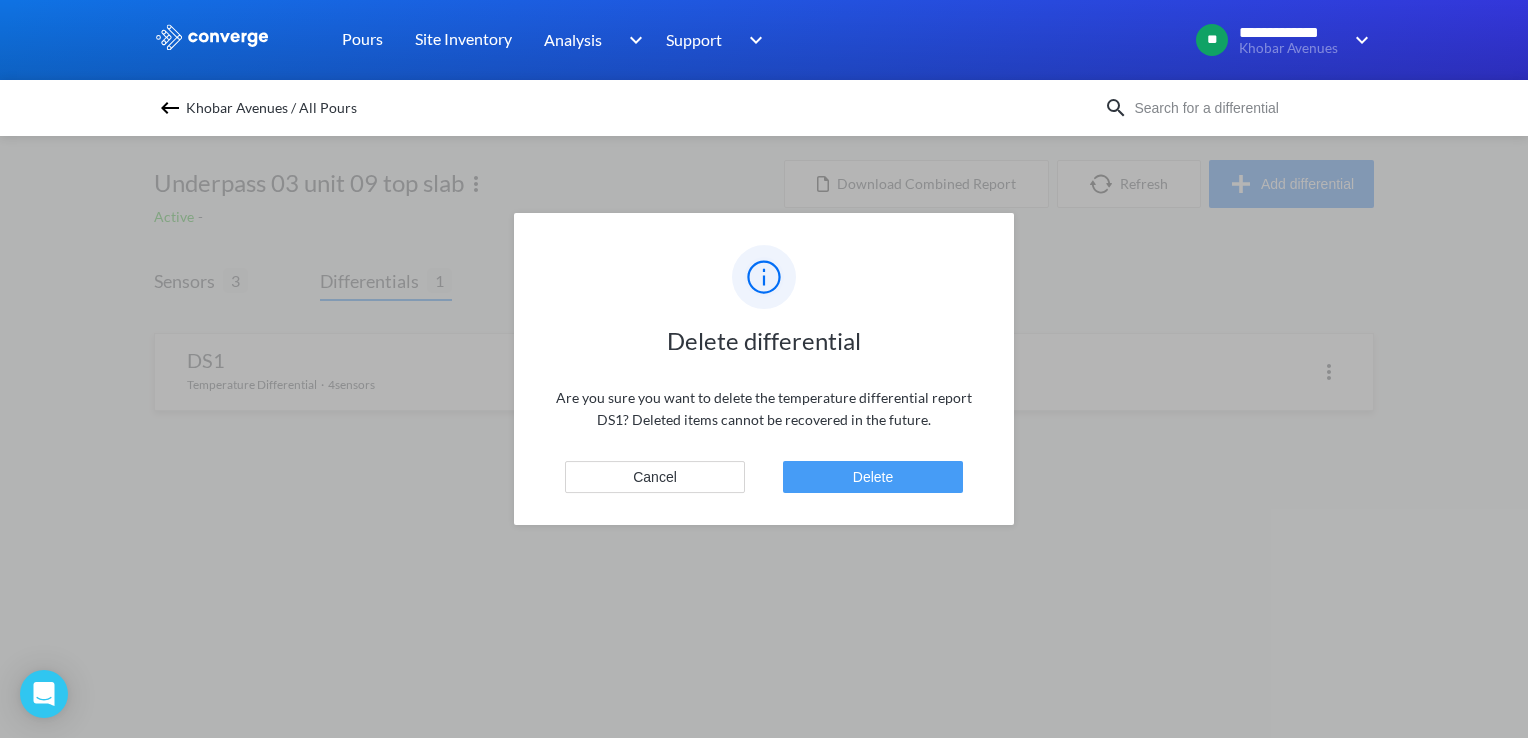 click on "Delete" at bounding box center (873, 477) 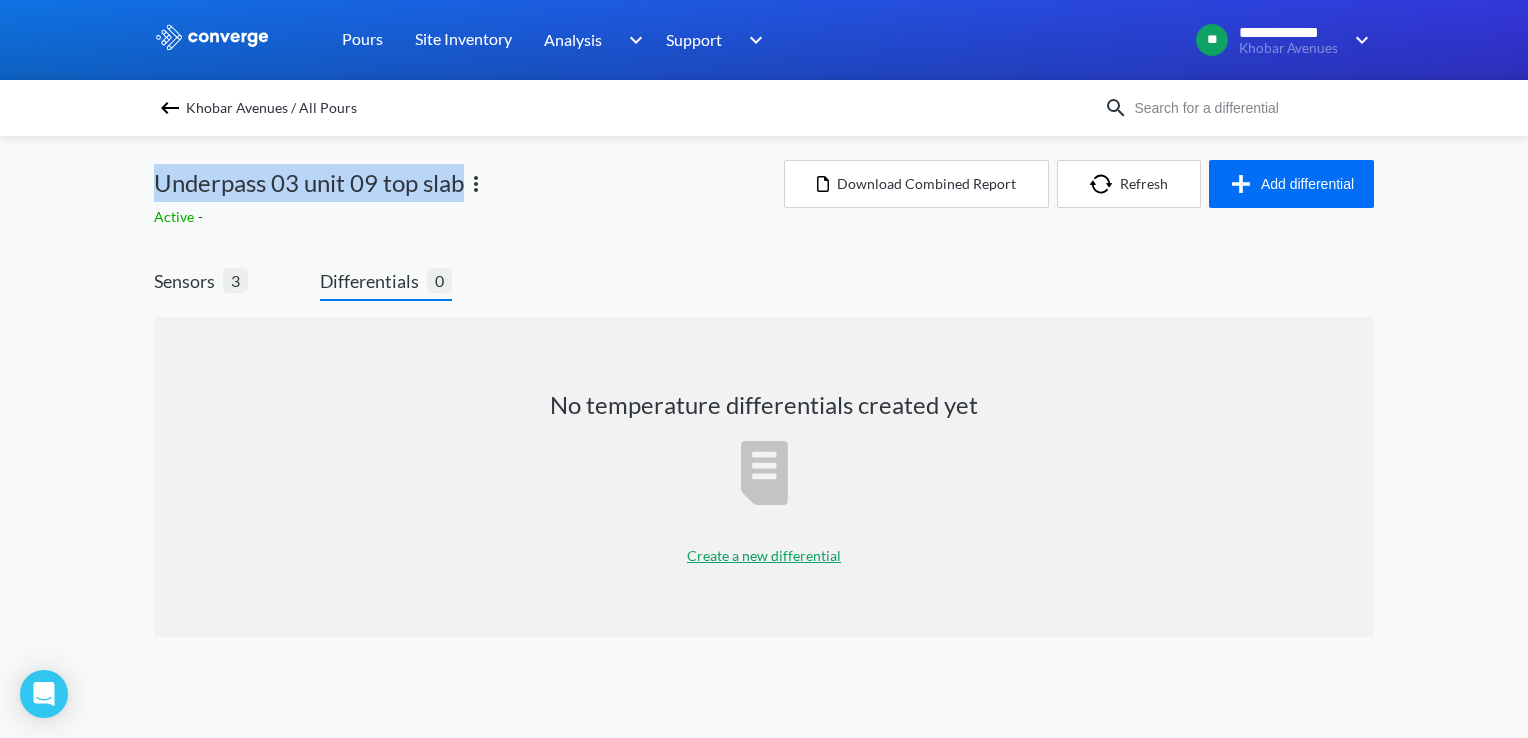 drag, startPoint x: 156, startPoint y: 186, endPoint x: 461, endPoint y: 194, distance: 305.1049 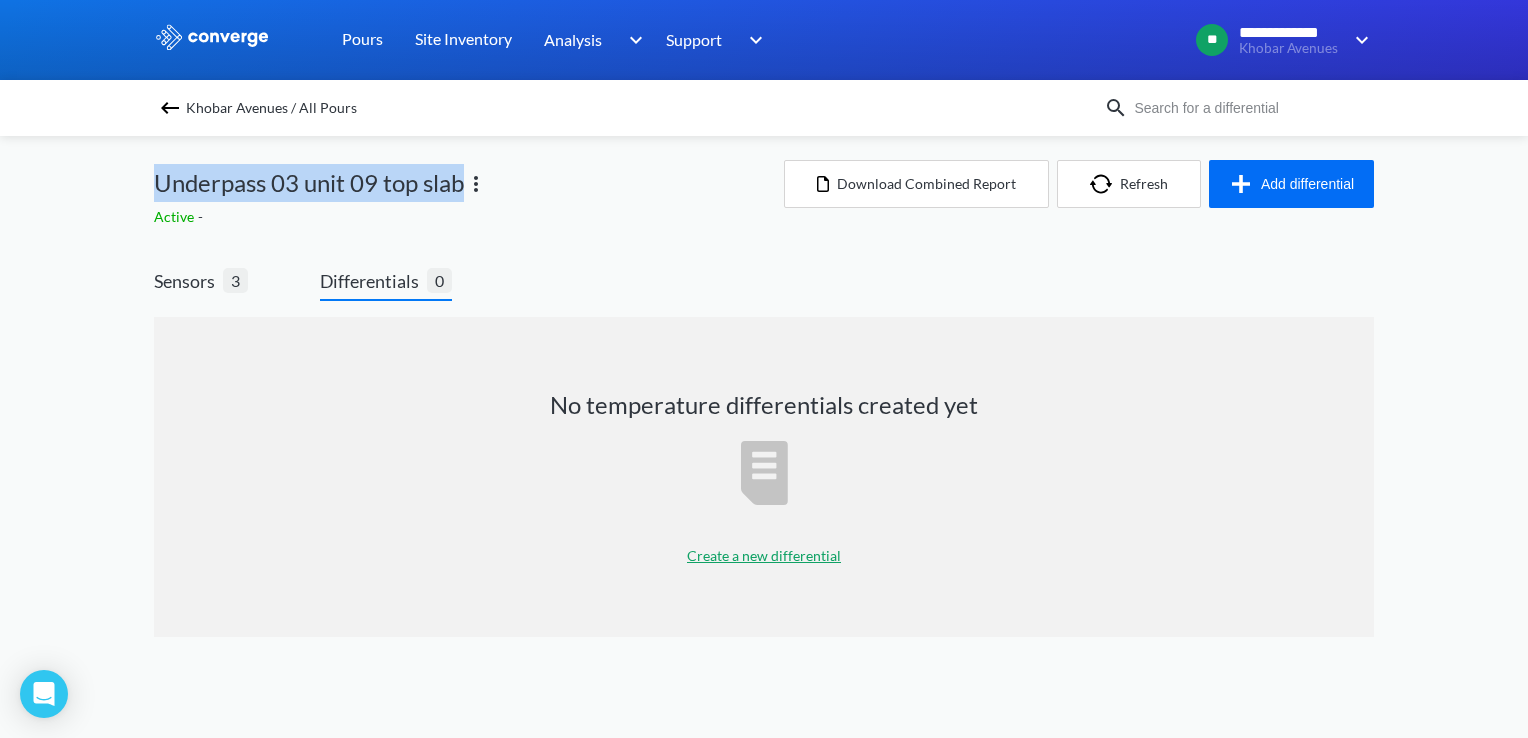 click on "Underpass 03 unit 09 top slab" at bounding box center [309, 183] 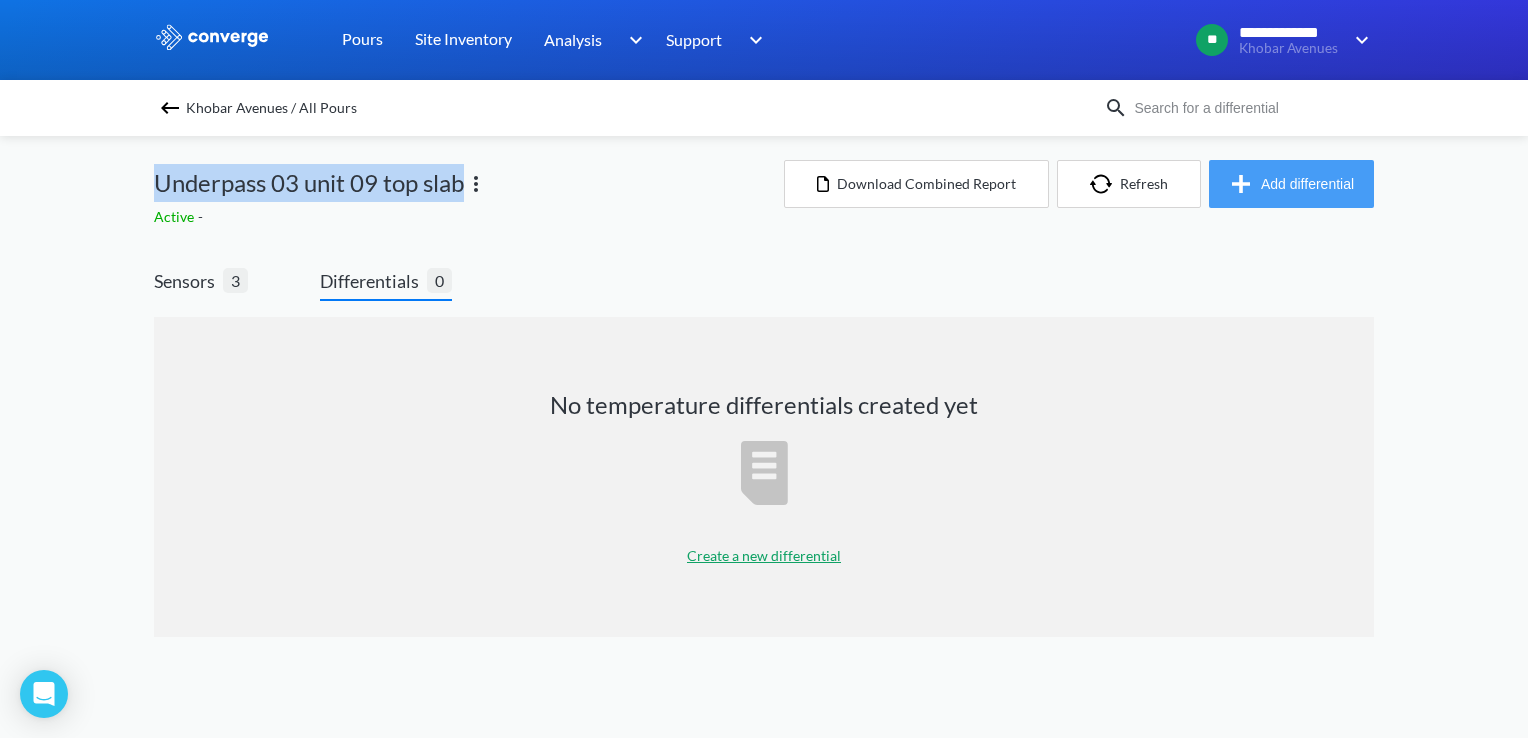 click on "Add differential" at bounding box center (1291, 184) 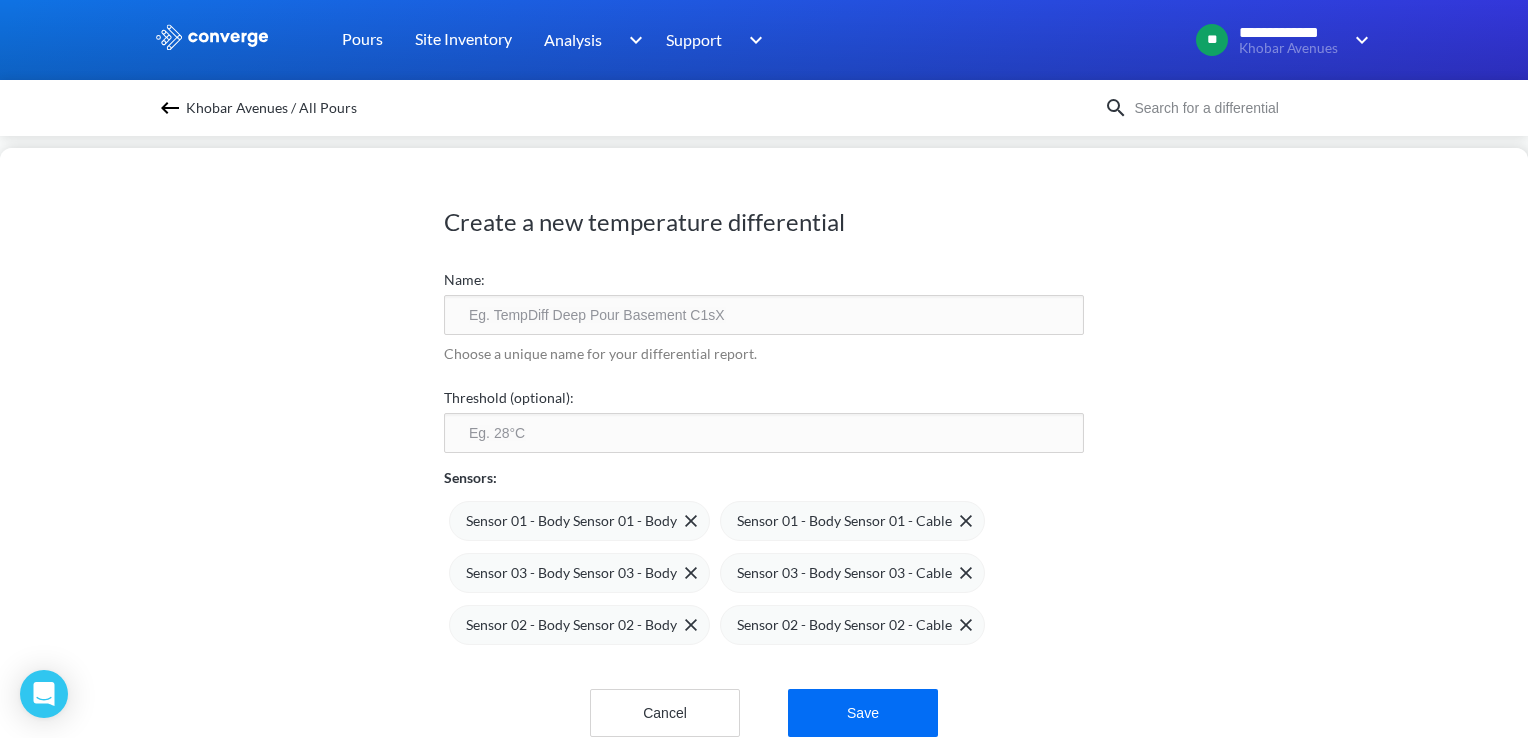 click at bounding box center [764, 315] 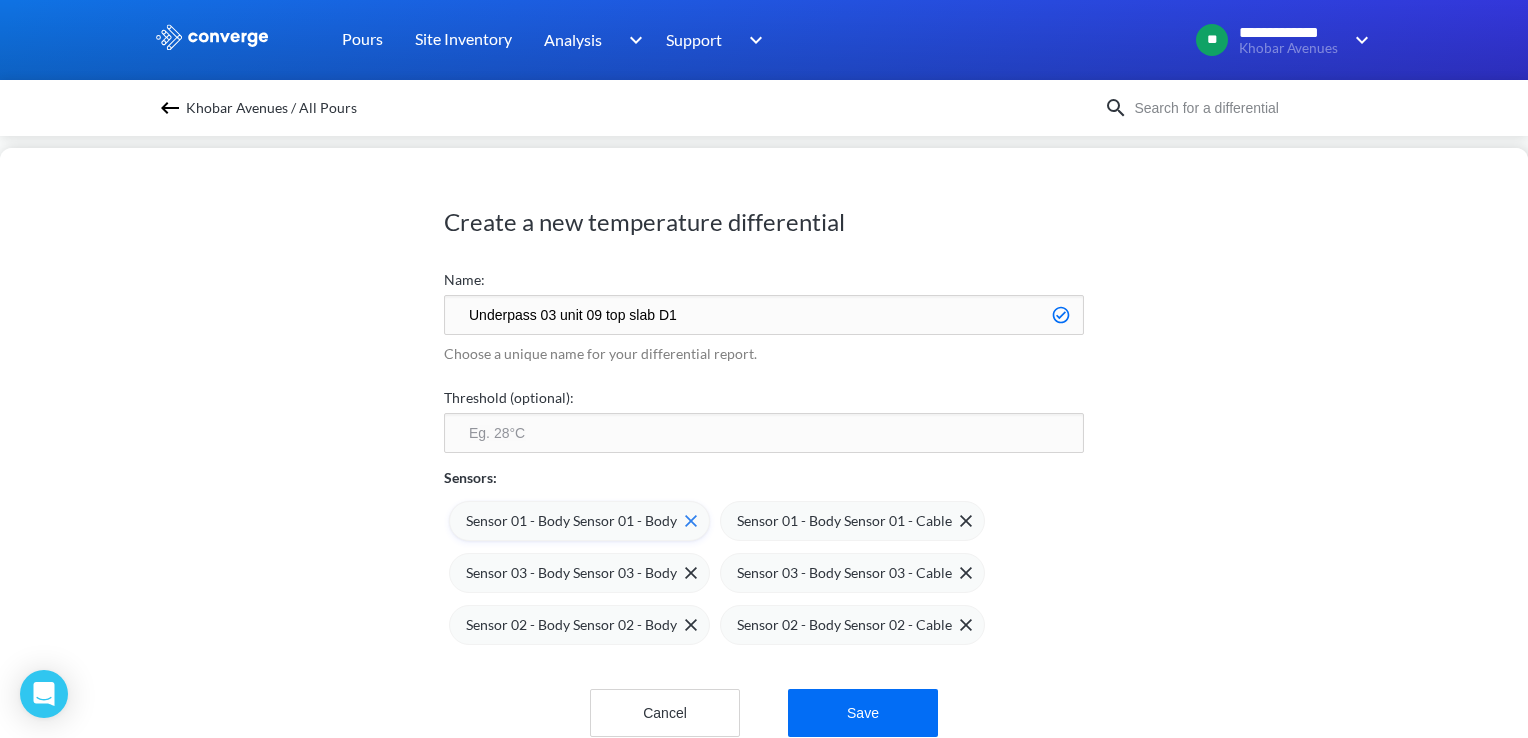type on "Underpass 03 unit 09 top slab D1" 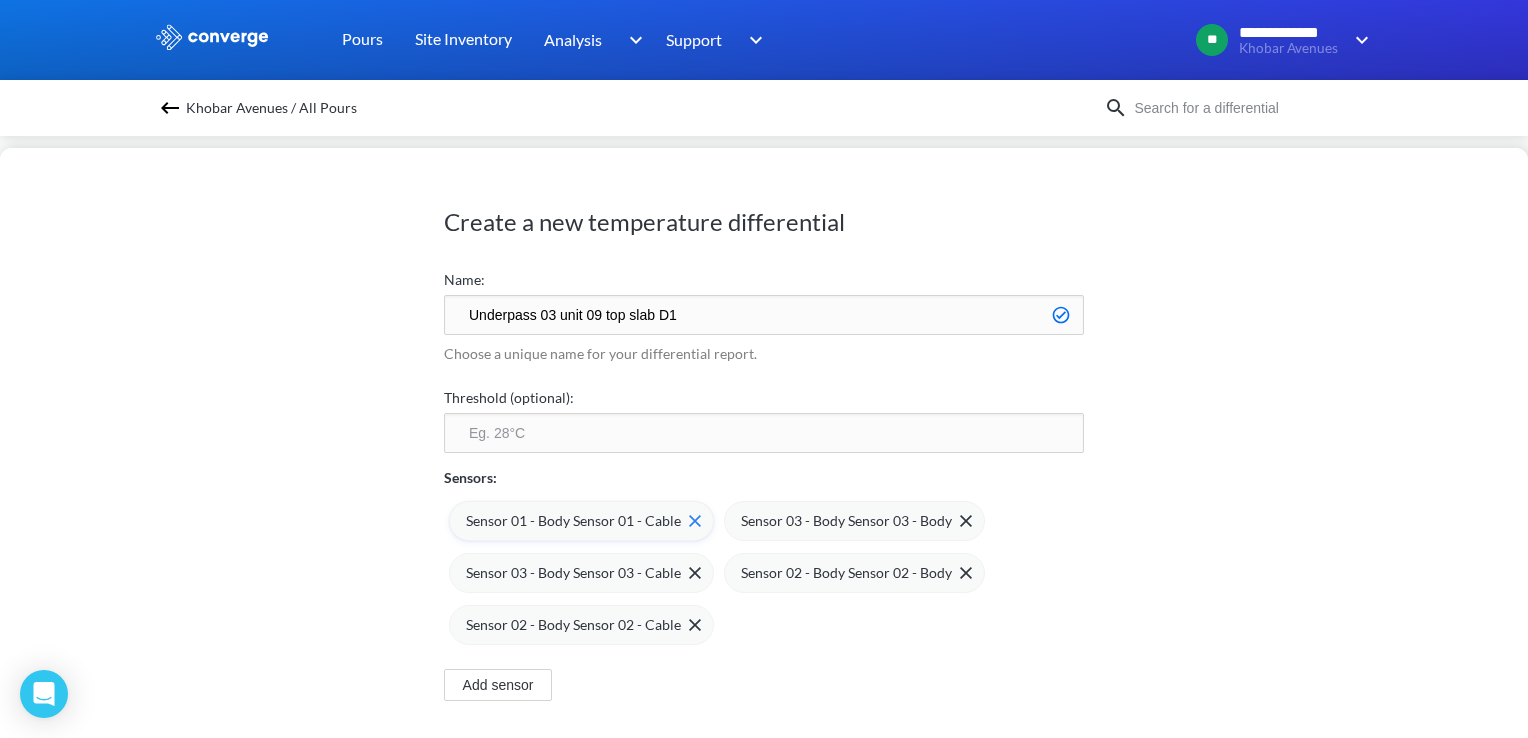 click on "Sensor 01 - Body Sensor 01 - Cable" at bounding box center (573, 521) 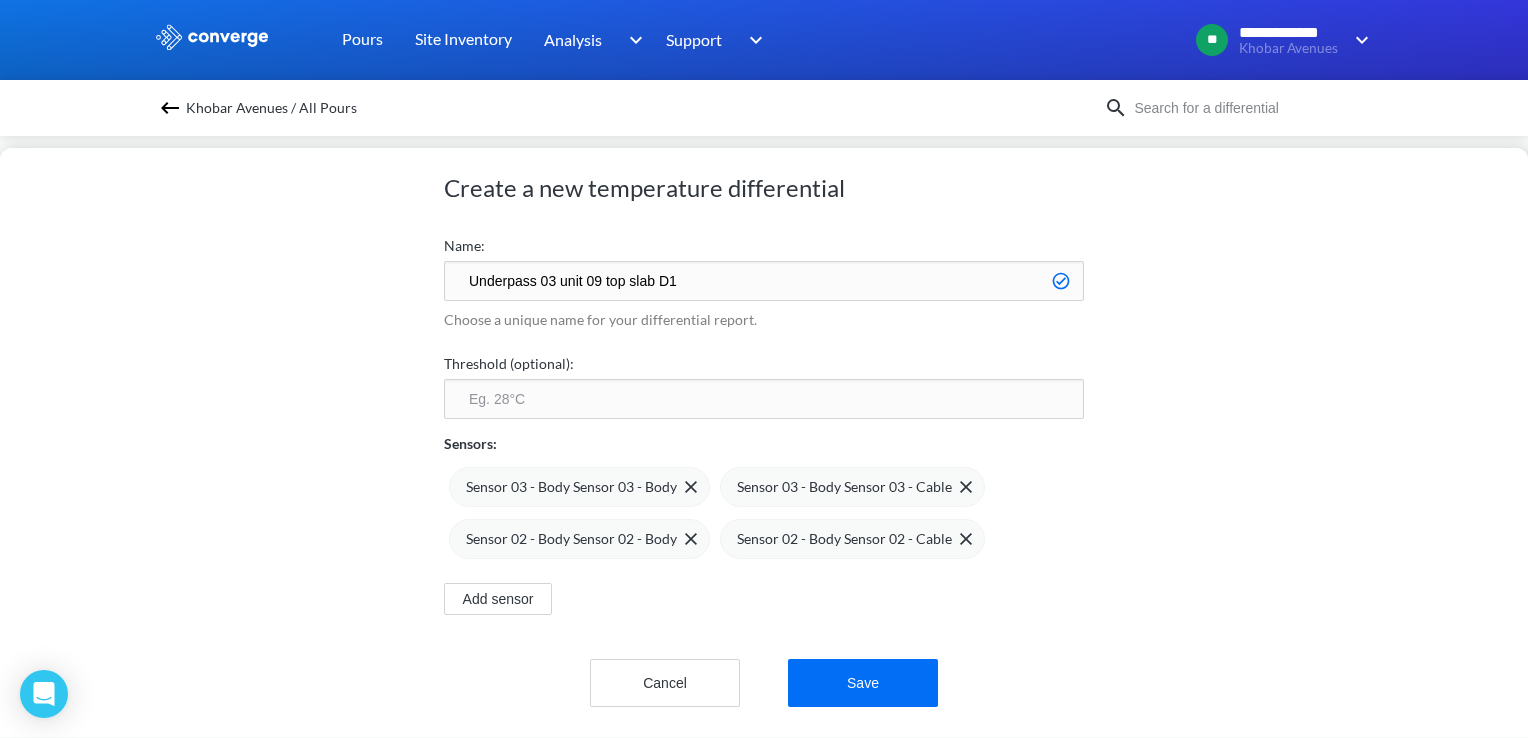 scroll, scrollTop: 47, scrollLeft: 0, axis: vertical 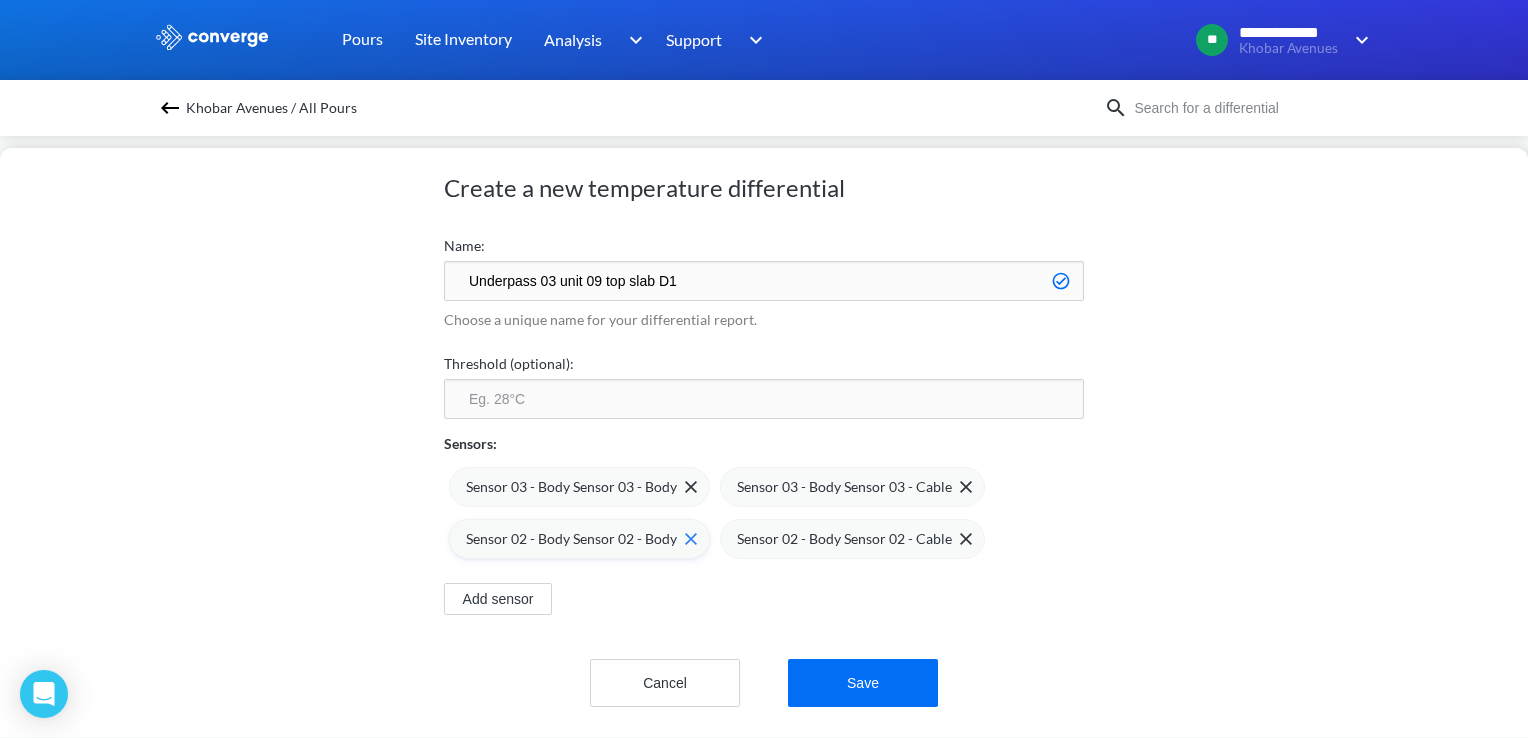click on "Sensor 02 - Body Sensor 02 - Body" at bounding box center (571, 539) 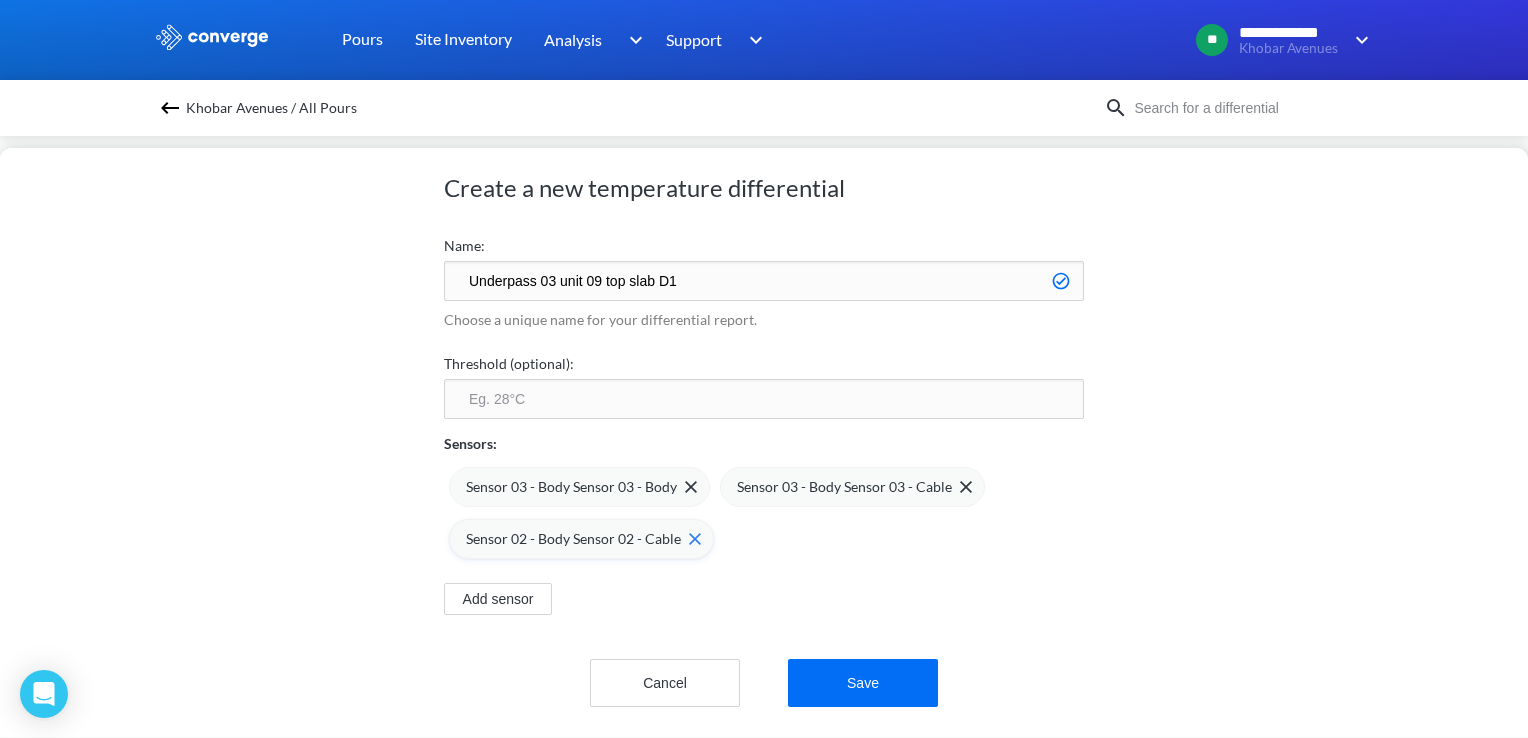 click on "Sensor 02 - Body Sensor 02 - Cable" at bounding box center [573, 539] 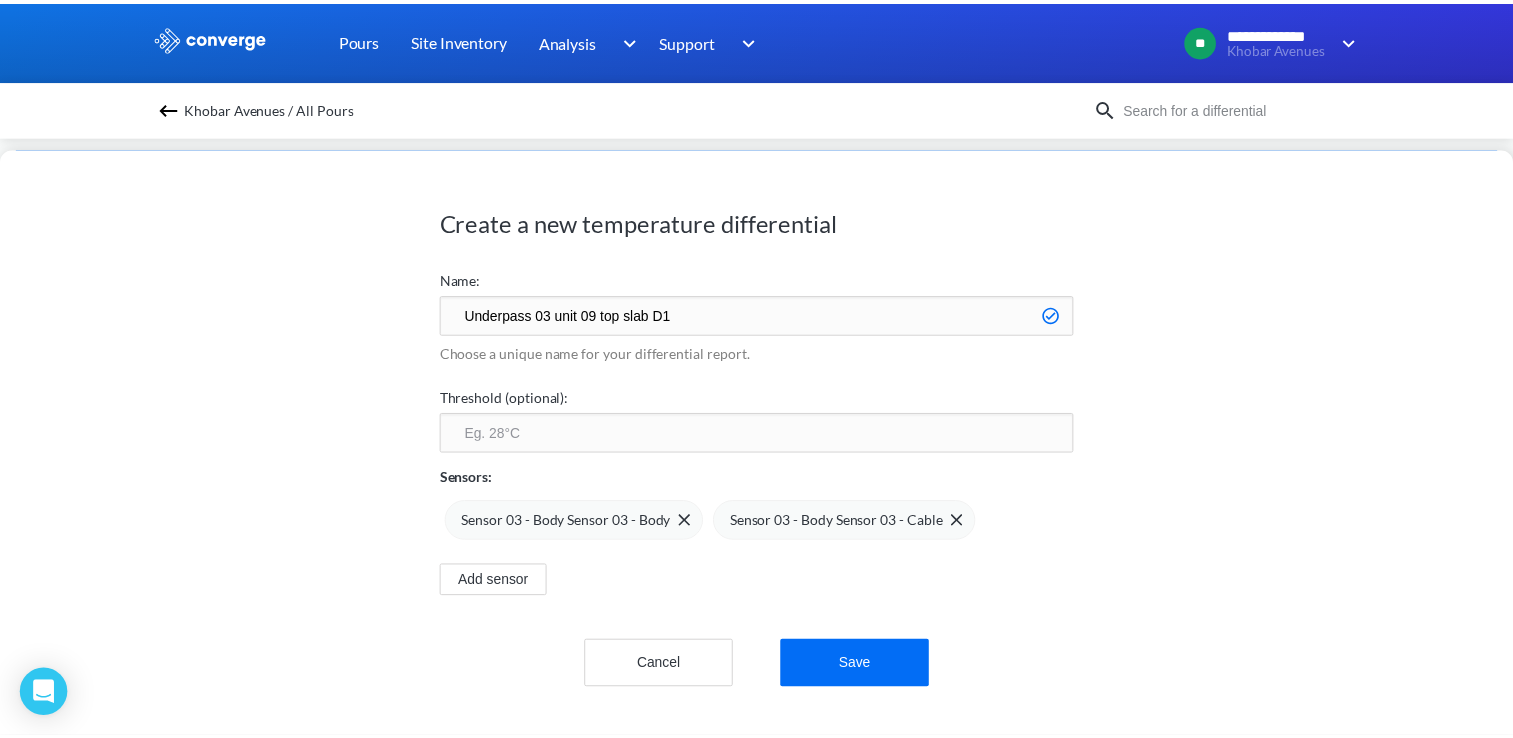 scroll, scrollTop: 0, scrollLeft: 0, axis: both 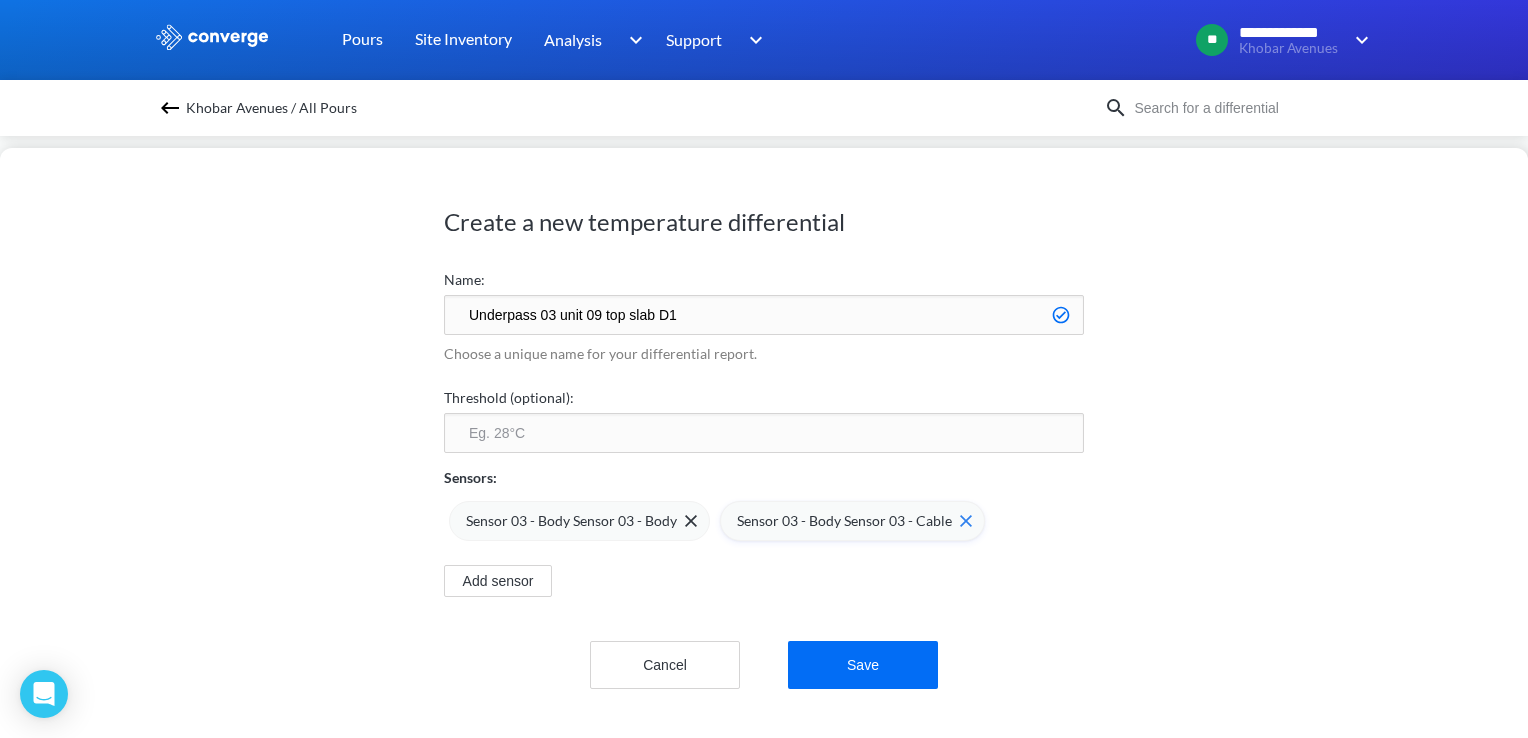 click on "Sensor 03 - Body  Sensor 03 - Cable" at bounding box center (844, 521) 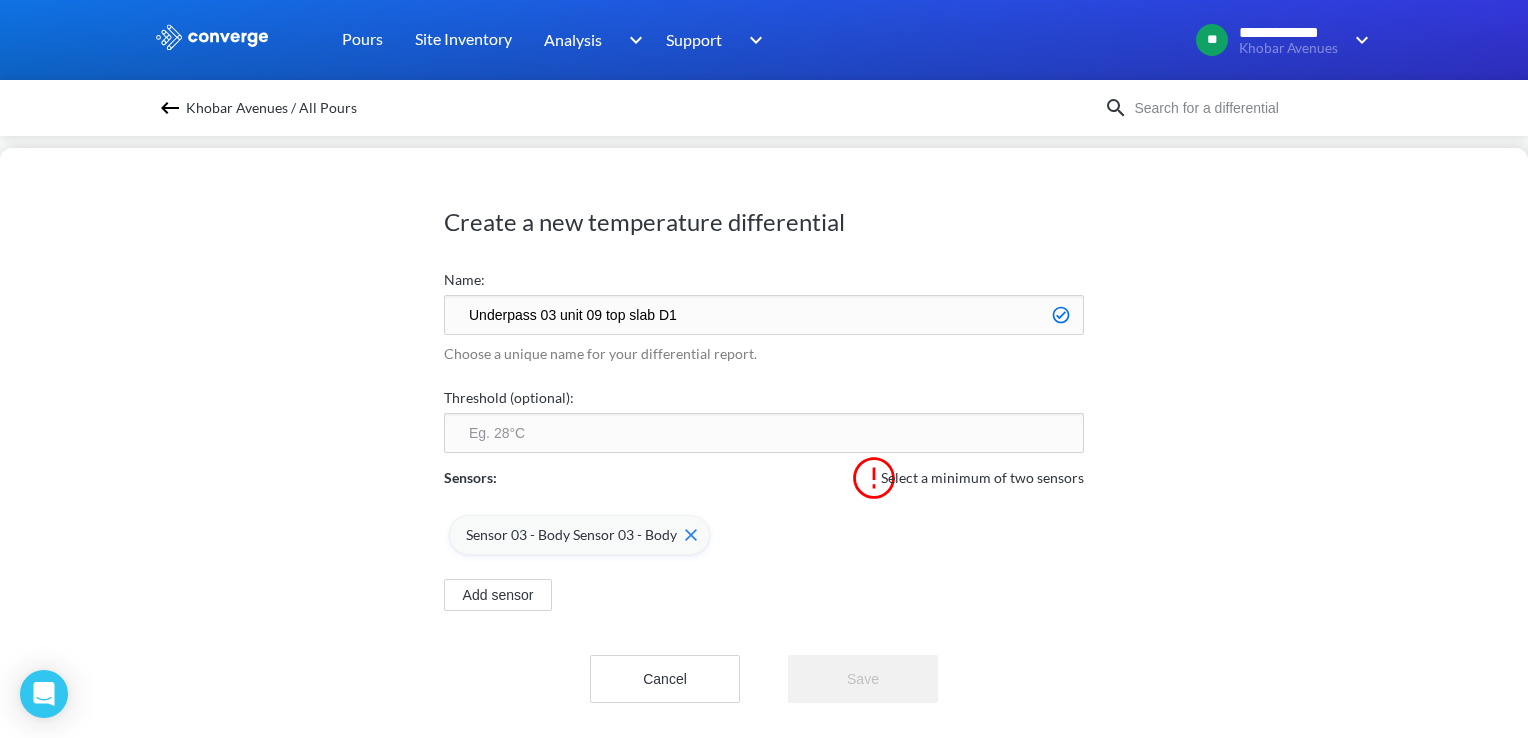 click at bounding box center [691, 535] 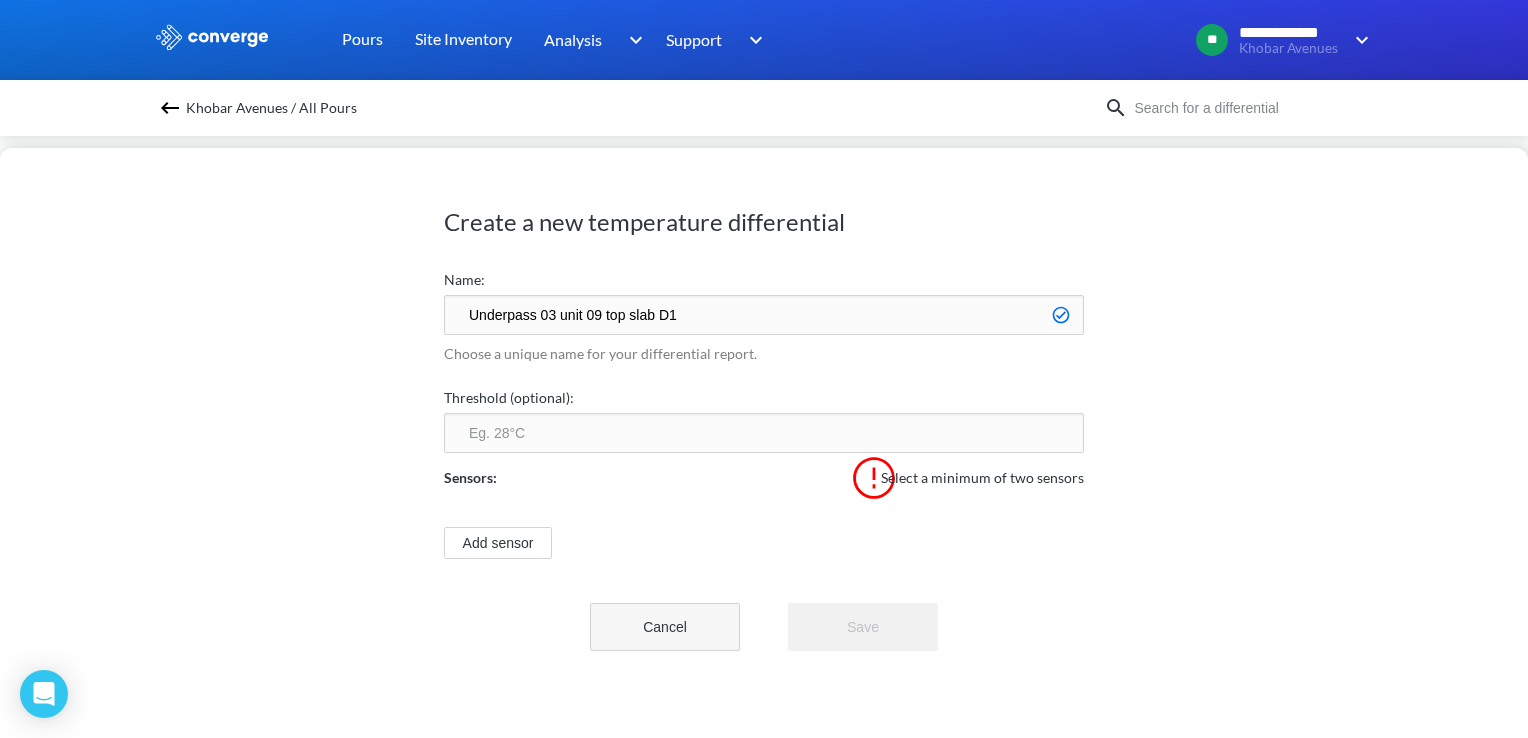 click on "Cancel" at bounding box center [665, 627] 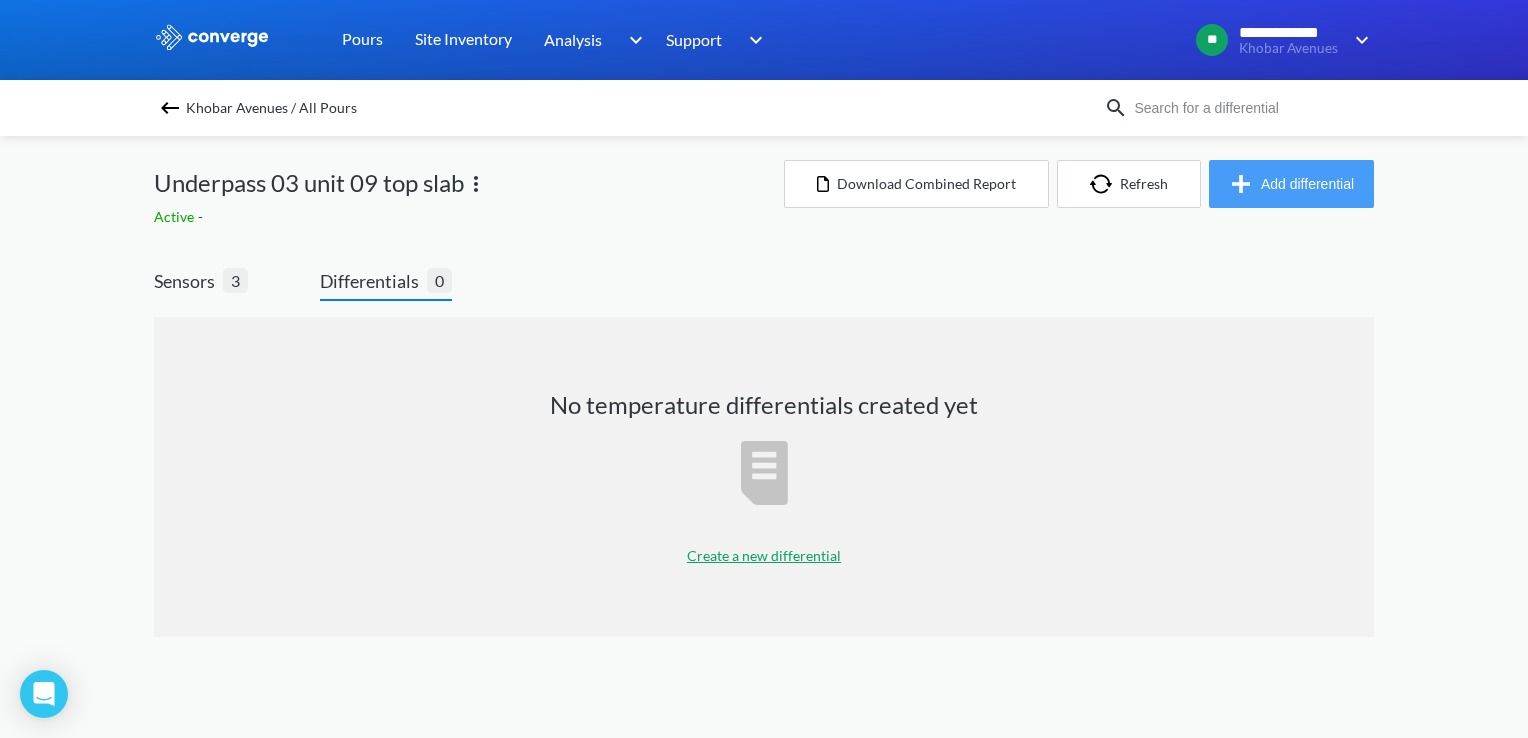 click at bounding box center (1245, 184) 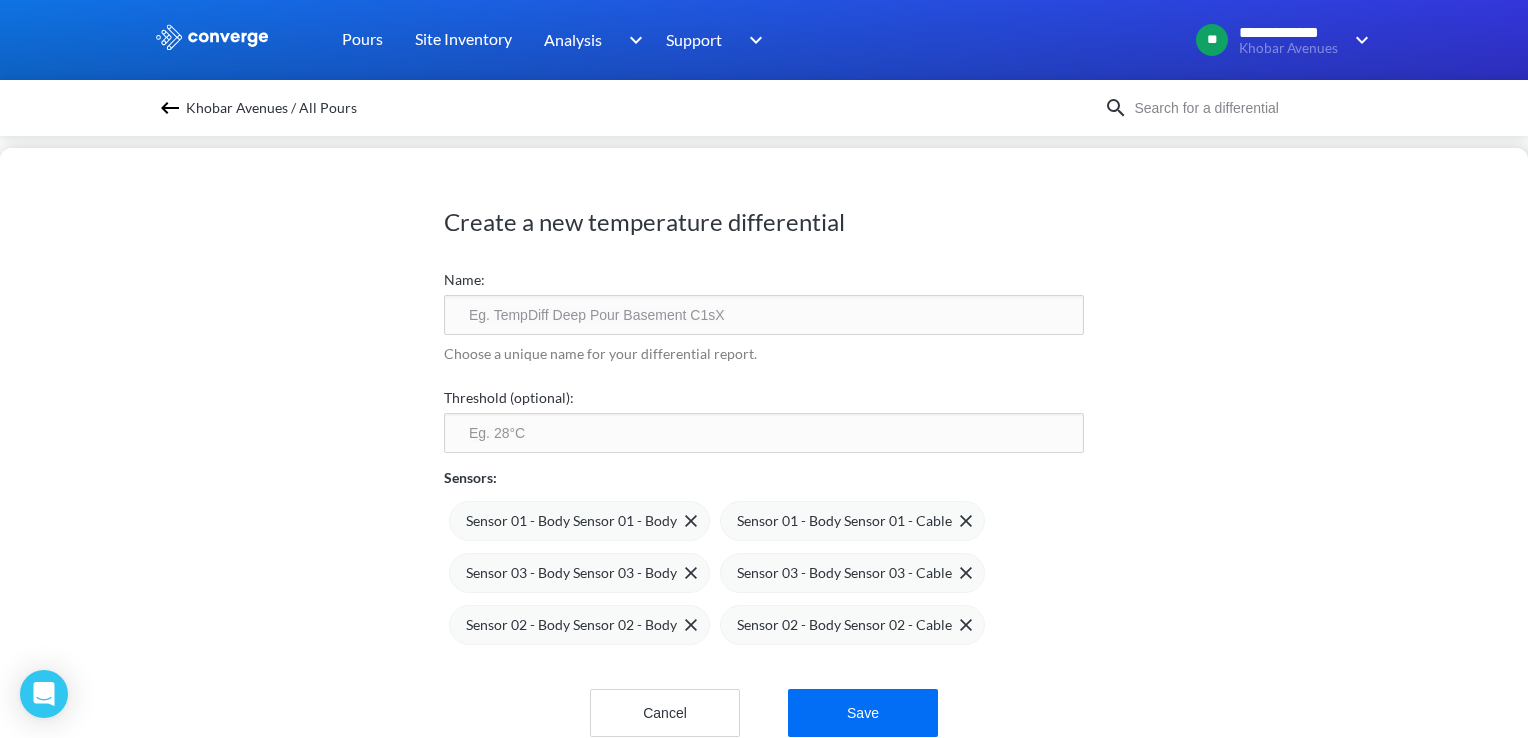 click at bounding box center [764, 315] 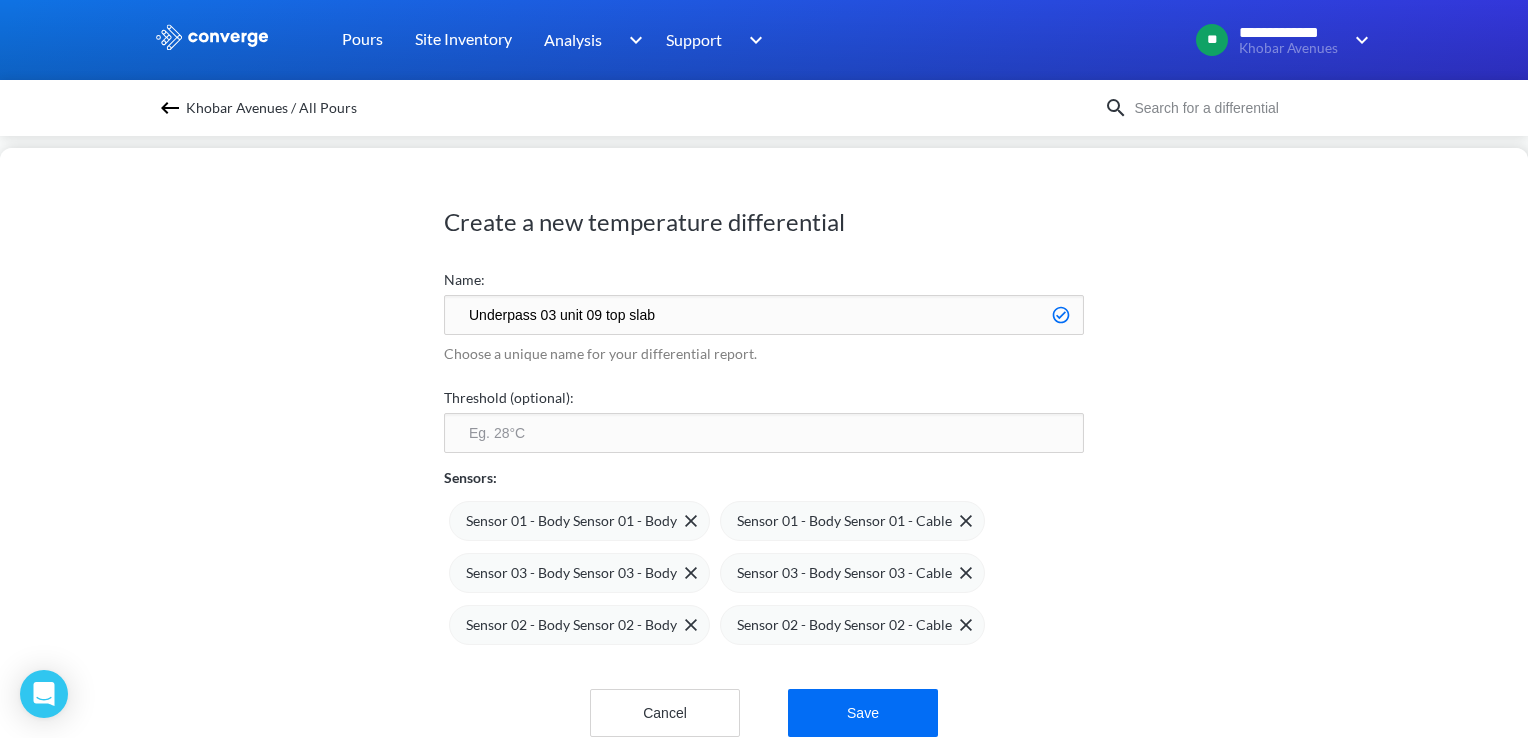 type on "Underpass 03 unit 09 top slab" 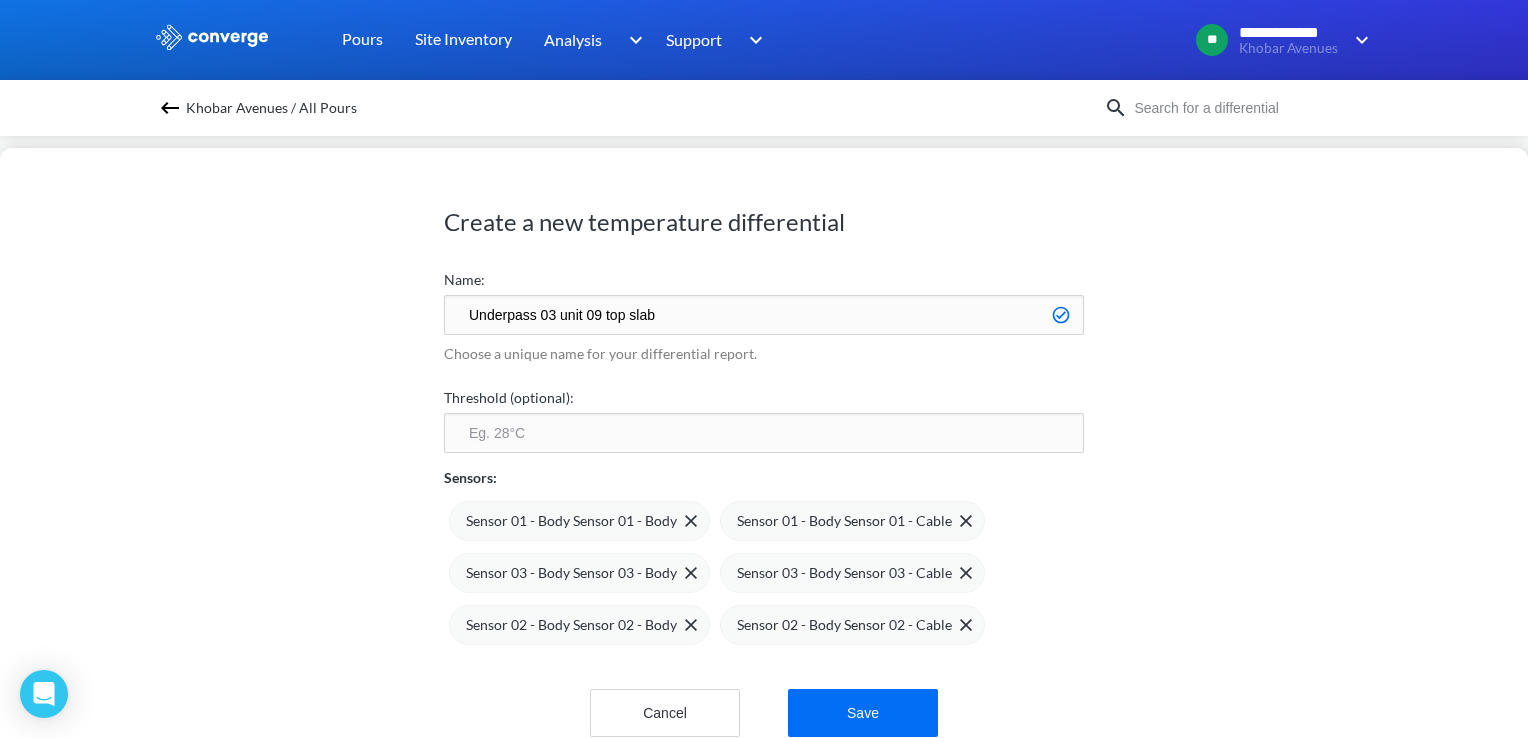 click on "Choose a unique name for your differential report." at bounding box center [764, 357] 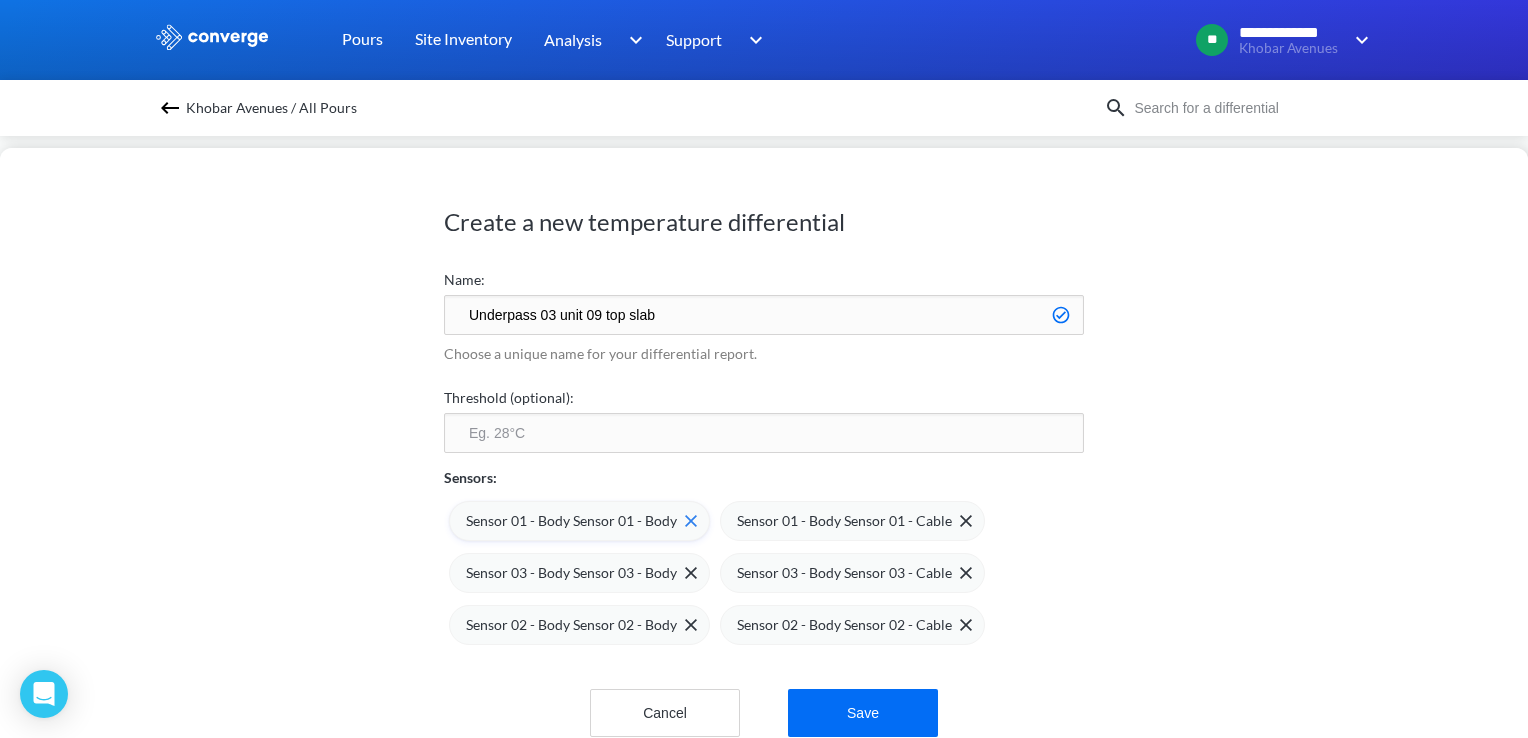 click on "Sensor 01 - Body Sensor 01 - Body" at bounding box center [571, 521] 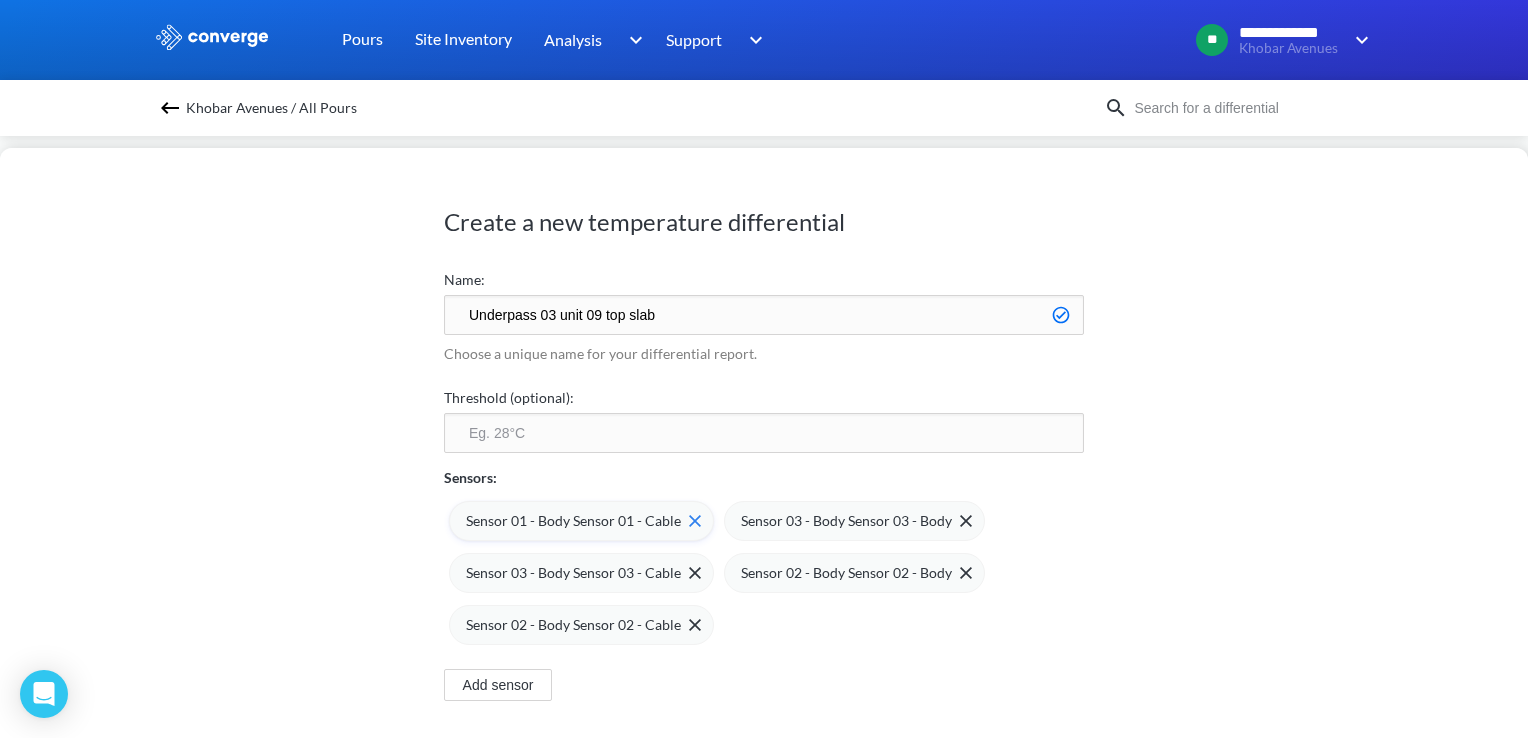 click on "Sensor 01 - Body Sensor 01 - Cable" at bounding box center (573, 521) 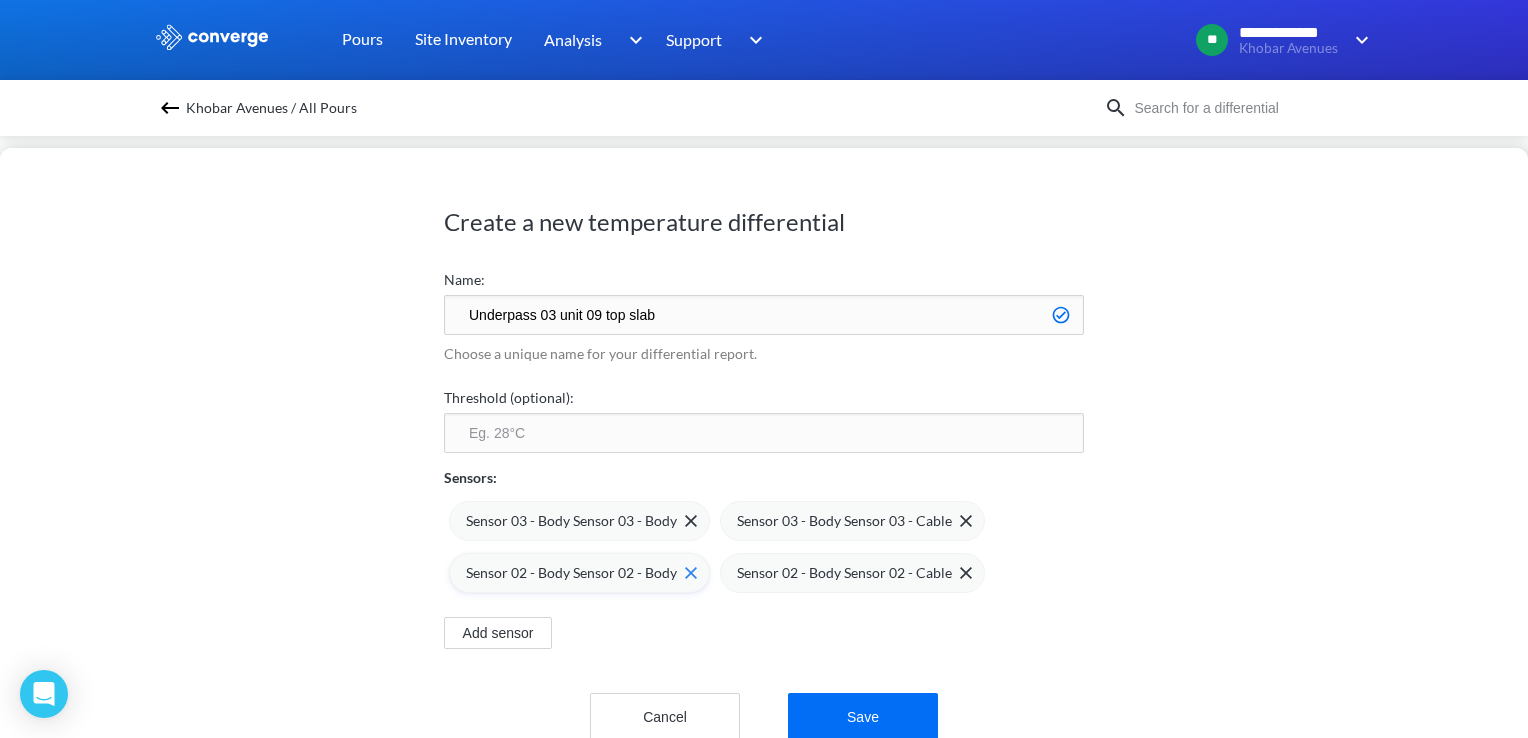 click on "Sensor 02 - Body Sensor 02 - Body" at bounding box center [571, 573] 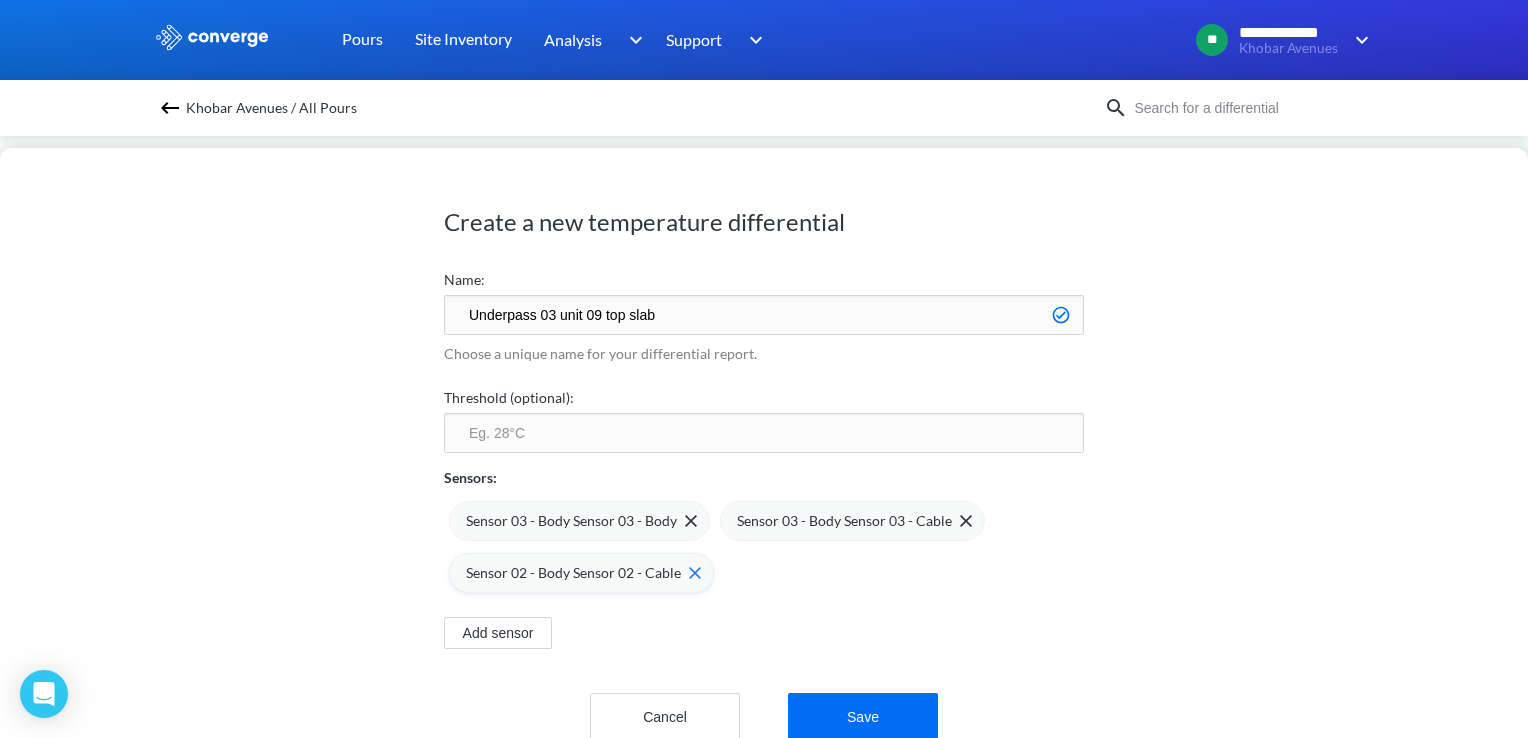 click on "Sensor 02 - Body Sensor 02 - Cable" at bounding box center [573, 573] 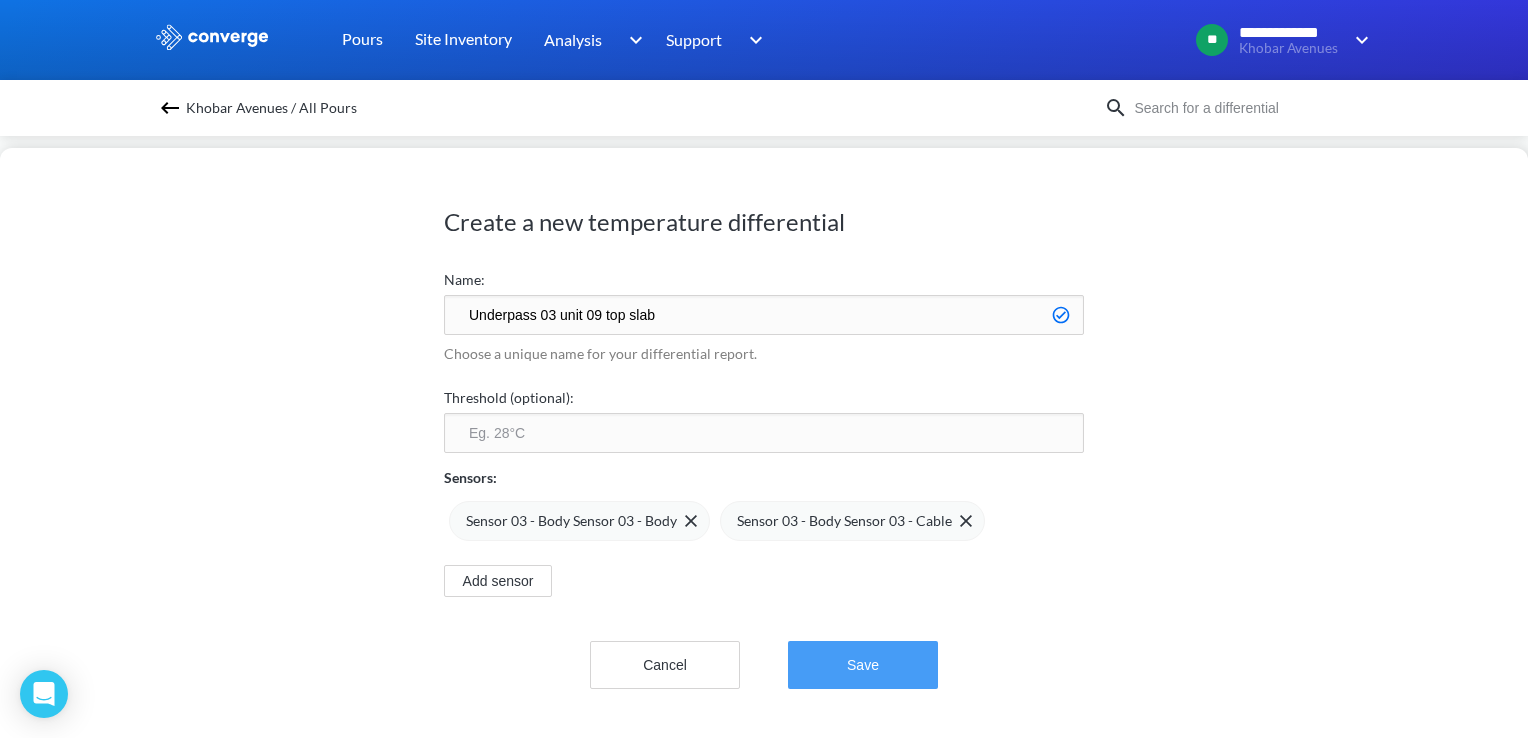 click on "Save" at bounding box center (863, 665) 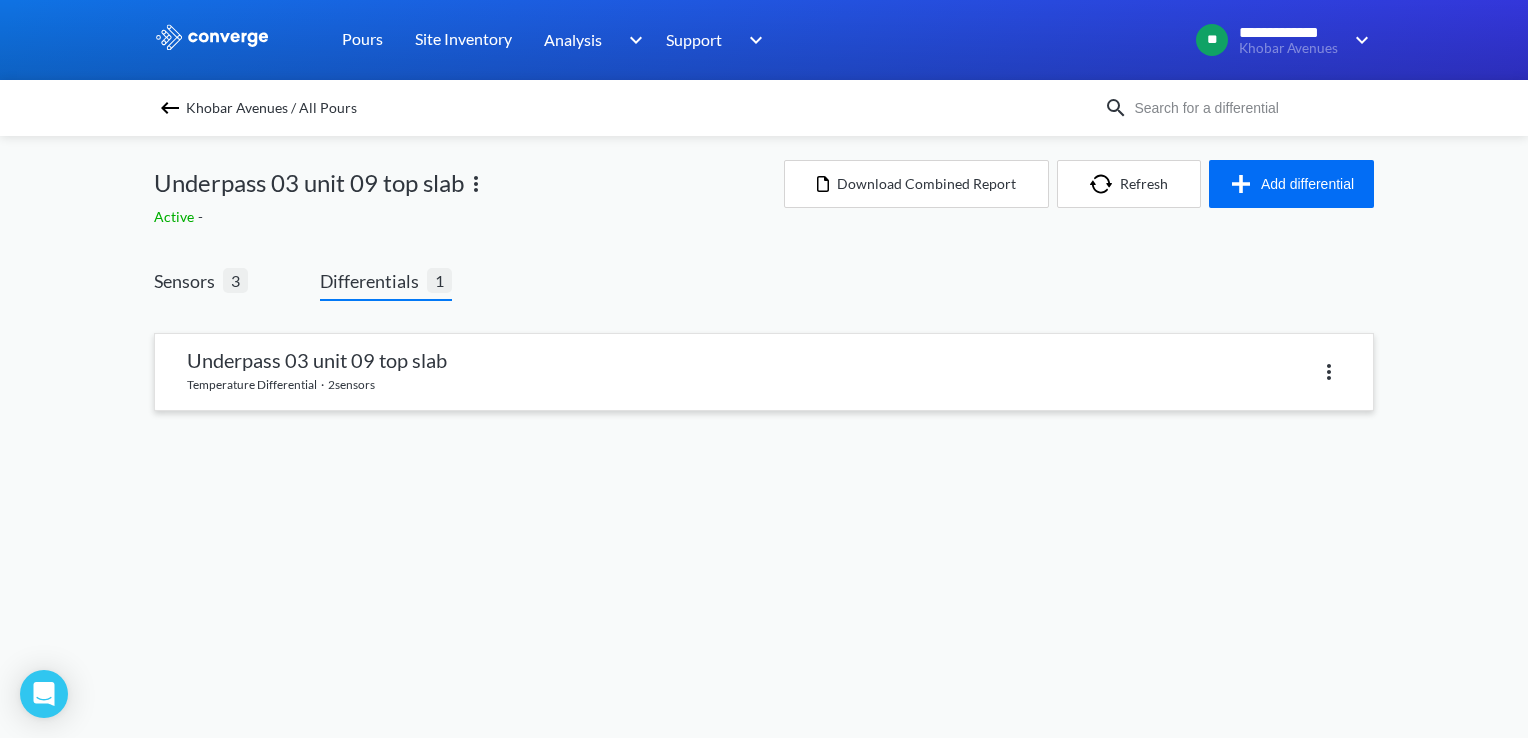 click at bounding box center (764, 372) 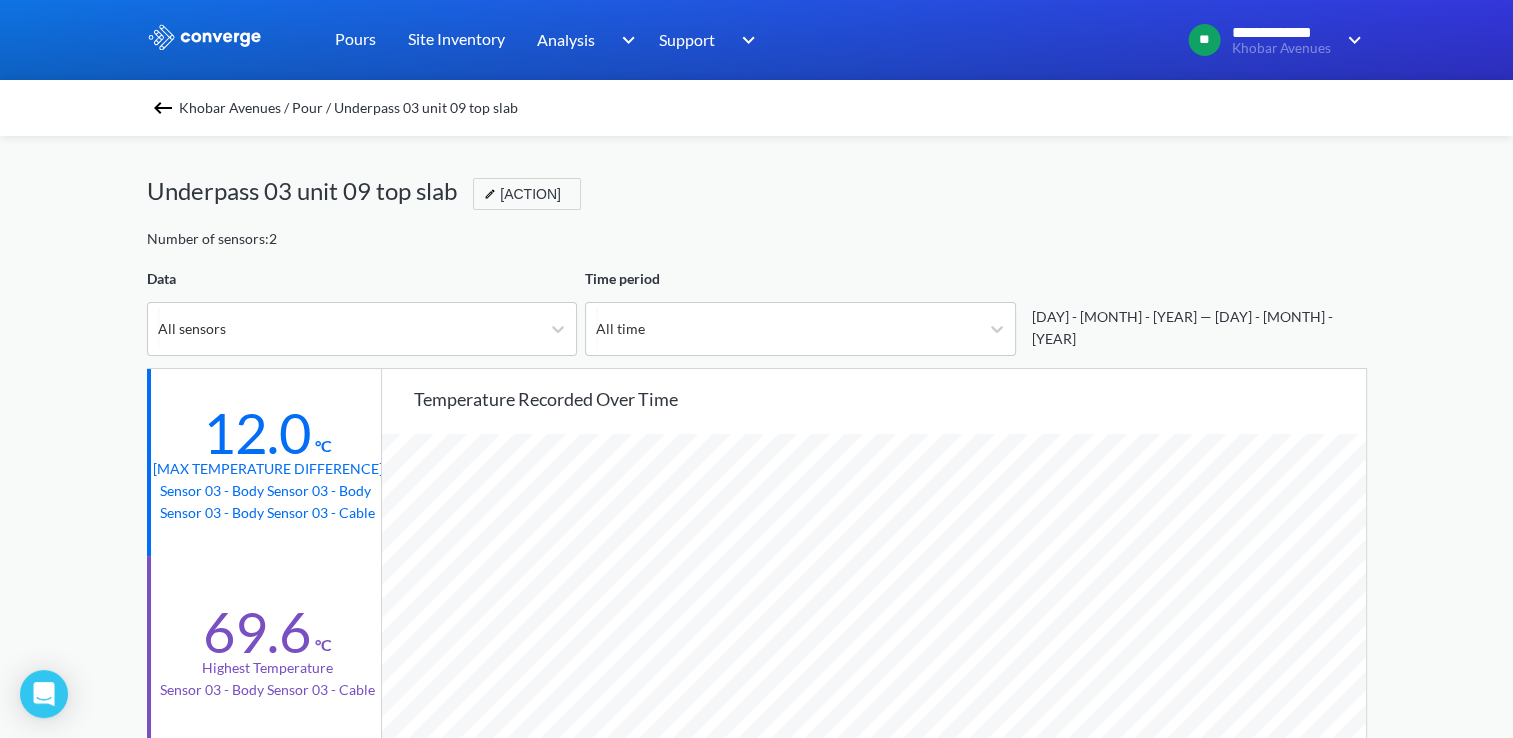 scroll, scrollTop: 998325, scrollLeft: 998487, axis: both 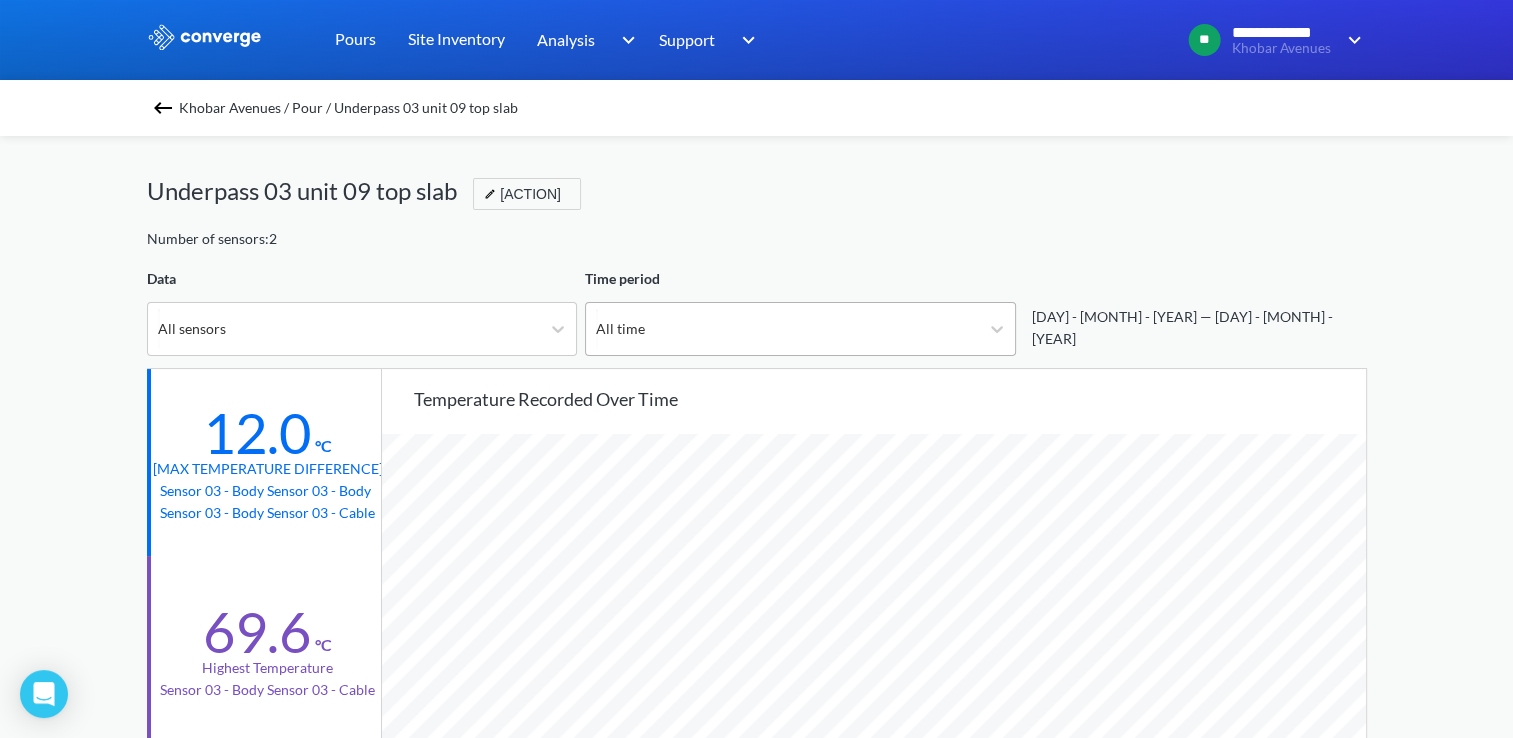 click on "All time" at bounding box center [782, 329] 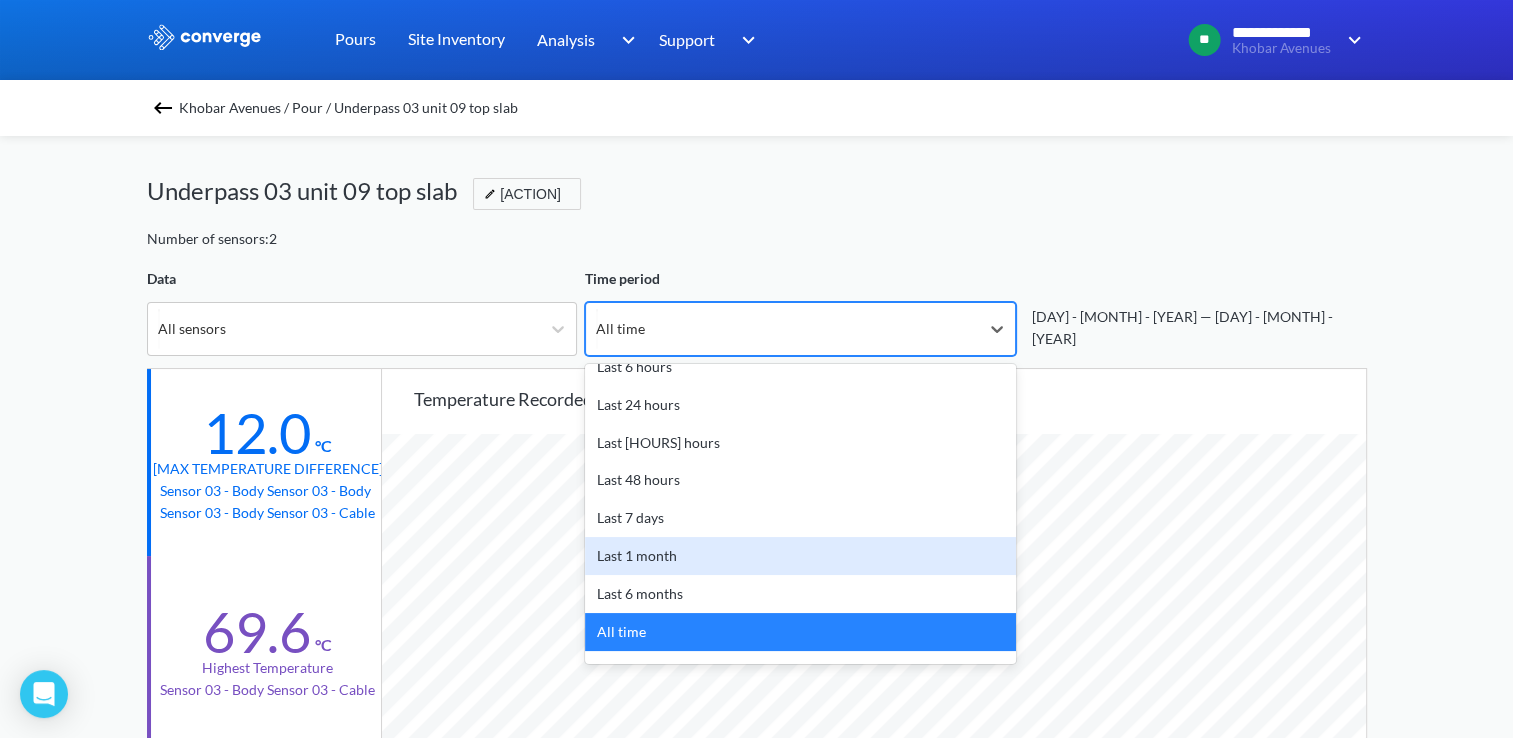 scroll, scrollTop: 88, scrollLeft: 0, axis: vertical 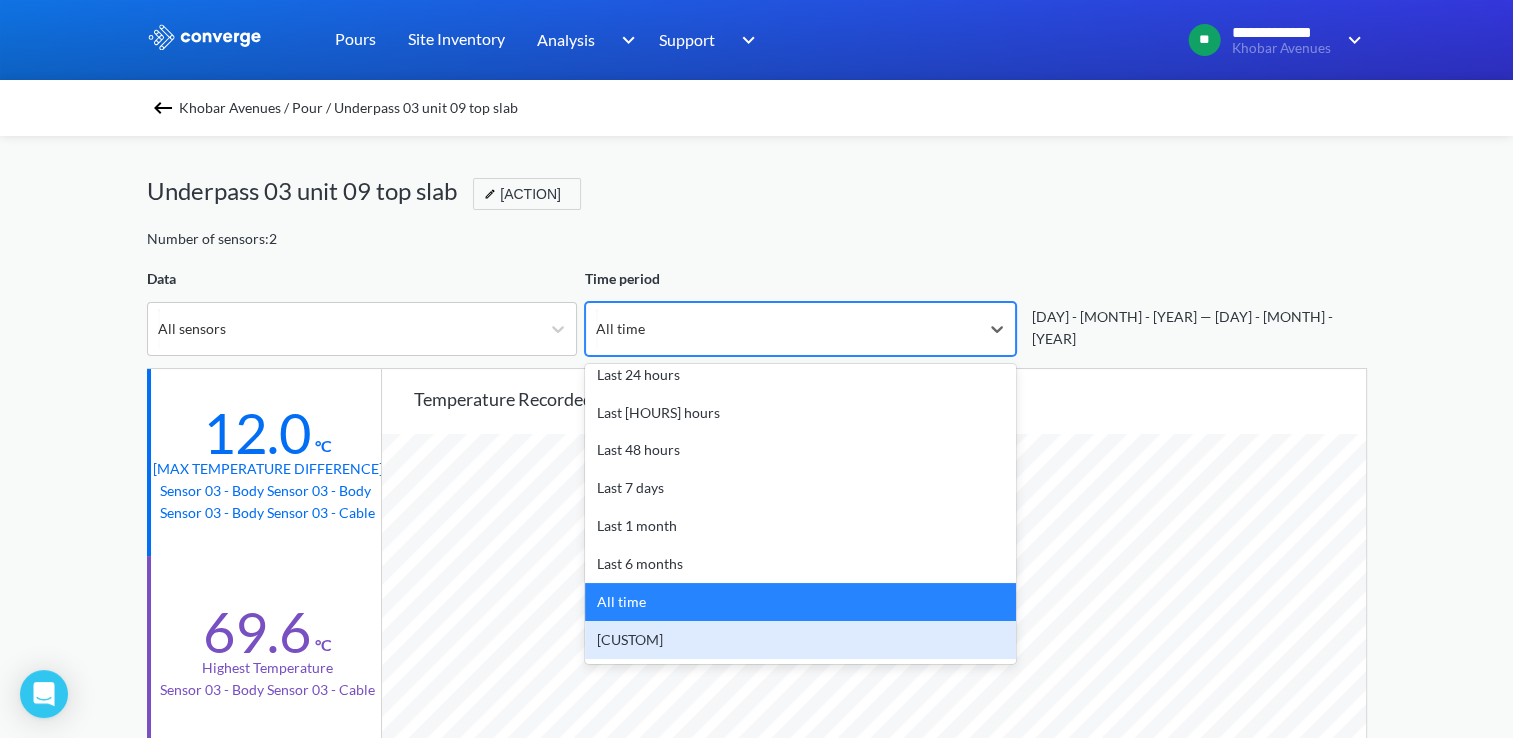 click on "[CUSTOM]" at bounding box center [800, 640] 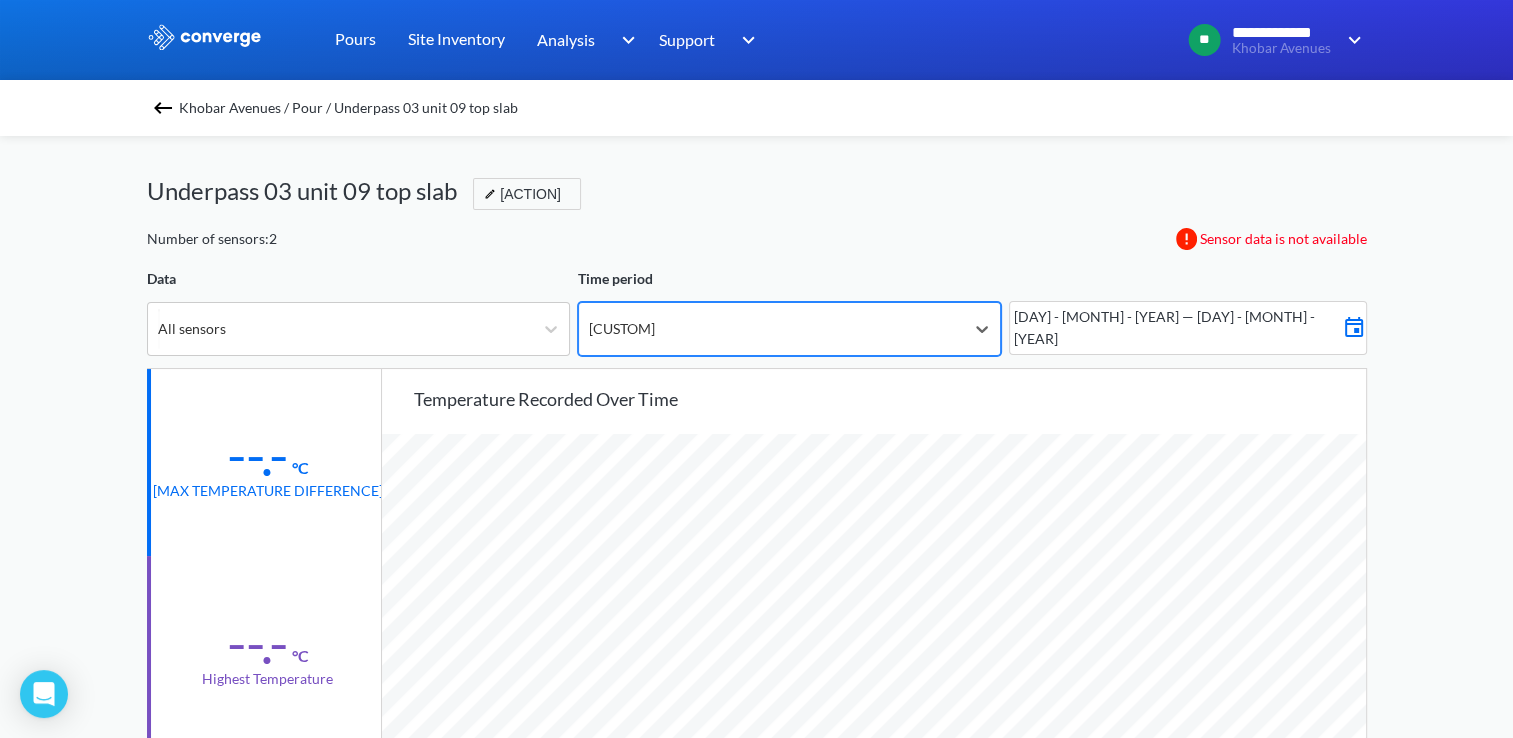 scroll, scrollTop: 998325, scrollLeft: 998487, axis: both 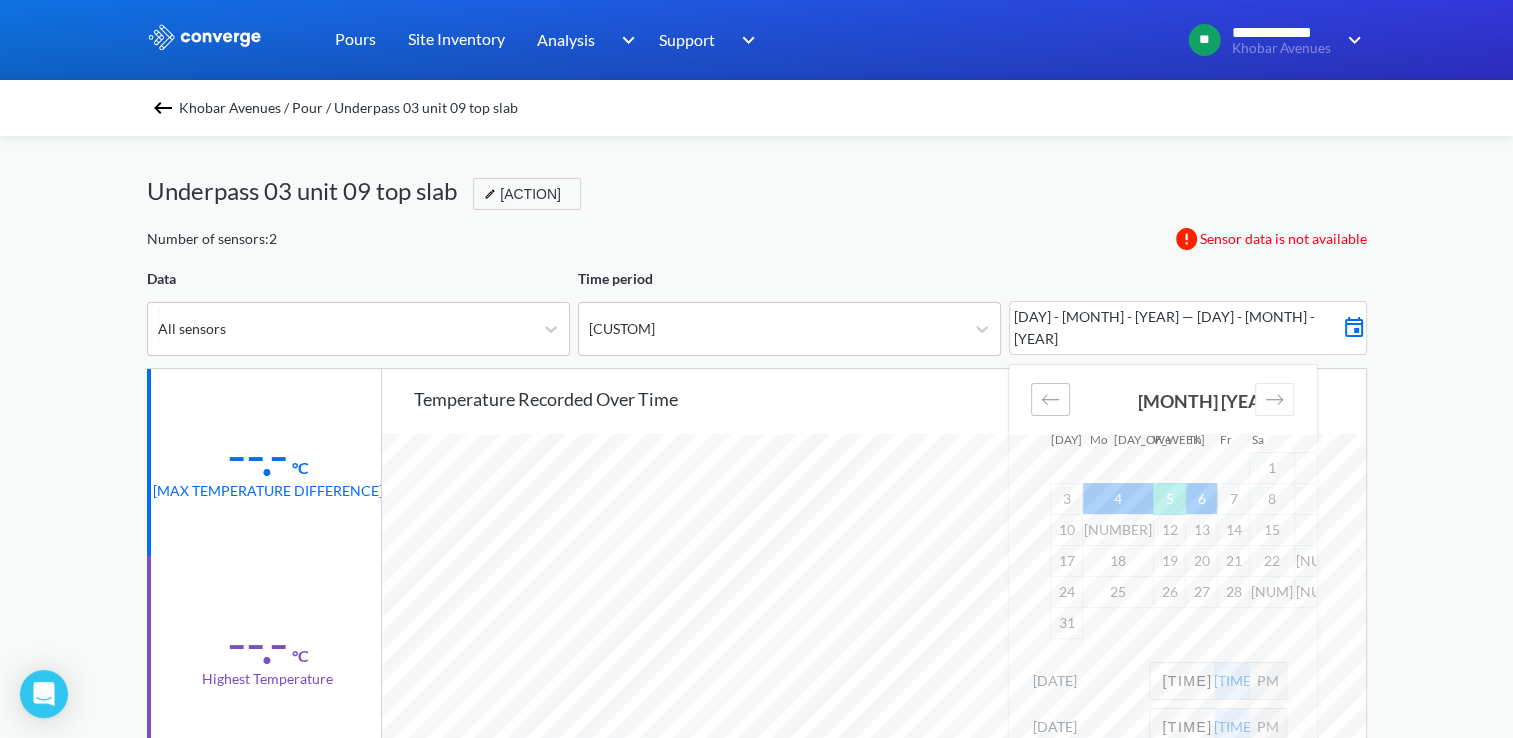 click at bounding box center (1050, 399) 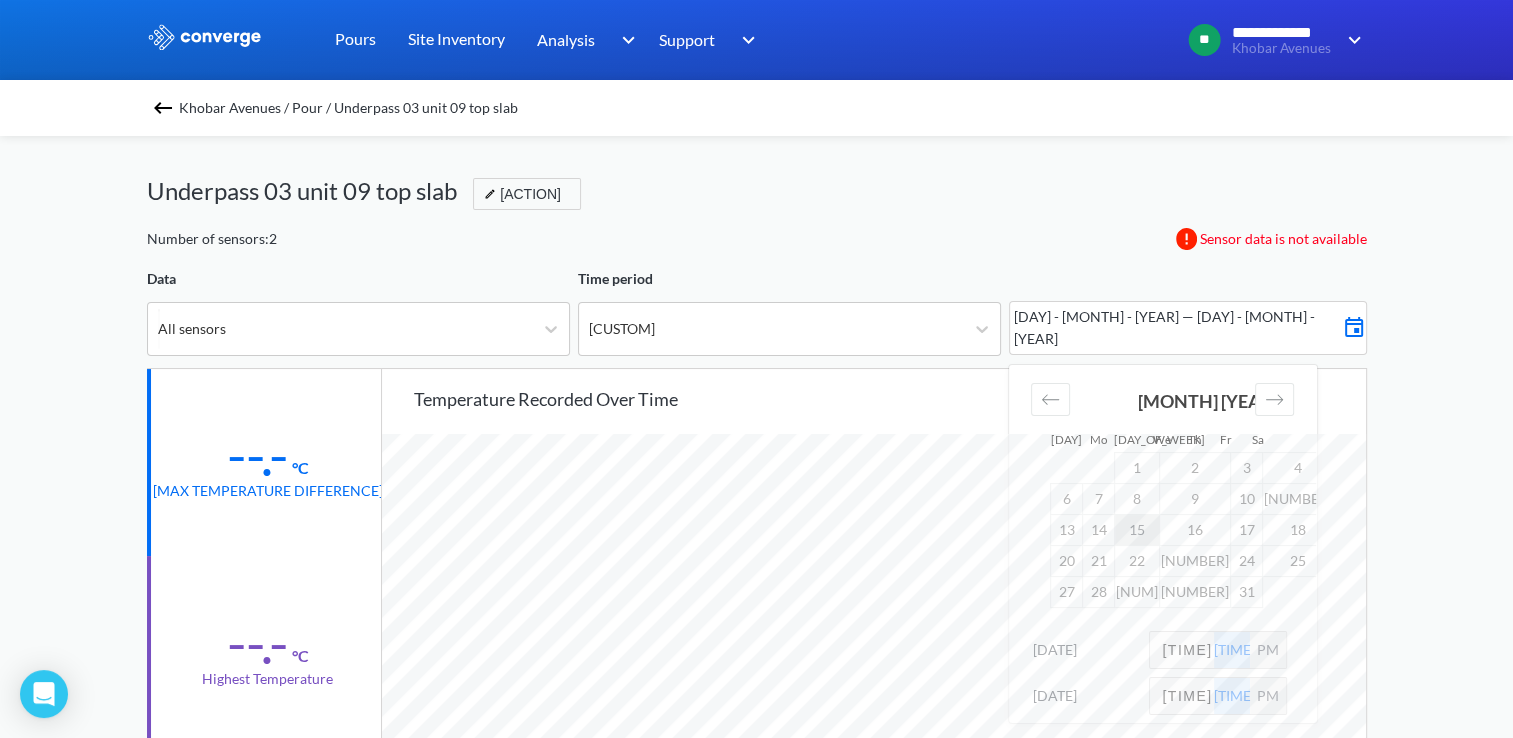 click on "15" at bounding box center [1137, 529] 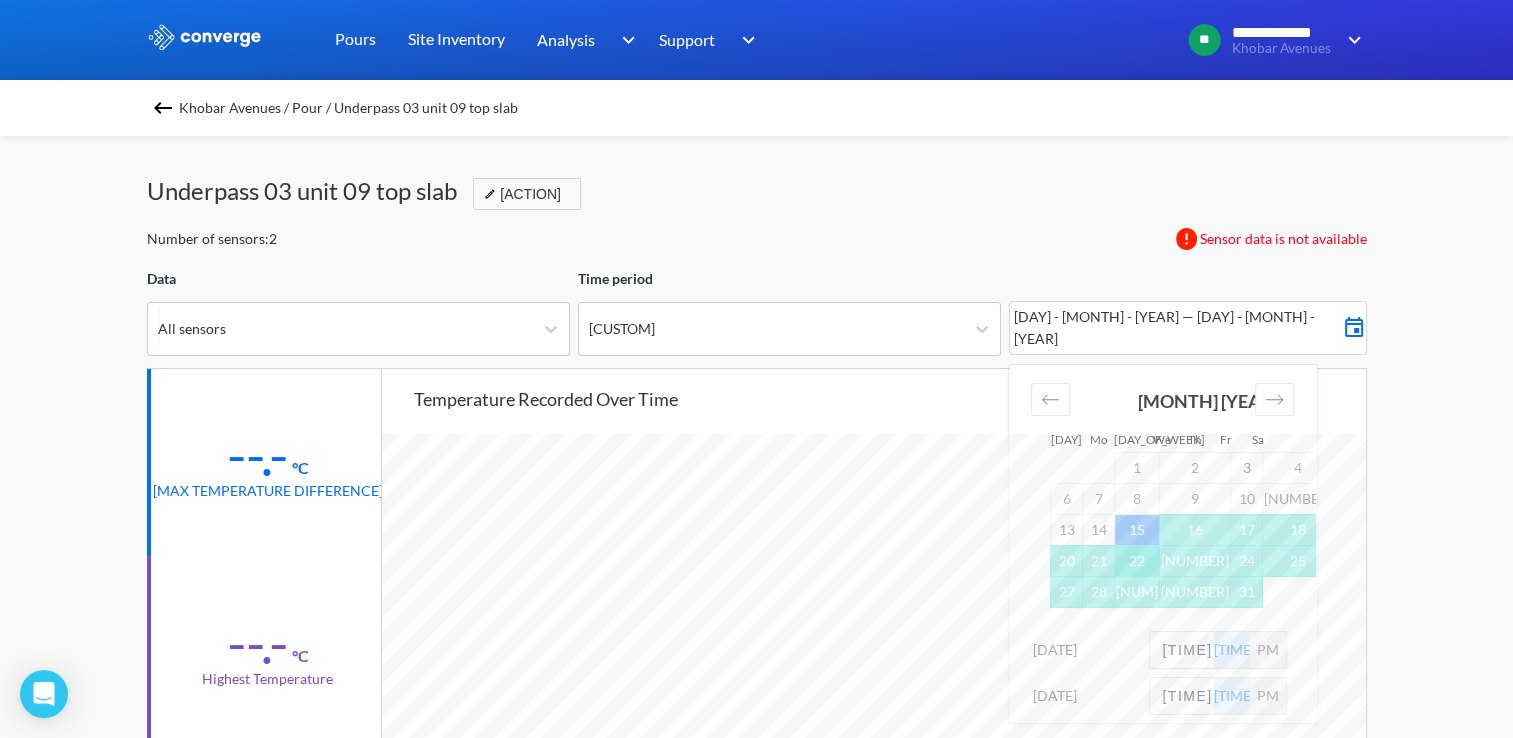 click on "22" at bounding box center (1137, 560) 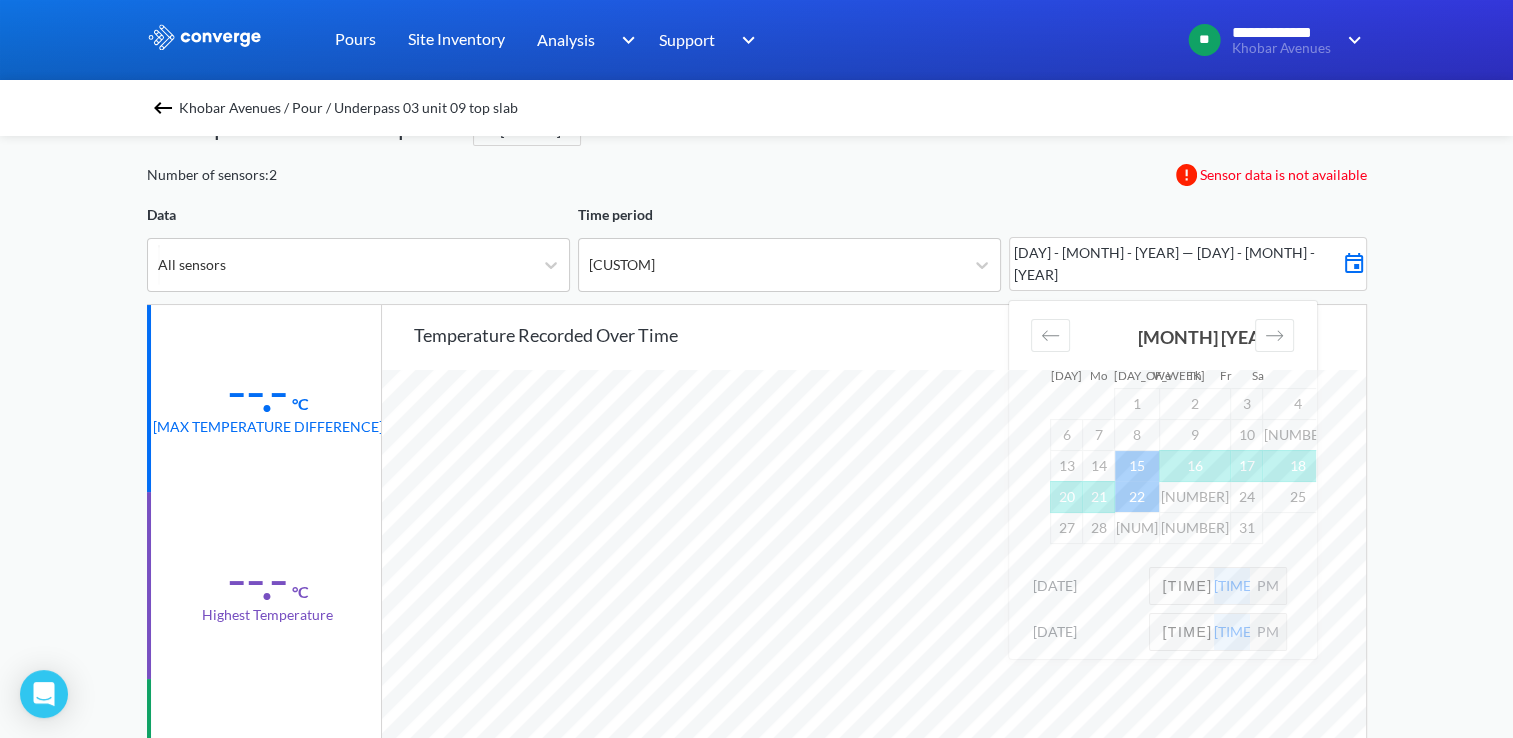 scroll, scrollTop: 100, scrollLeft: 0, axis: vertical 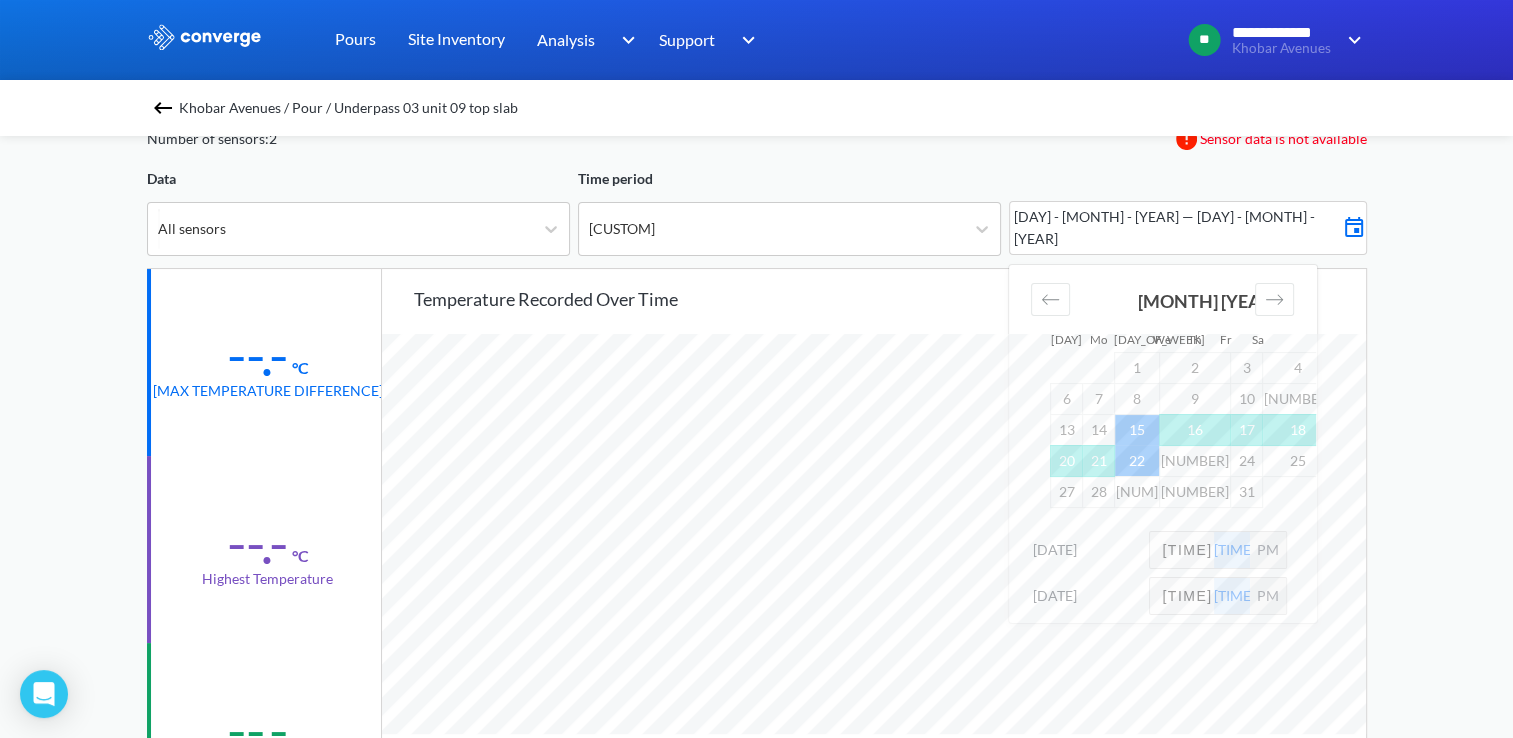 click on "PM" at bounding box center (1268, 550) 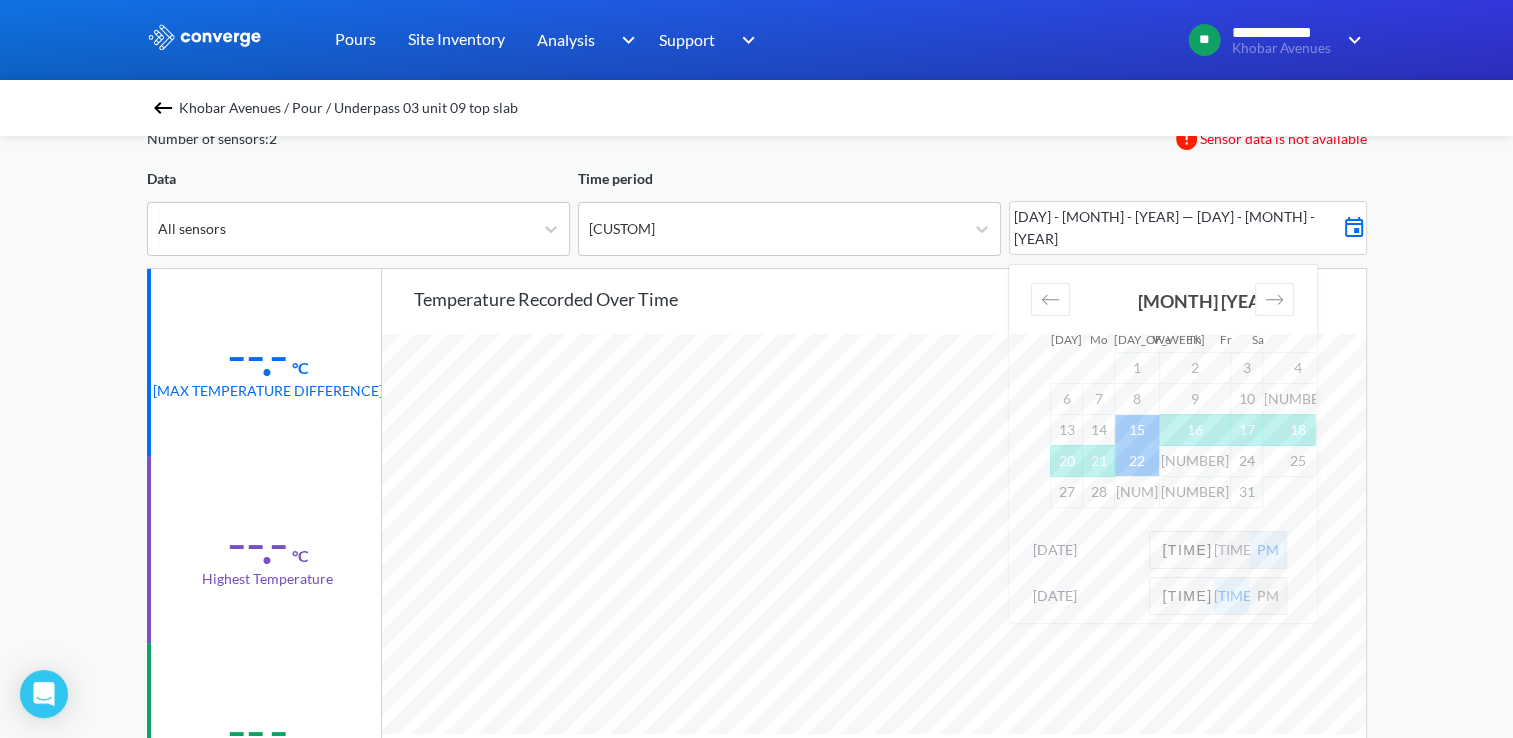 click on "[TIME]" at bounding box center (1182, 550) 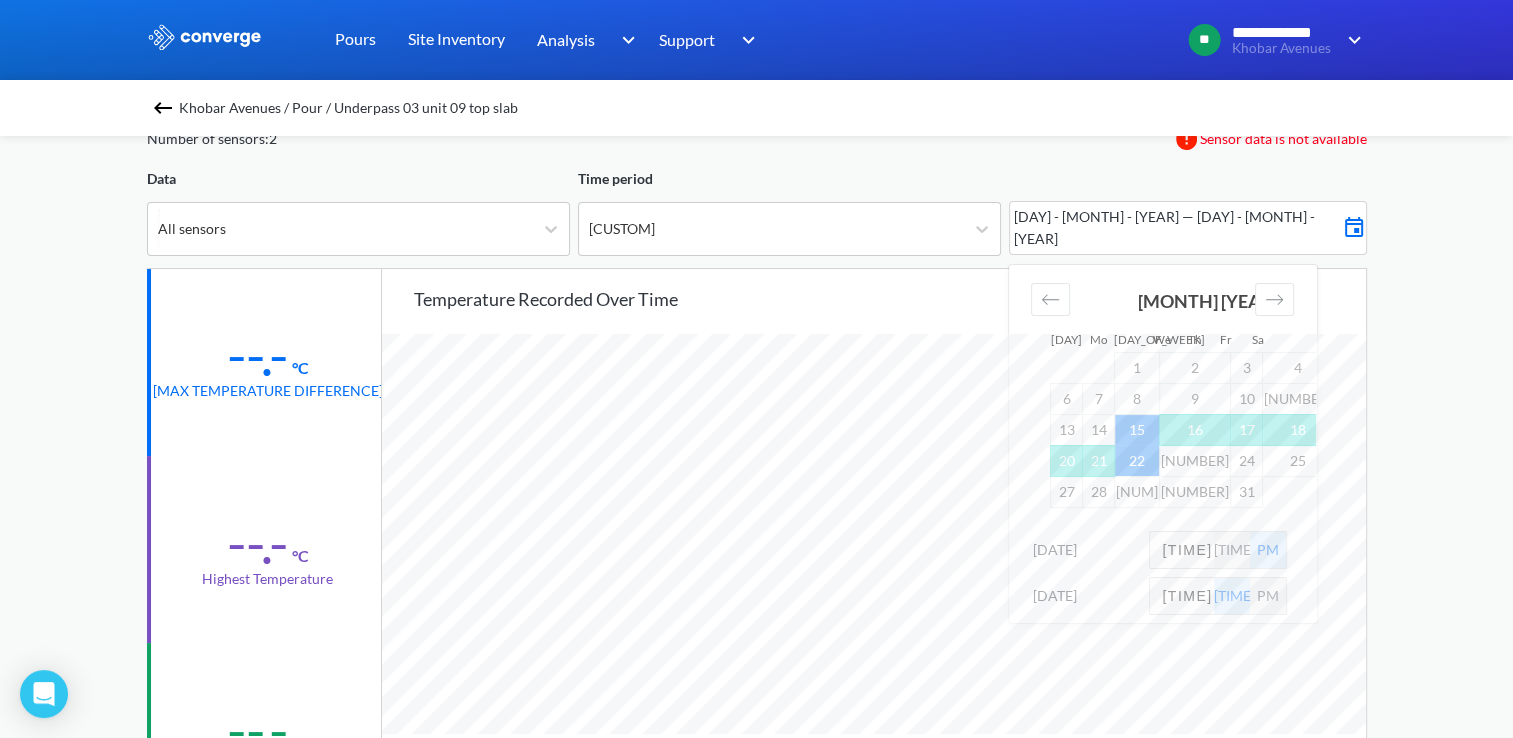 click on "[TIME]" at bounding box center (1182, 550) 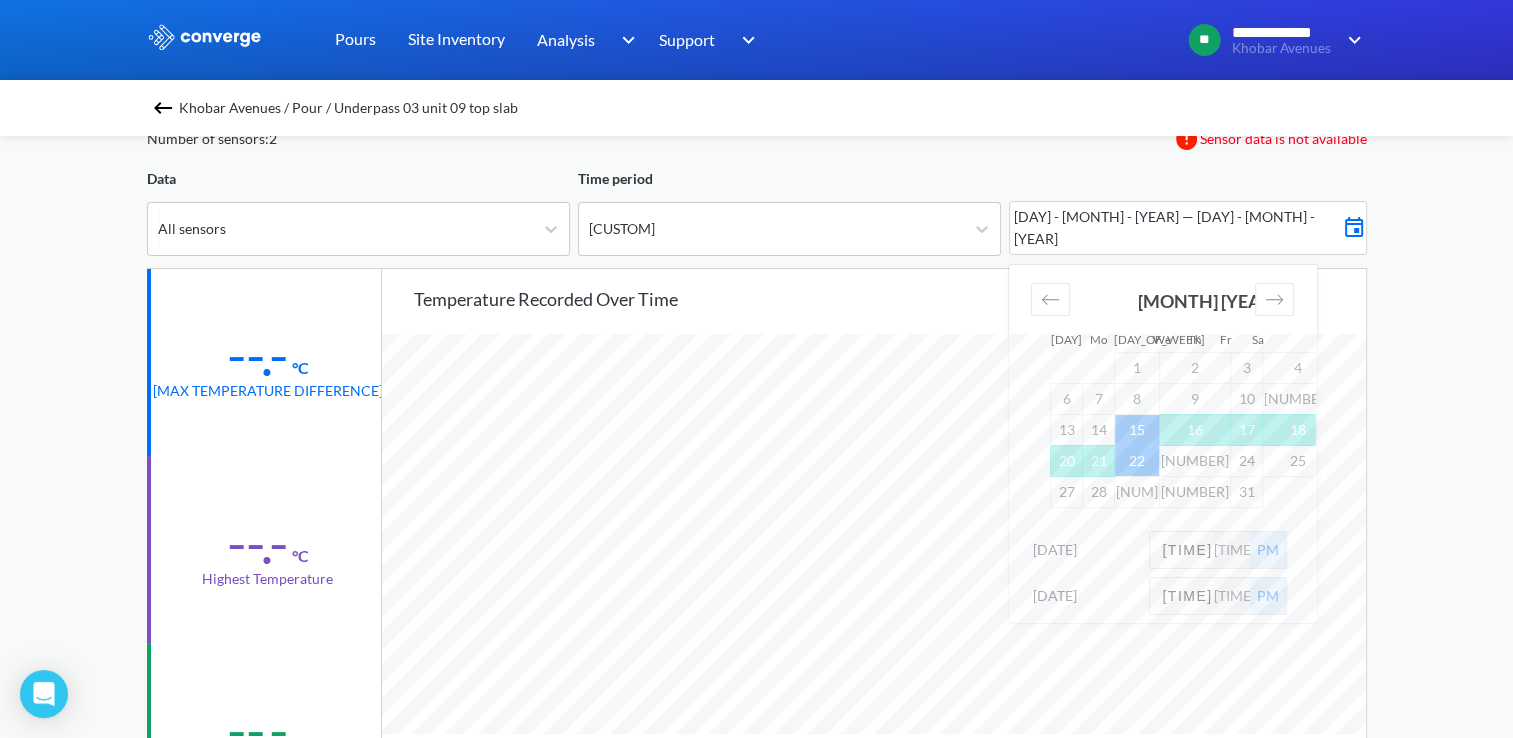 click on "**********" at bounding box center (756, 738) 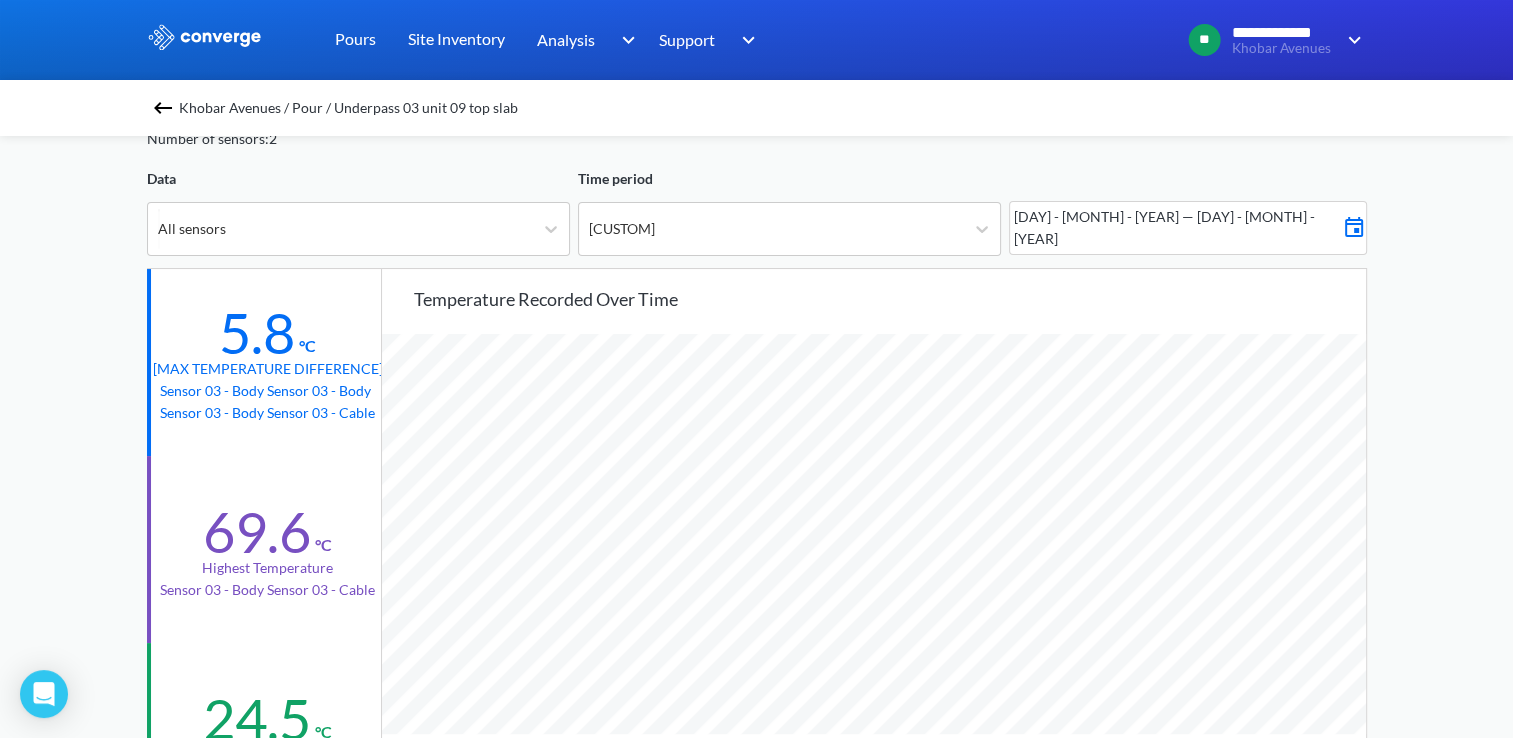 scroll, scrollTop: 998325, scrollLeft: 998487, axis: both 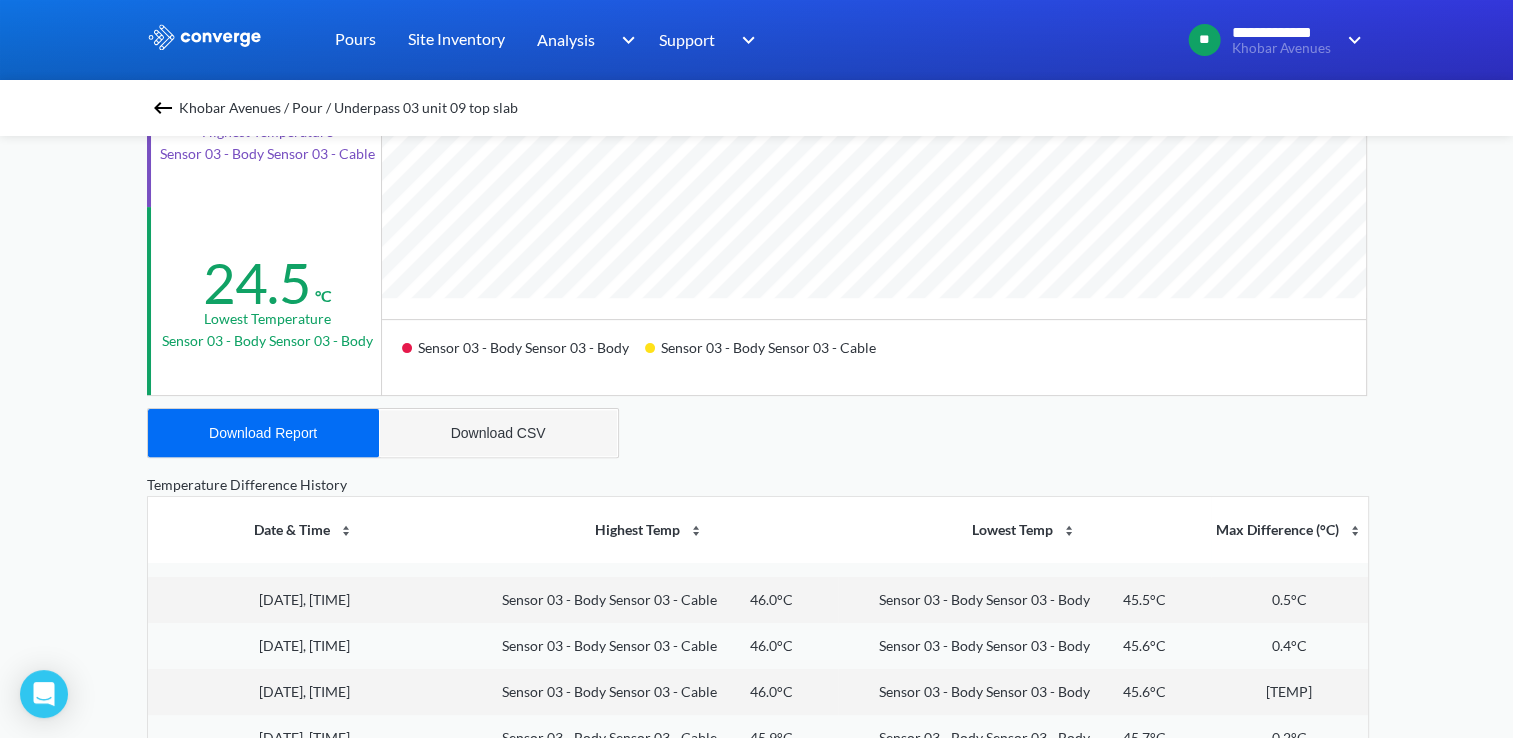 click on "Download CSV" at bounding box center (498, 433) 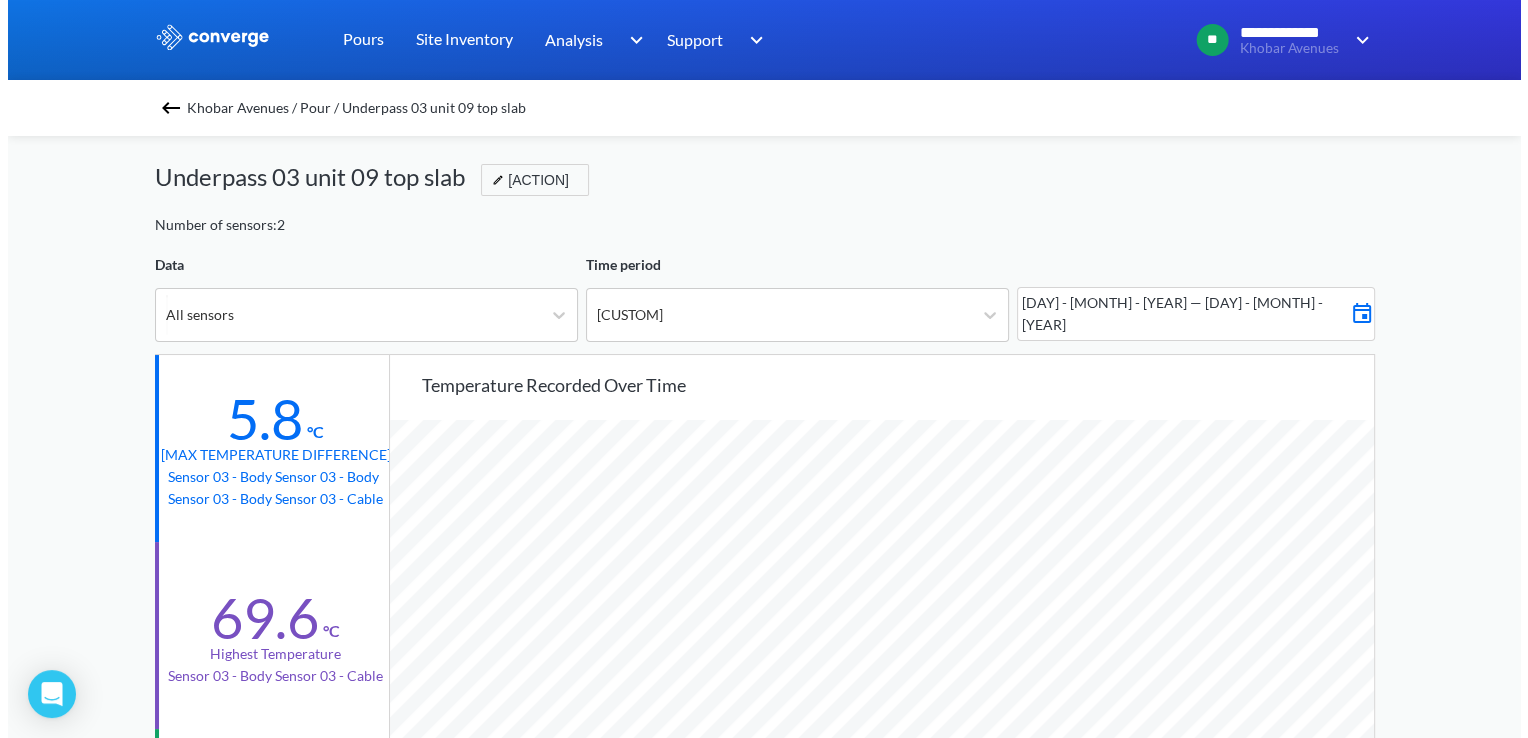 scroll, scrollTop: 0, scrollLeft: 0, axis: both 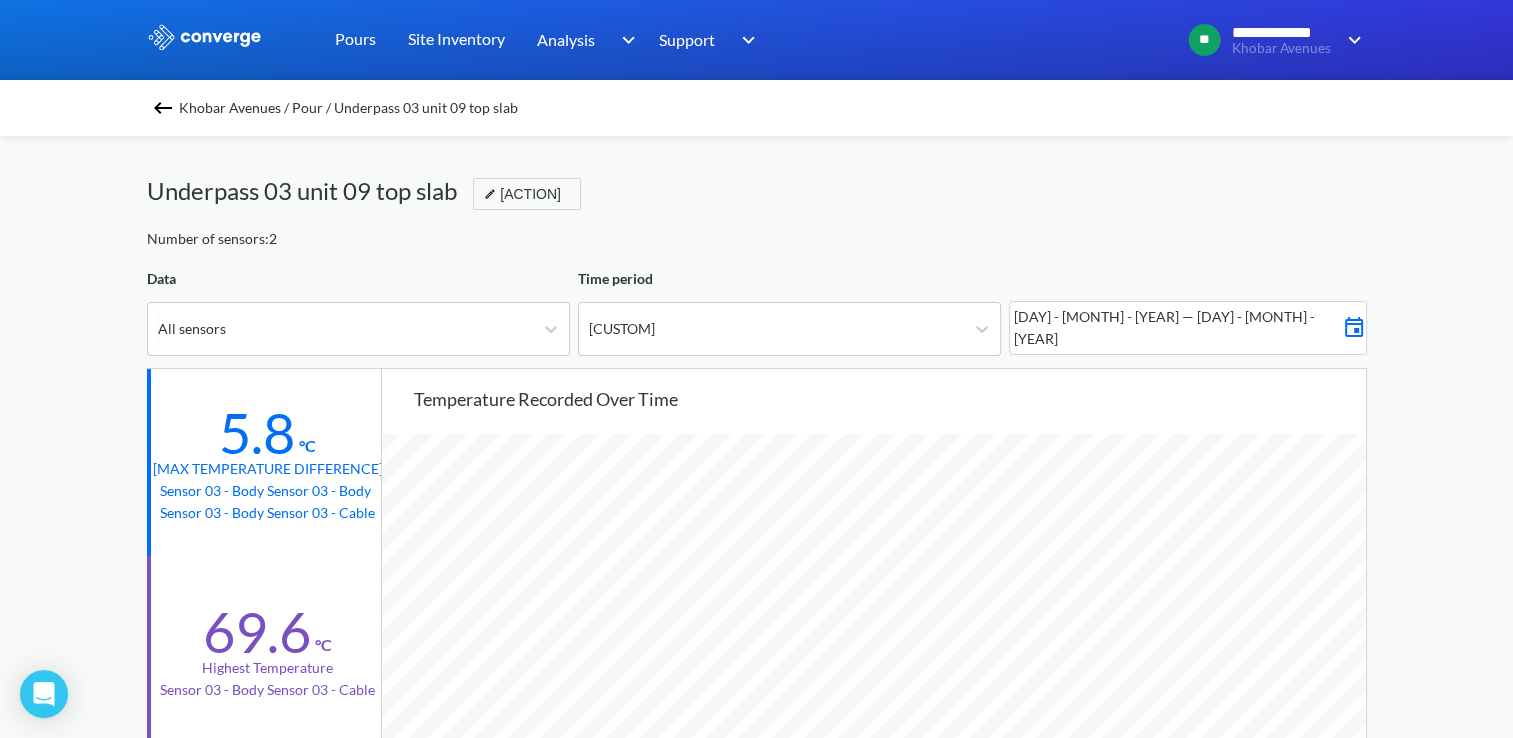 click on "Khobar Avenues / Pour / Underpass 03 unit 09 top slab" at bounding box center (348, 108) 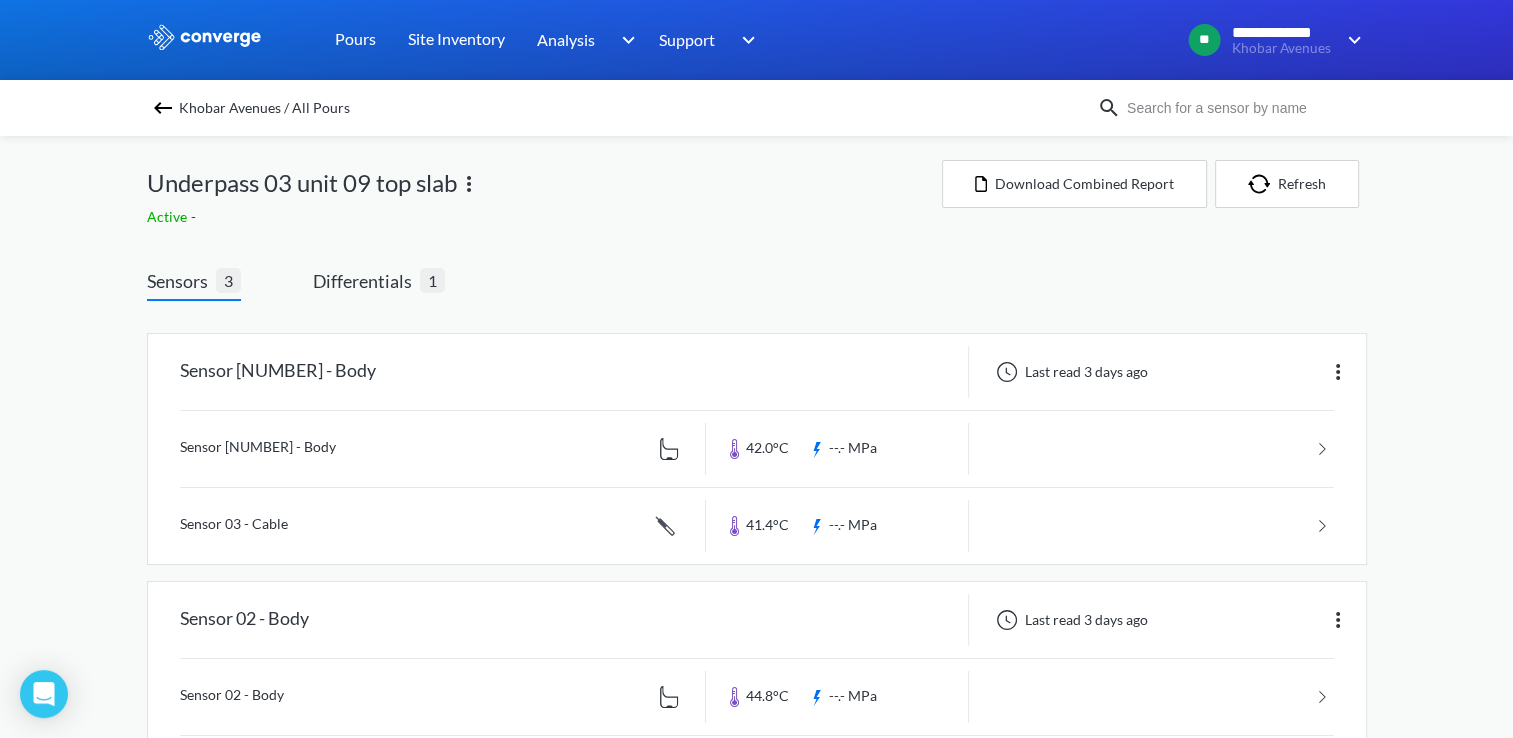 click on "Sensor 03 - Body  Last read 3 days ago Sensor 03 - Body  42.0°C   --.- MPa Sensor 03 - Cable 41.4°C   --.- MPa Sensor 02 - Body Last read 3 days ago Sensor 02 - Body 44.8°C   --.- MPa Sensor 02 - Cable 44.3°C   --.- MPa Sensor 01 - Body Last read 3 days ago Sensor 01 - Body 42.8°C   --.- MPa Sensor 01 - Cable 42.8°C   --.- MPa" at bounding box center [757, 701] 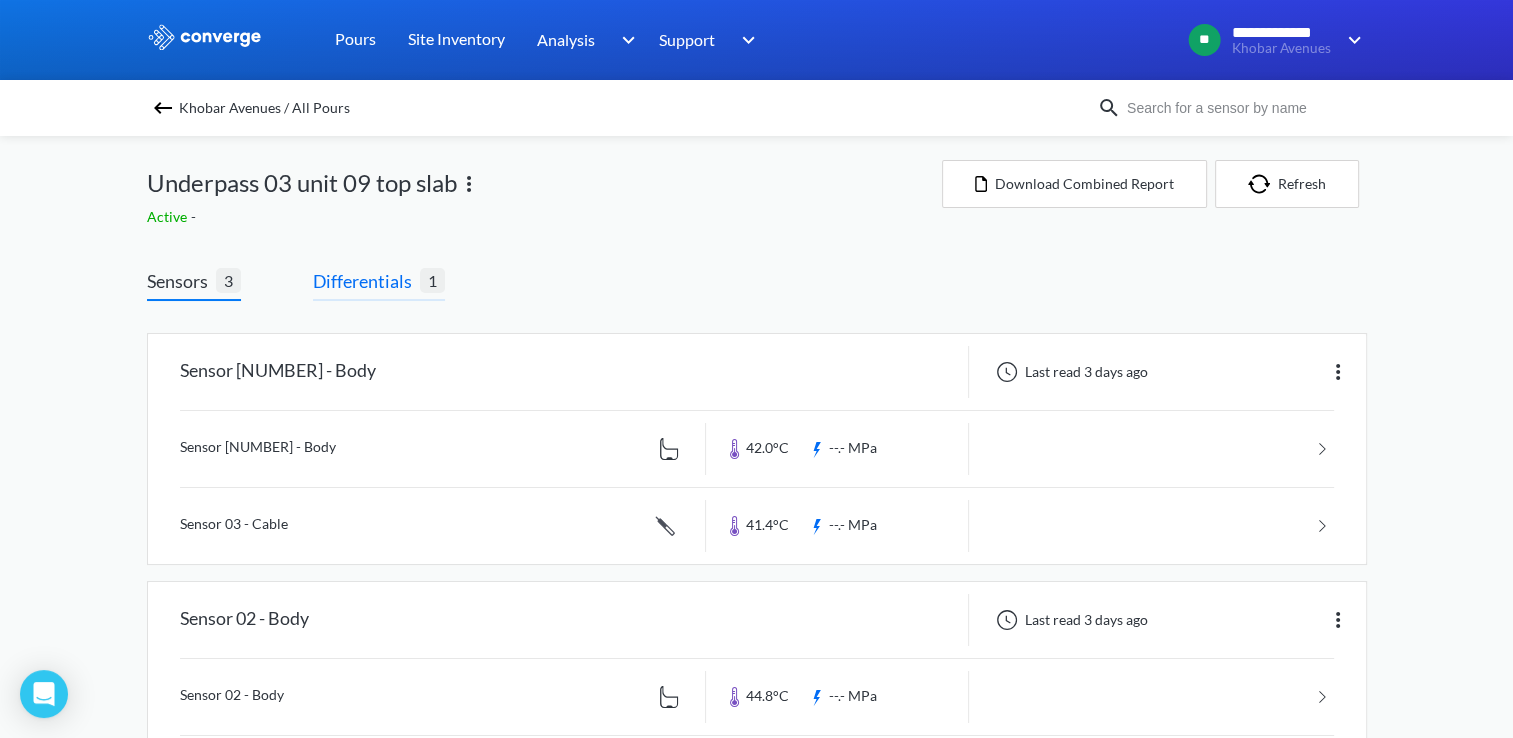 click on "Differentials" at bounding box center [366, 281] 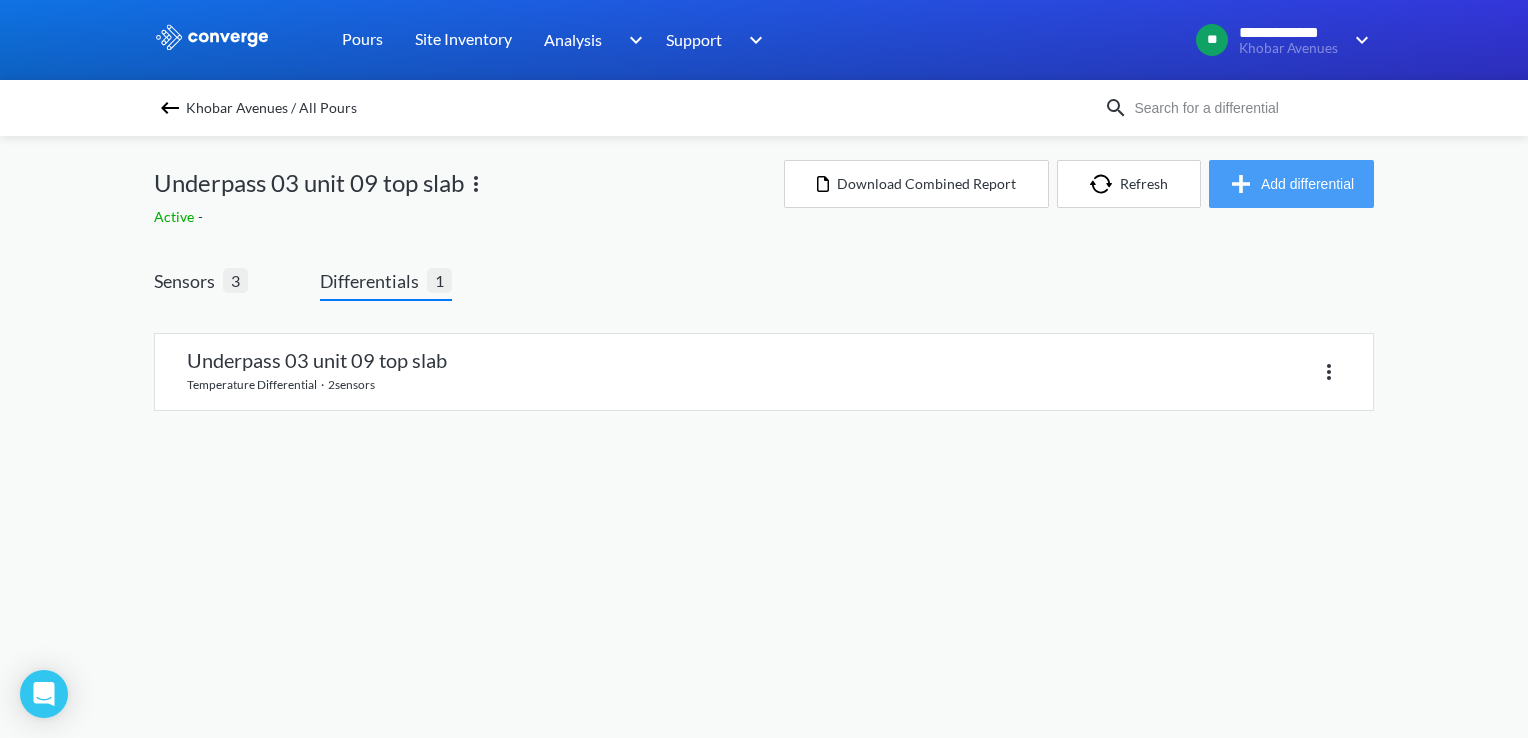 click on "Add differential" at bounding box center (1291, 184) 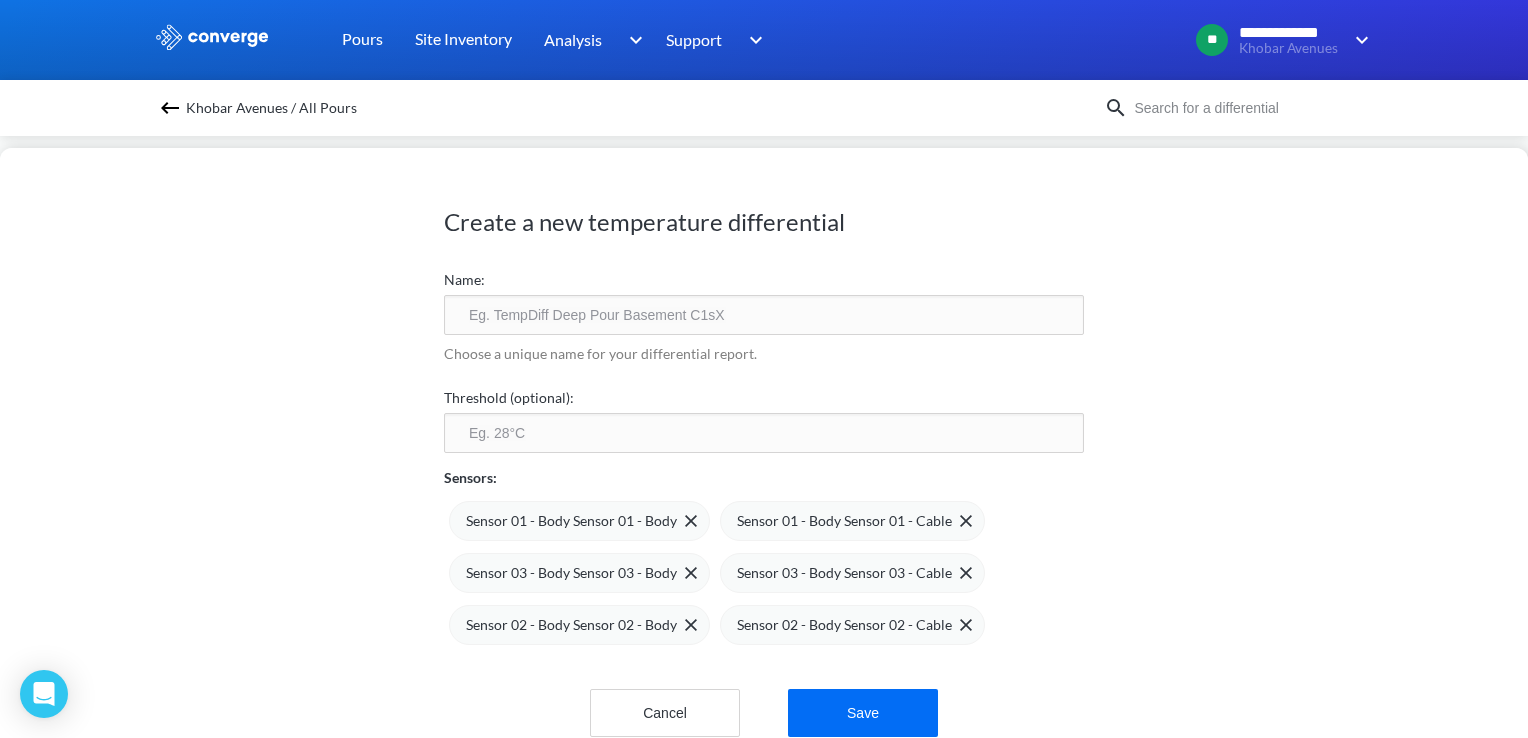 click at bounding box center (764, 315) 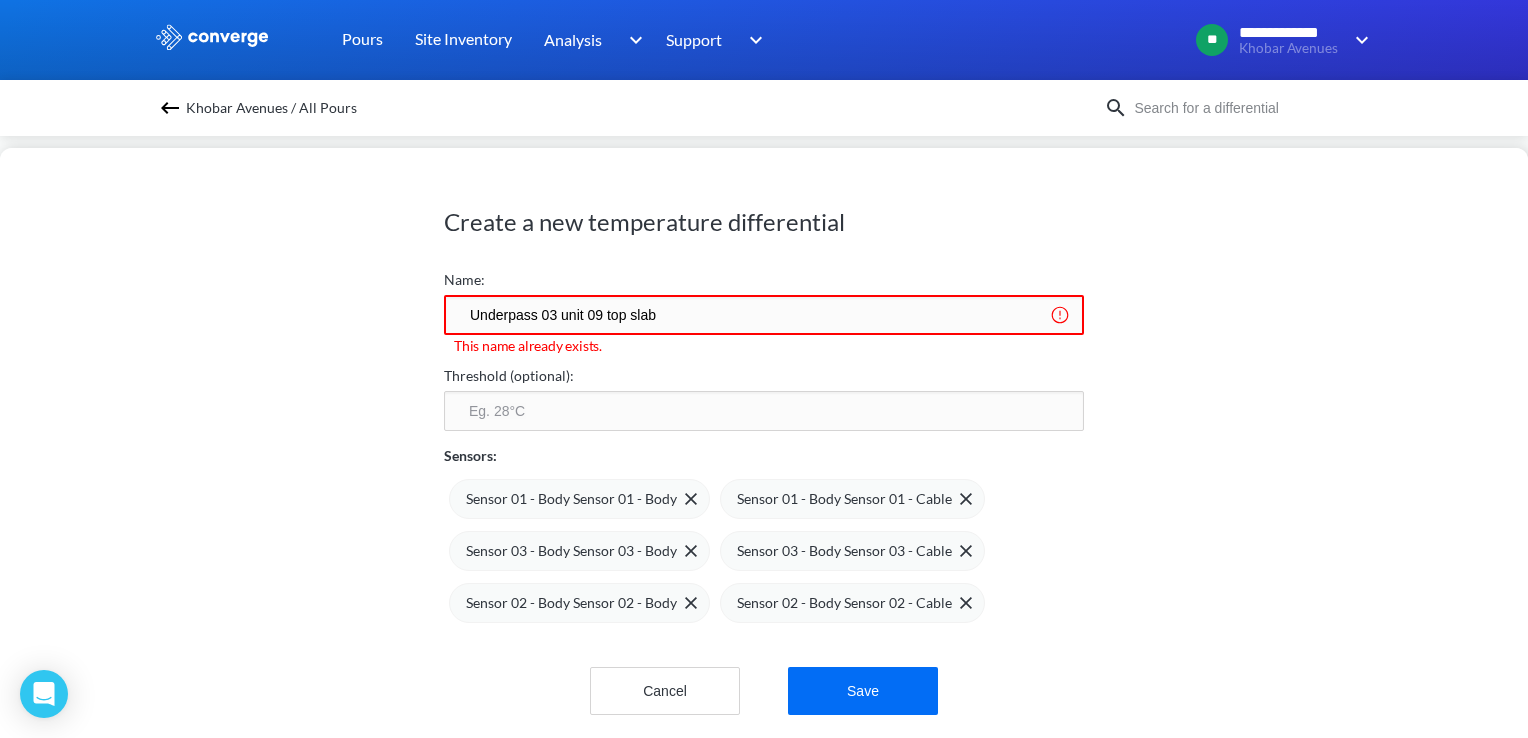 click on "Underpass 03 unit 09 top slab" at bounding box center [764, 315] 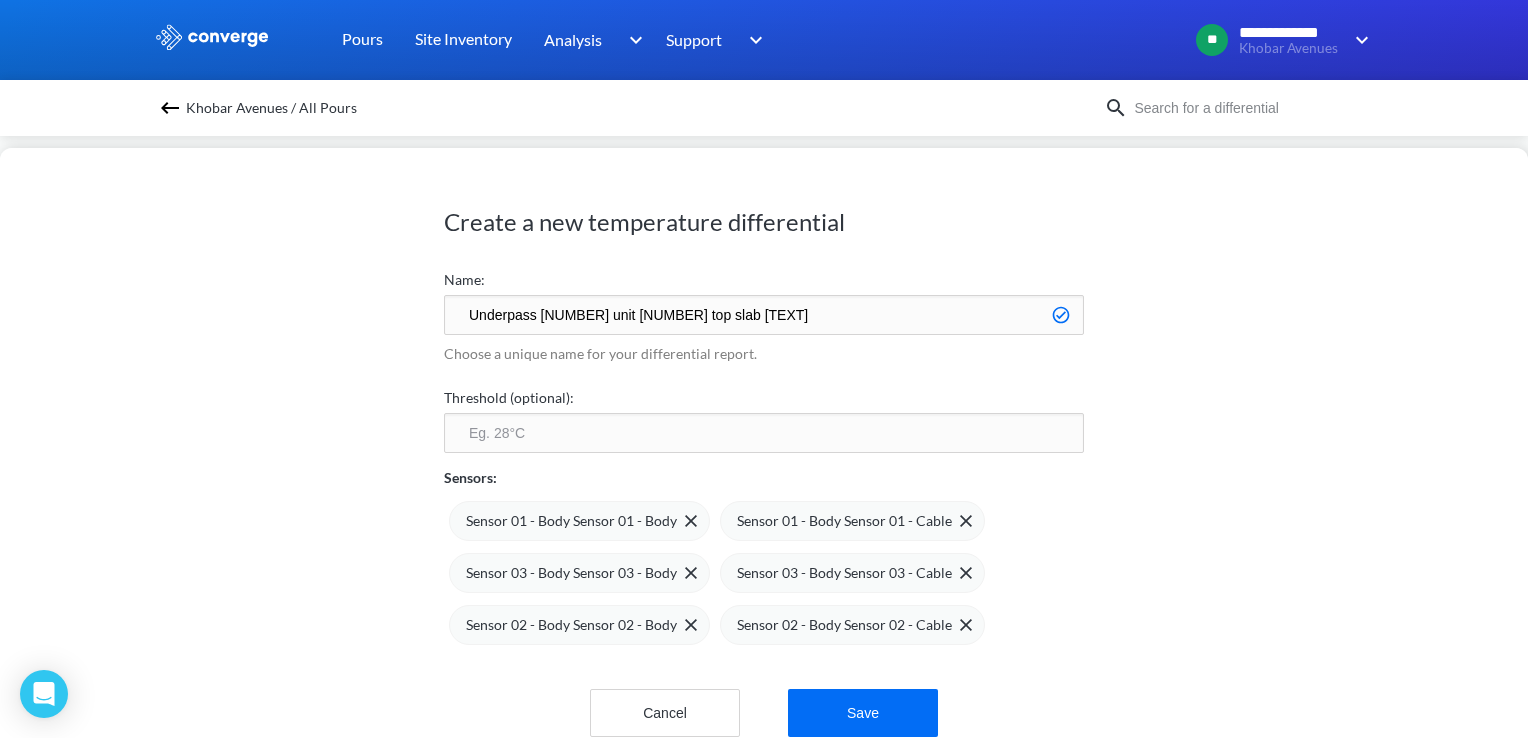 scroll, scrollTop: 43, scrollLeft: 0, axis: vertical 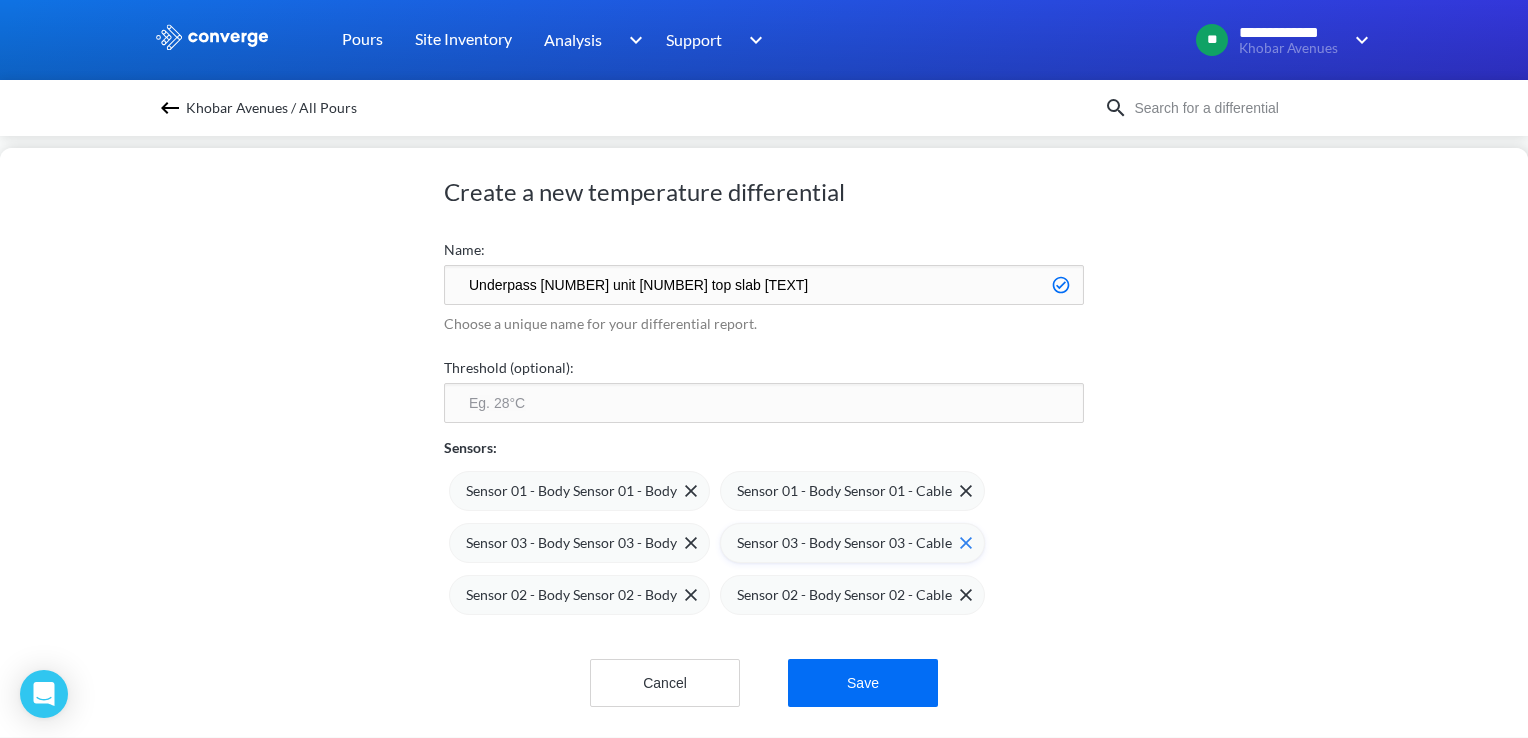 type on "Underpass [NUMBER] unit [NUMBER] top slab [TEXT]" 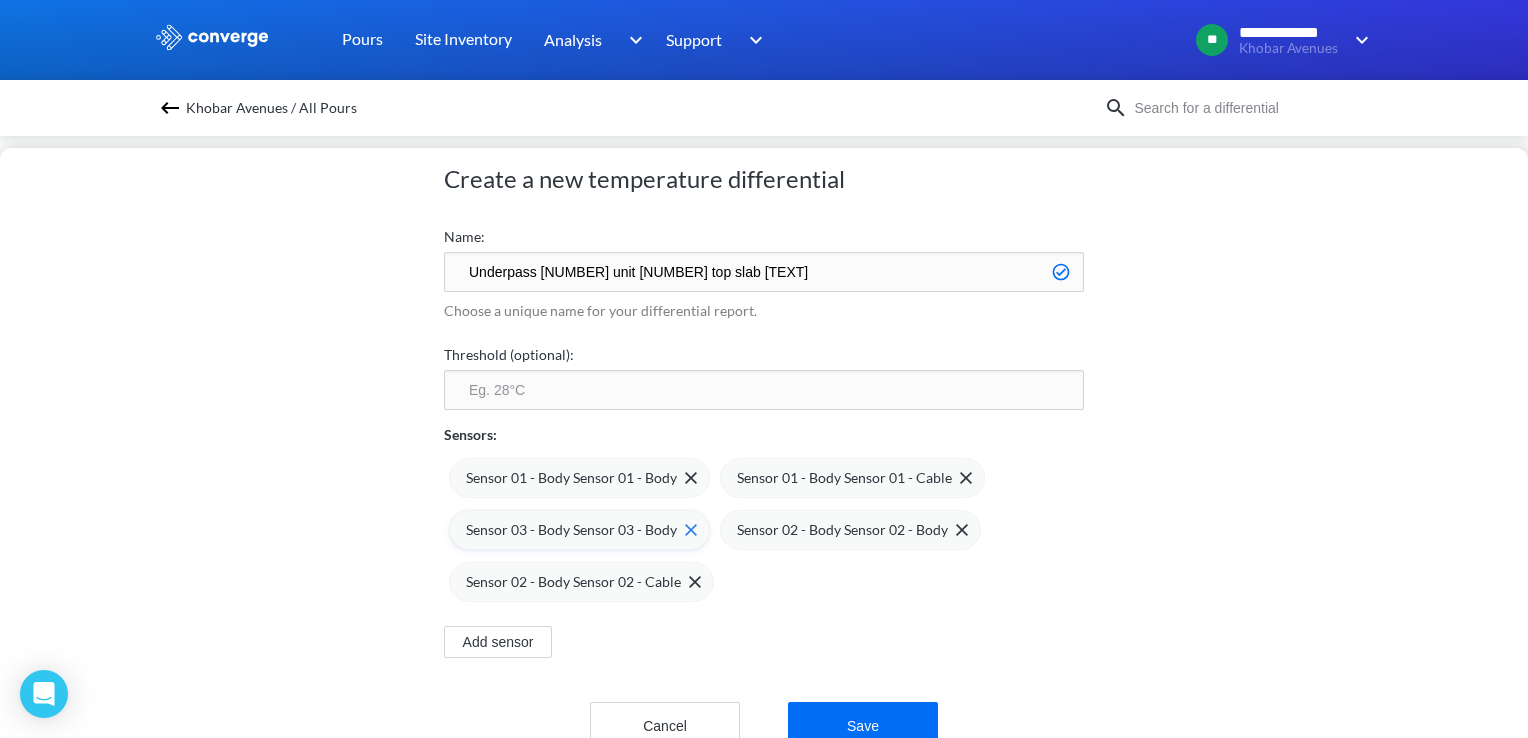 click on "Sensor 03 - Body  Sensor 03 - Body" at bounding box center [571, 530] 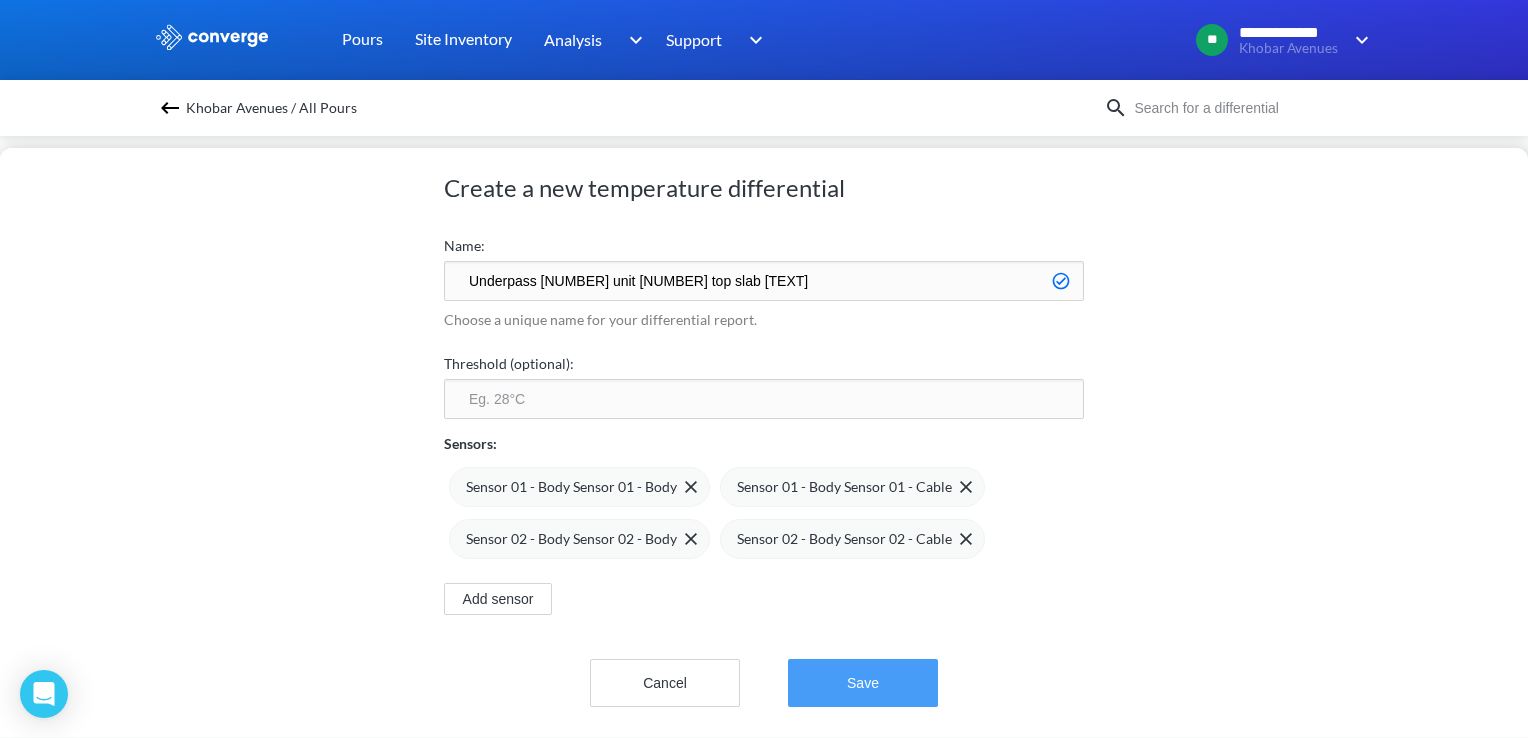 click on "Save" at bounding box center [863, 683] 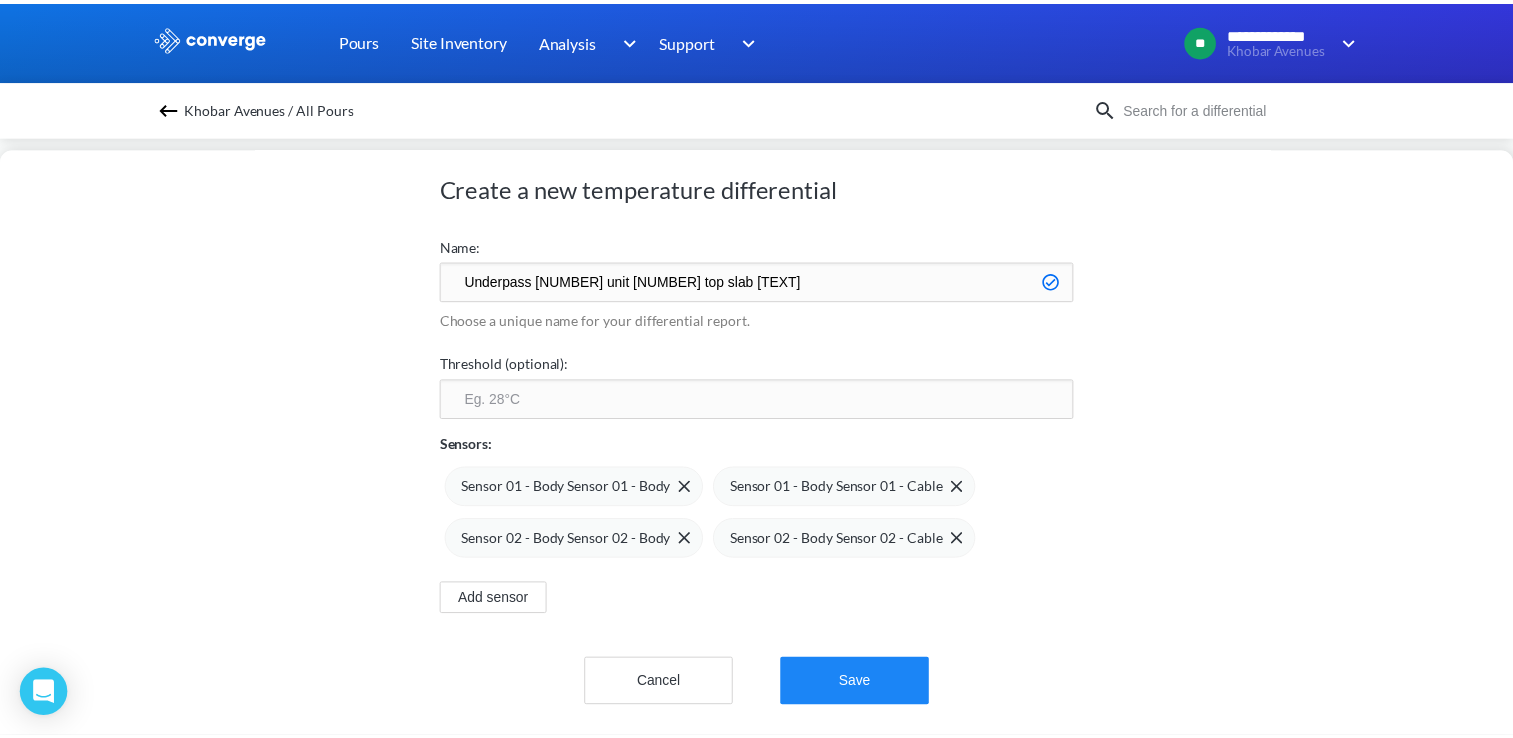 scroll, scrollTop: 0, scrollLeft: 0, axis: both 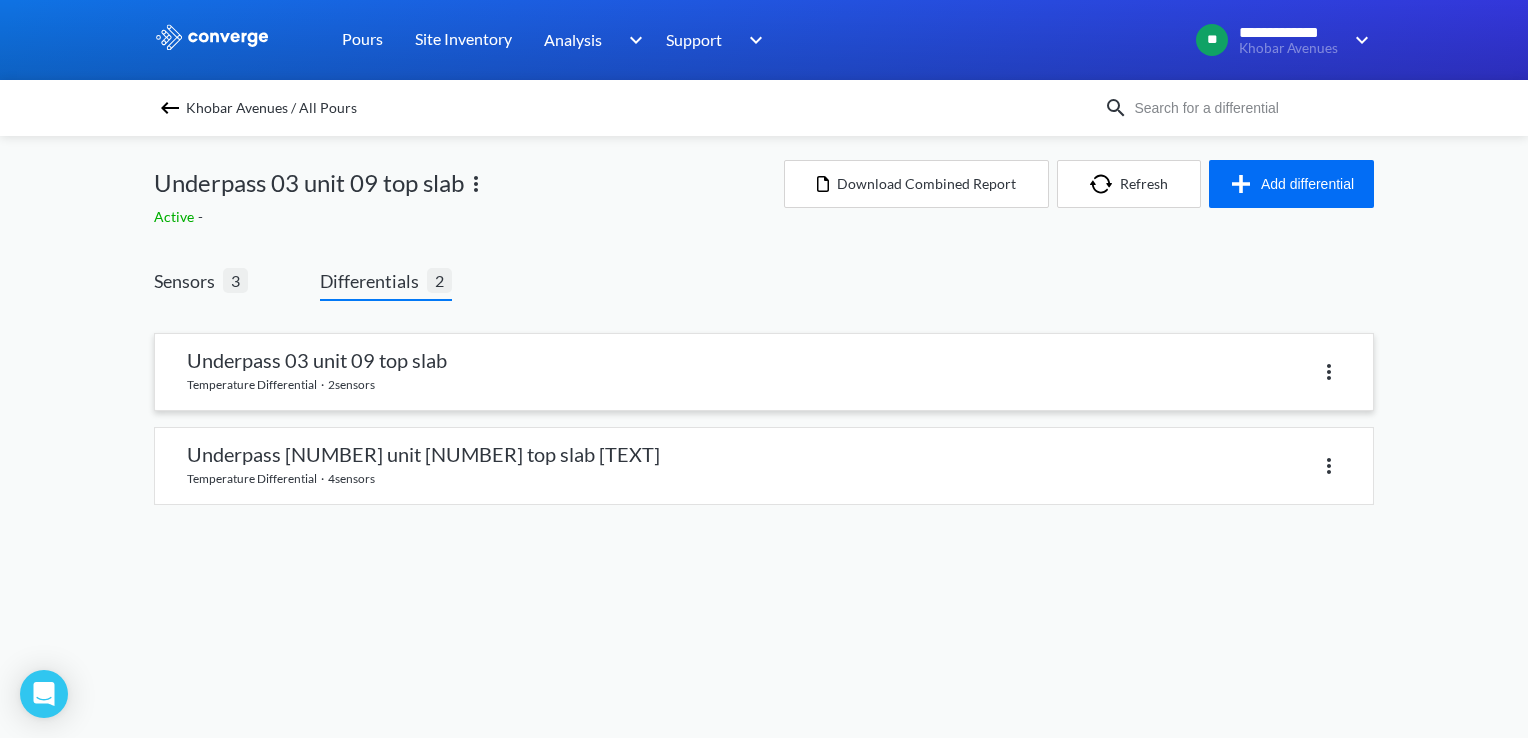 click at bounding box center [764, 372] 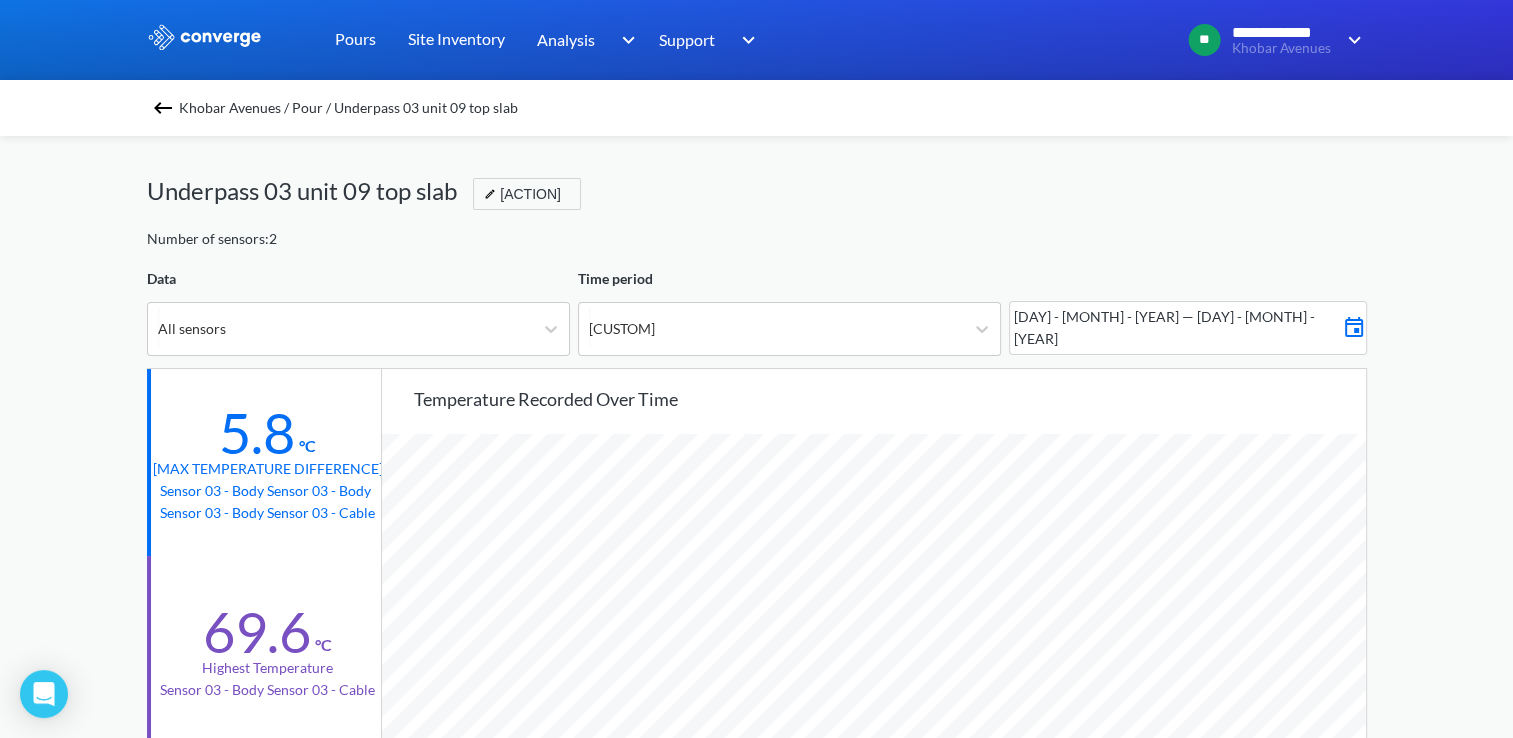 scroll, scrollTop: 998325, scrollLeft: 998487, axis: both 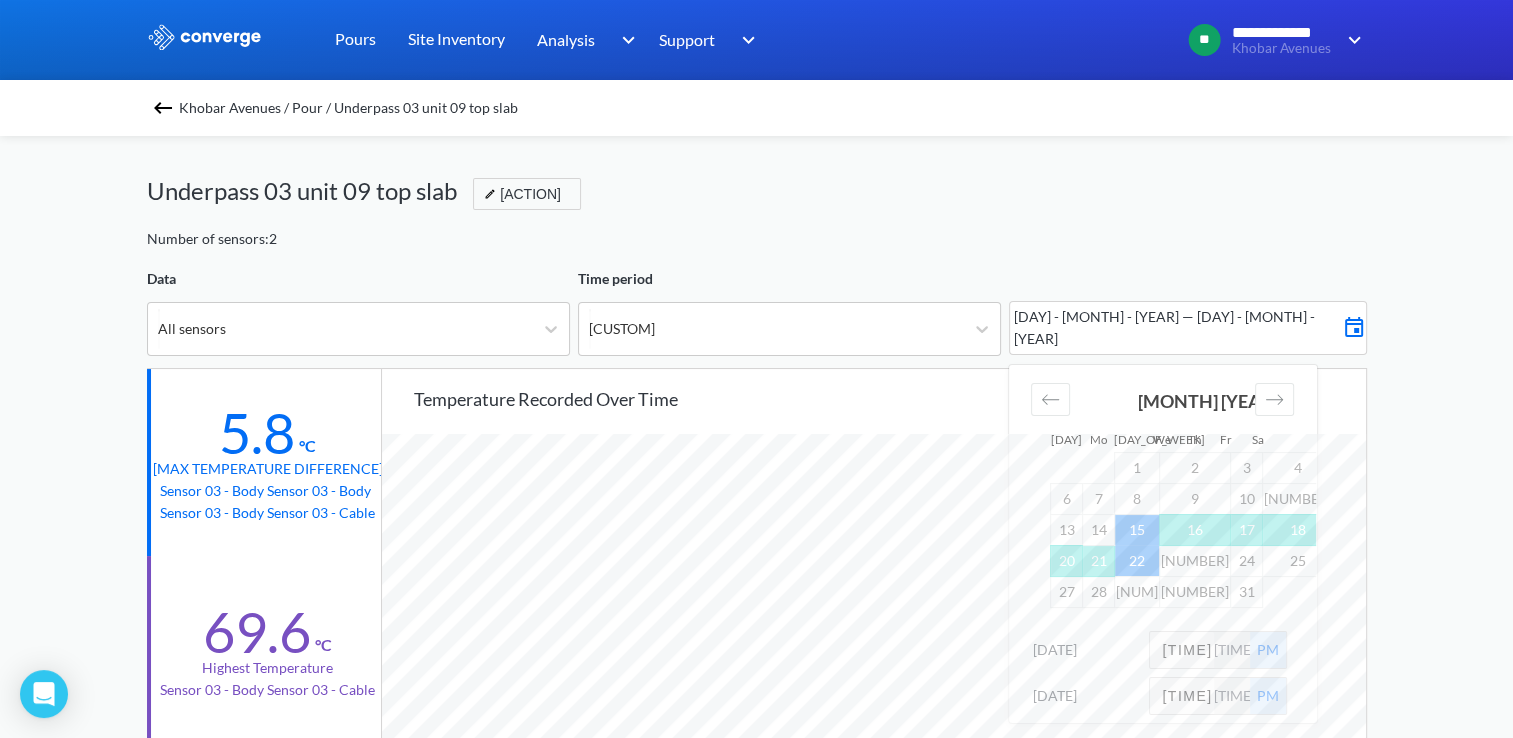 click on "**********" at bounding box center (756, 838) 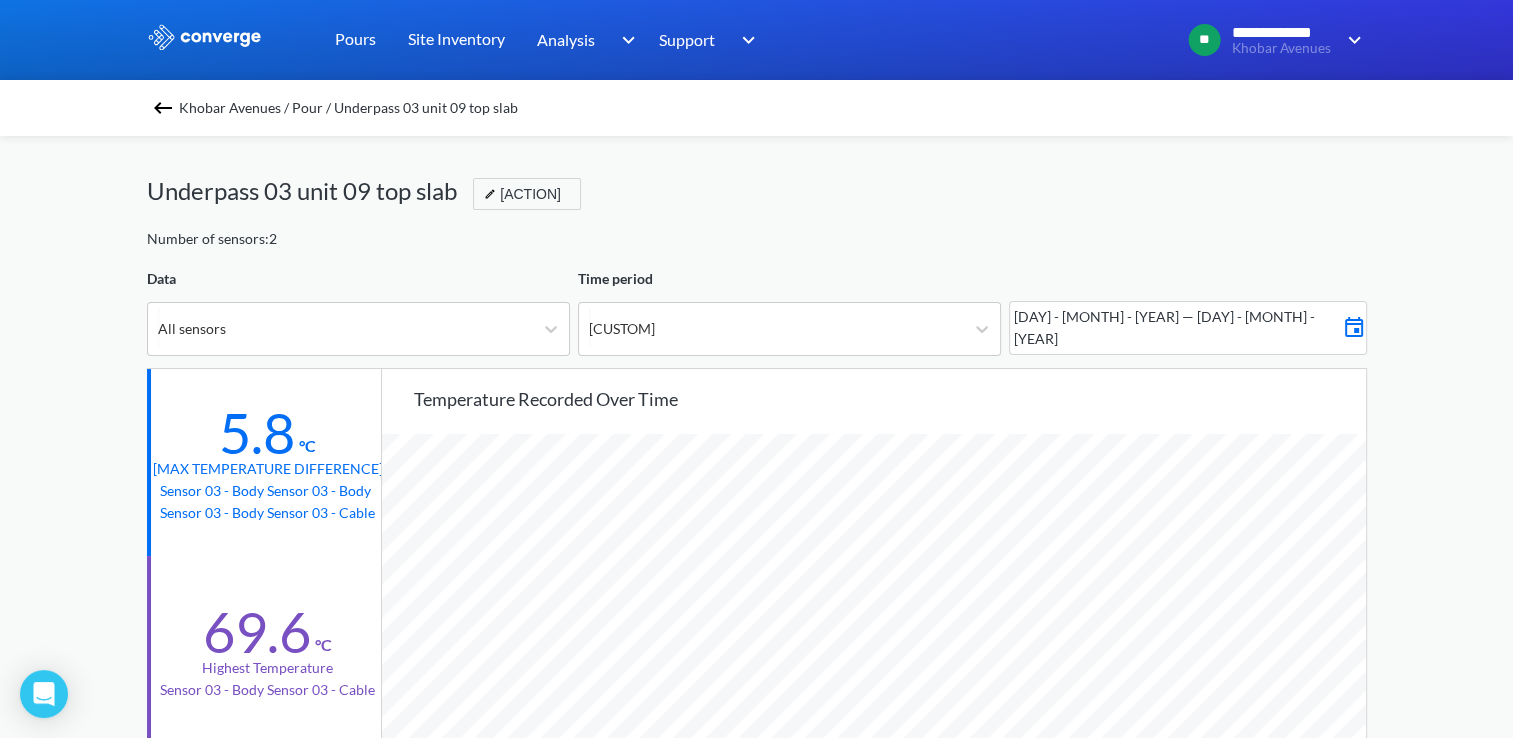 scroll, scrollTop: 998325, scrollLeft: 998487, axis: both 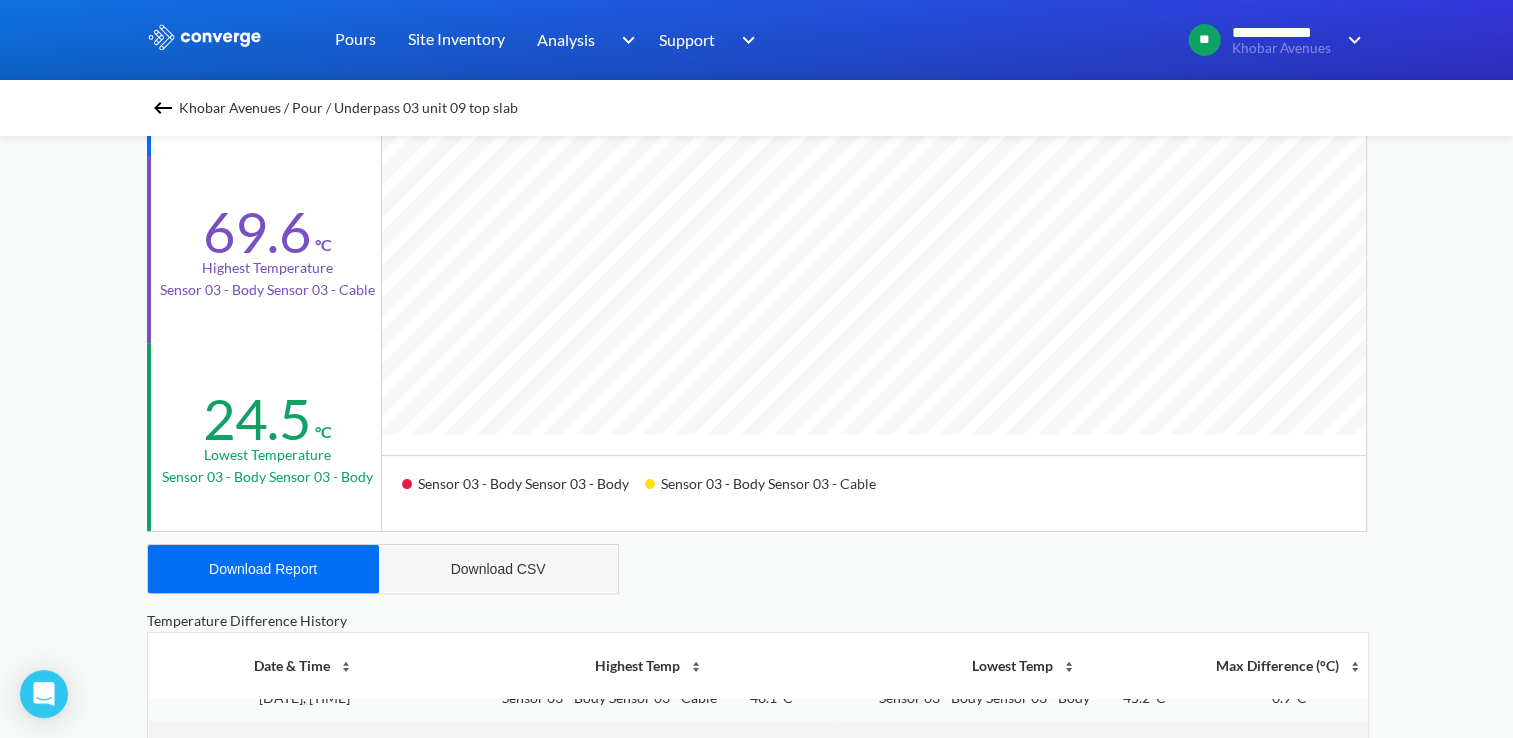 click on "Download CSV" at bounding box center (498, 569) 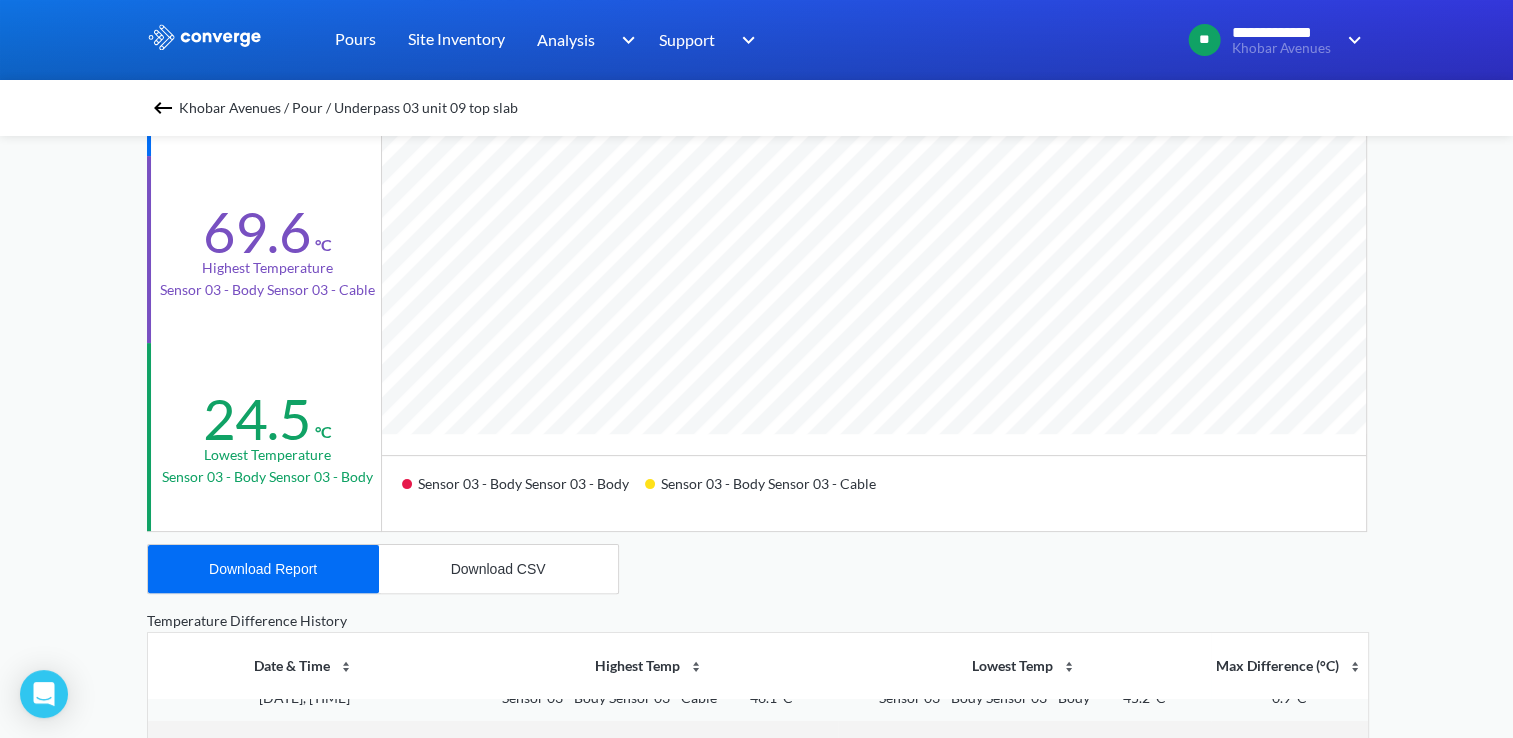 click on "Khobar Avenues / Pour / Underpass 03 unit 09 top slab Underpass 03 unit 09 top slab Edit Number of sensors:  2 Data All sensors Time period Custom [DATE]   —   [DATE] 5.8 °C Max temperature difference Sensor 03 - Body  Sensor 03 - Body  Sensor 03 - Body  Sensor 03 - Cable 69.6 °C Highest temperature Sensor 03 - Body  Sensor 03 - Cable 24.5 °C Lowest temperature Sensor 03 - Body  Sensor 03 - Body  Temperature recorded over time Sensor 03 - Body  Sensor 03 - Body  Sensor 03 - Body  Sensor 03 - Cable Download Report Download CSV Temperature Difference History Date & Time Highest Temp Lowest Temp Max Difference (°C) [DATE], [TIME] Sensor 03 - Body  Sensor 03 - Cable 45.9°C Sensor 03 - Body  Sensor 03 - Body  44.3°C 1.6°C [DATE], [TIME] Sensor 03 - Body  Sensor 03 - Cable 45.9°C Sensor 03 - Body  Sensor 03 - Body  44.5°C 1.5°C [DATE], [TIME] Sensor 03 - Body  Sensor 03 - Cable 46.0°C Sensor 03 - Body  Sensor 03 - Body  44.6°C 1.4°C [DATE], [TIME] 46.0°C" at bounding box center (757, 506) 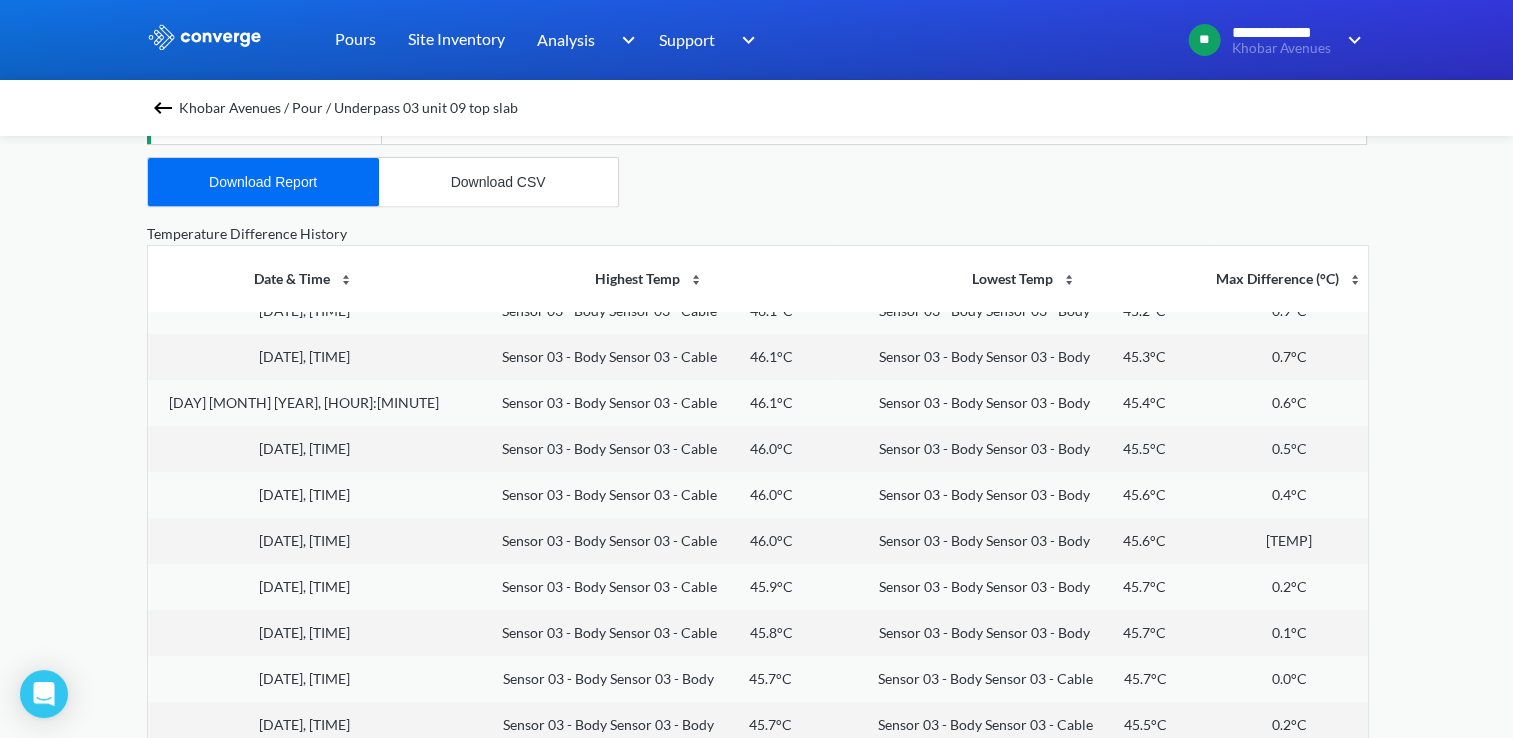 scroll, scrollTop: 736, scrollLeft: 0, axis: vertical 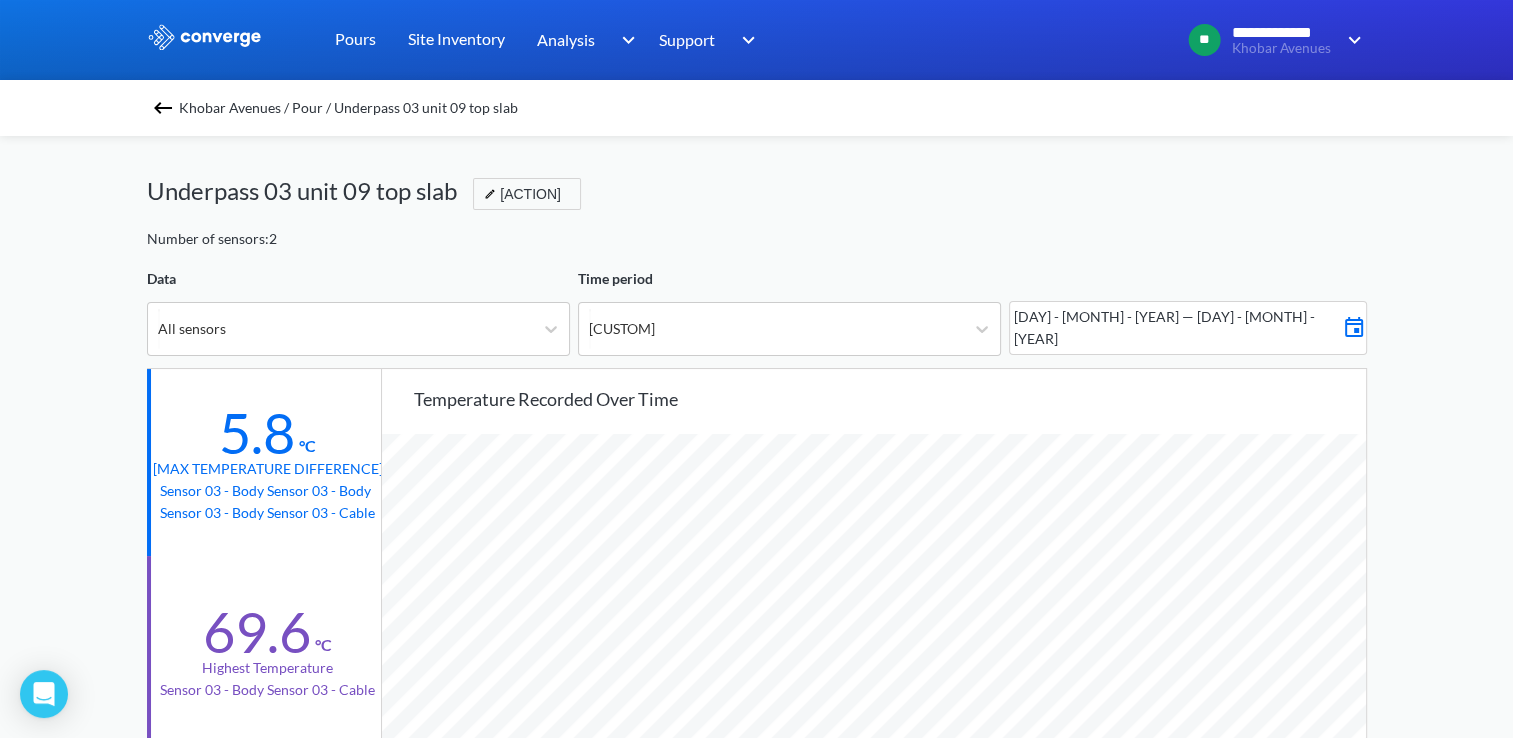 click at bounding box center [163, 108] 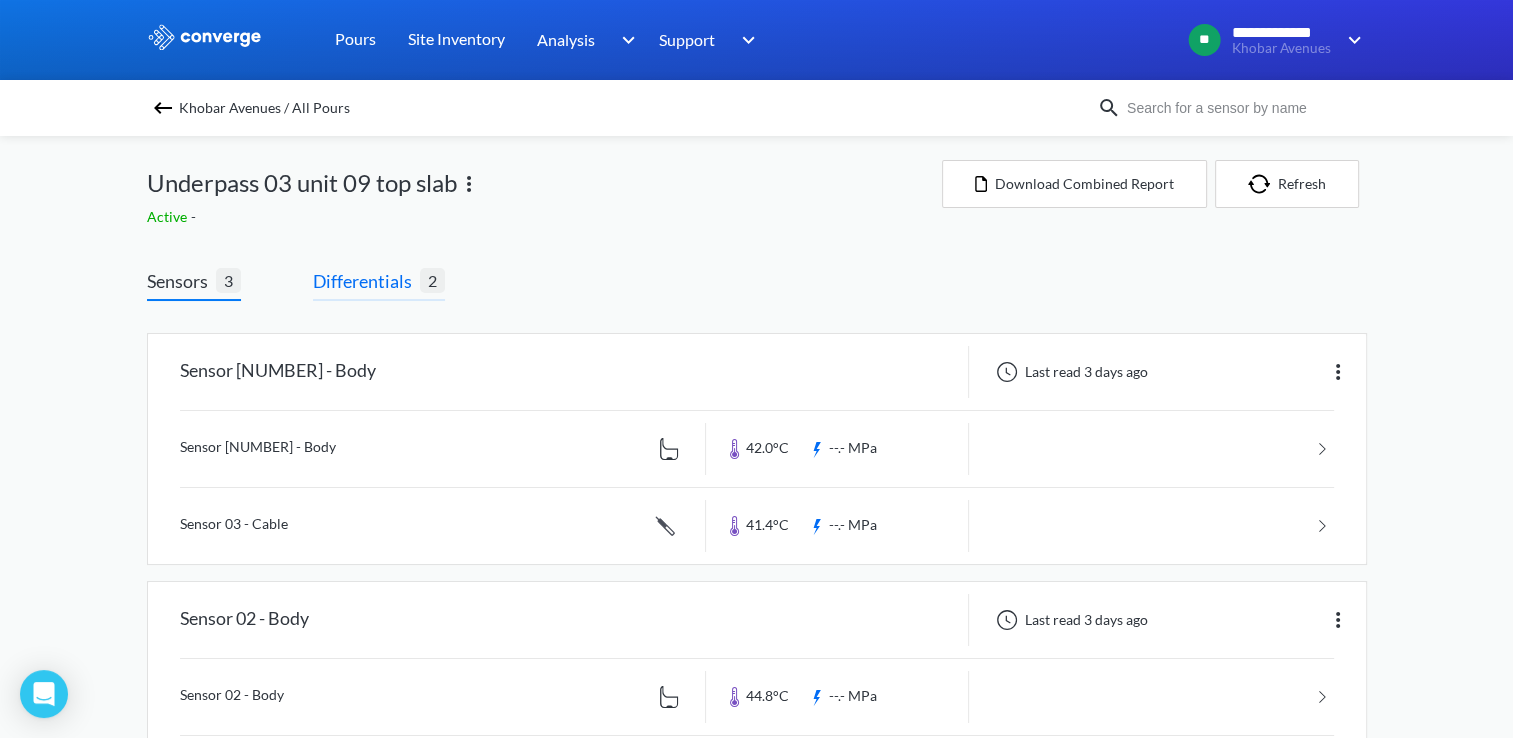 click on "Differentials" at bounding box center (366, 281) 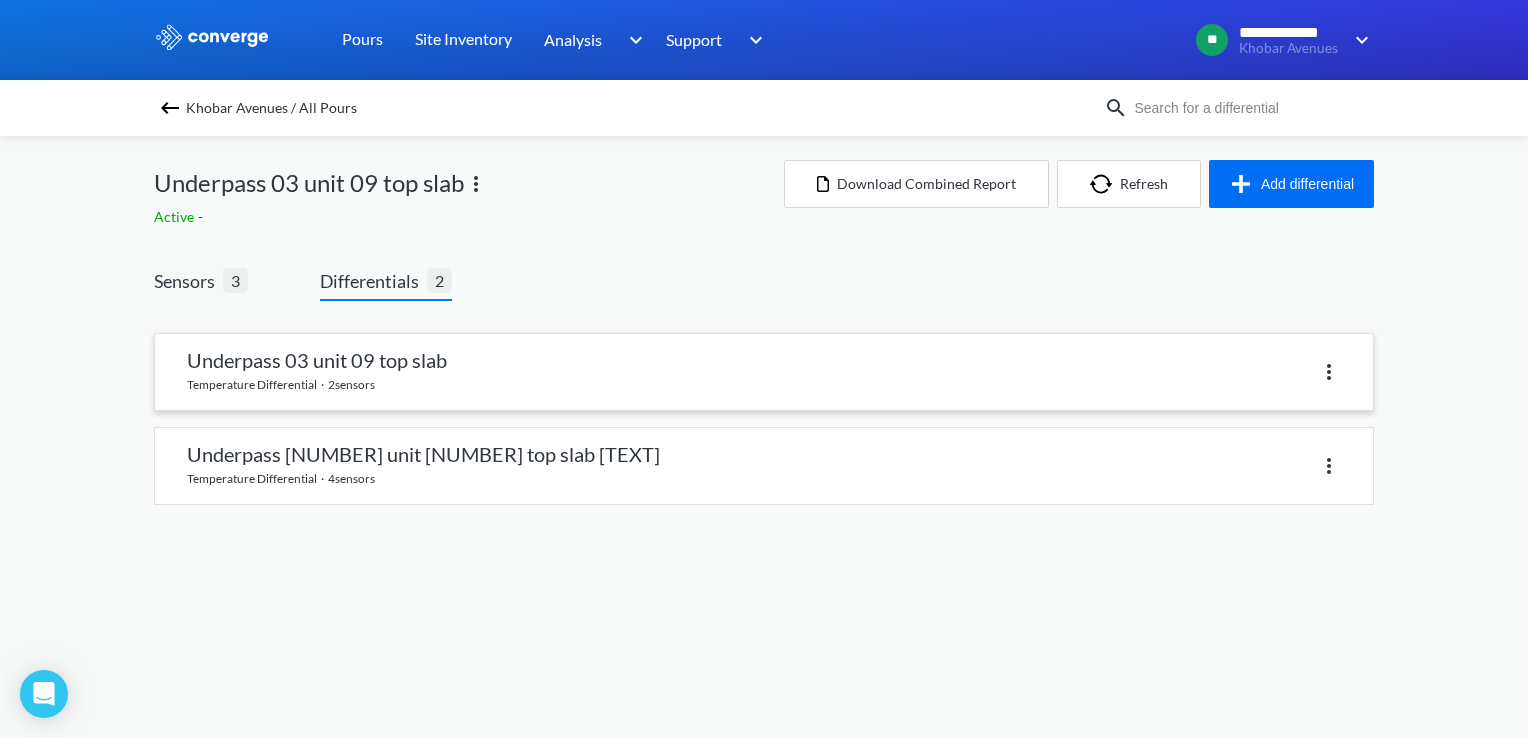 click at bounding box center [1329, 372] 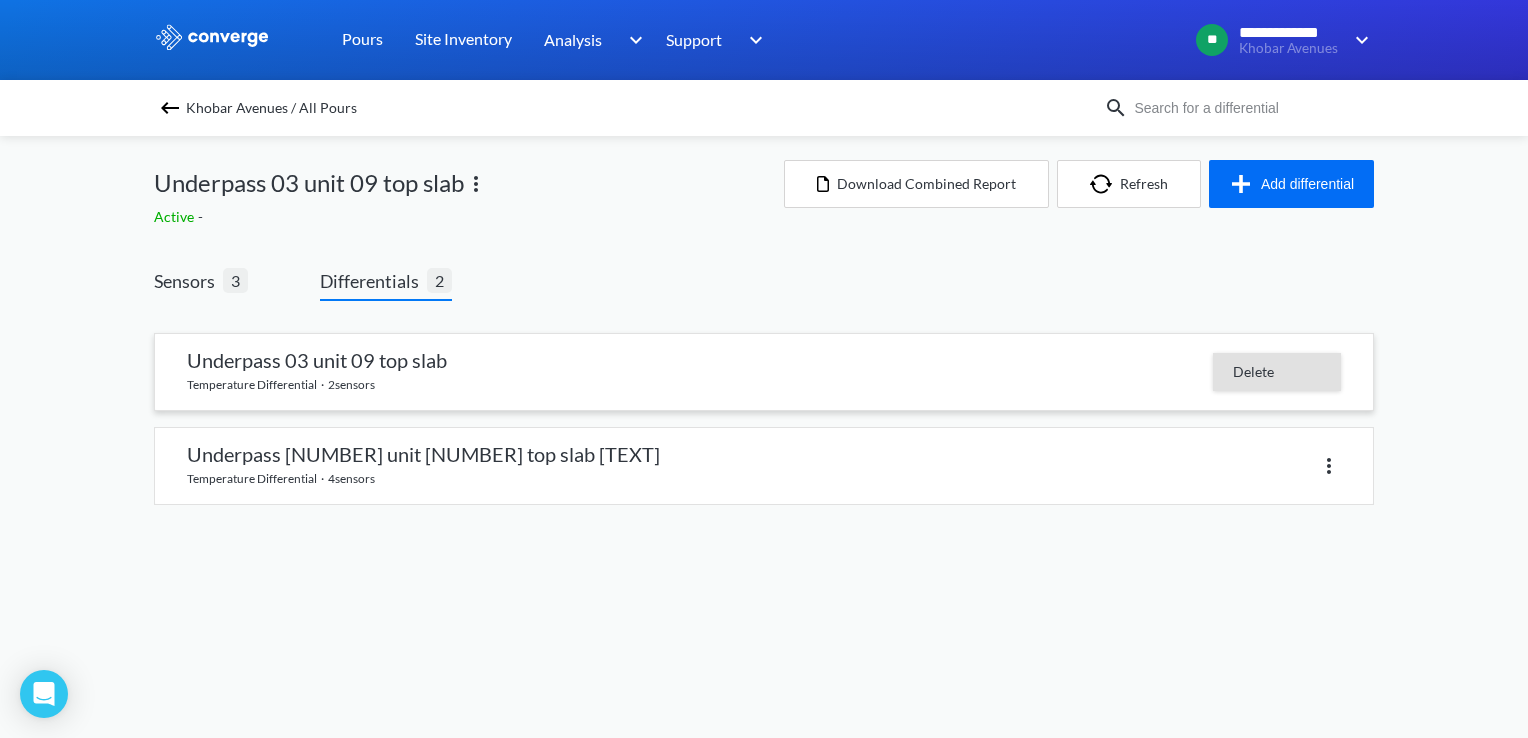 click on "Delete" at bounding box center [1277, 372] 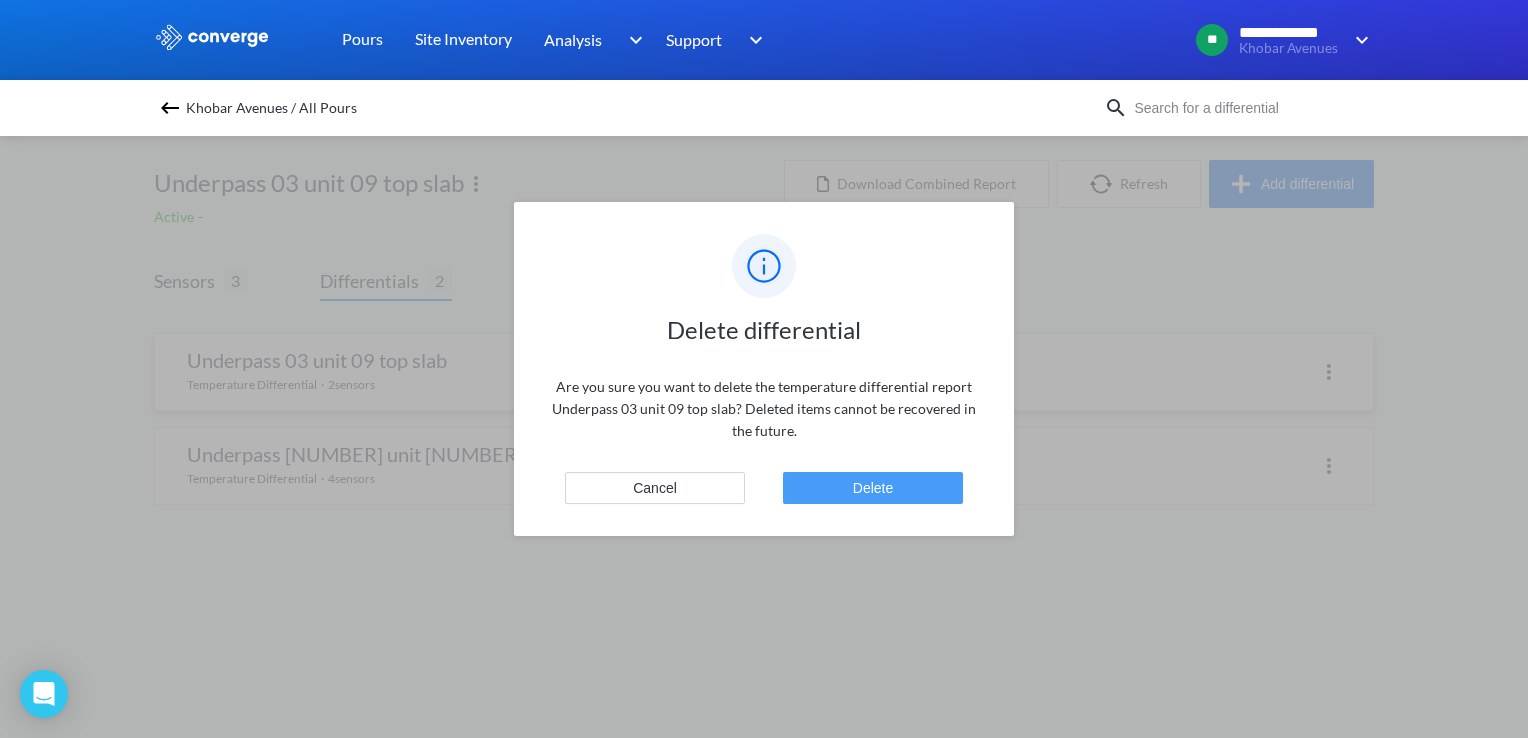 click on "Delete" at bounding box center [873, 488] 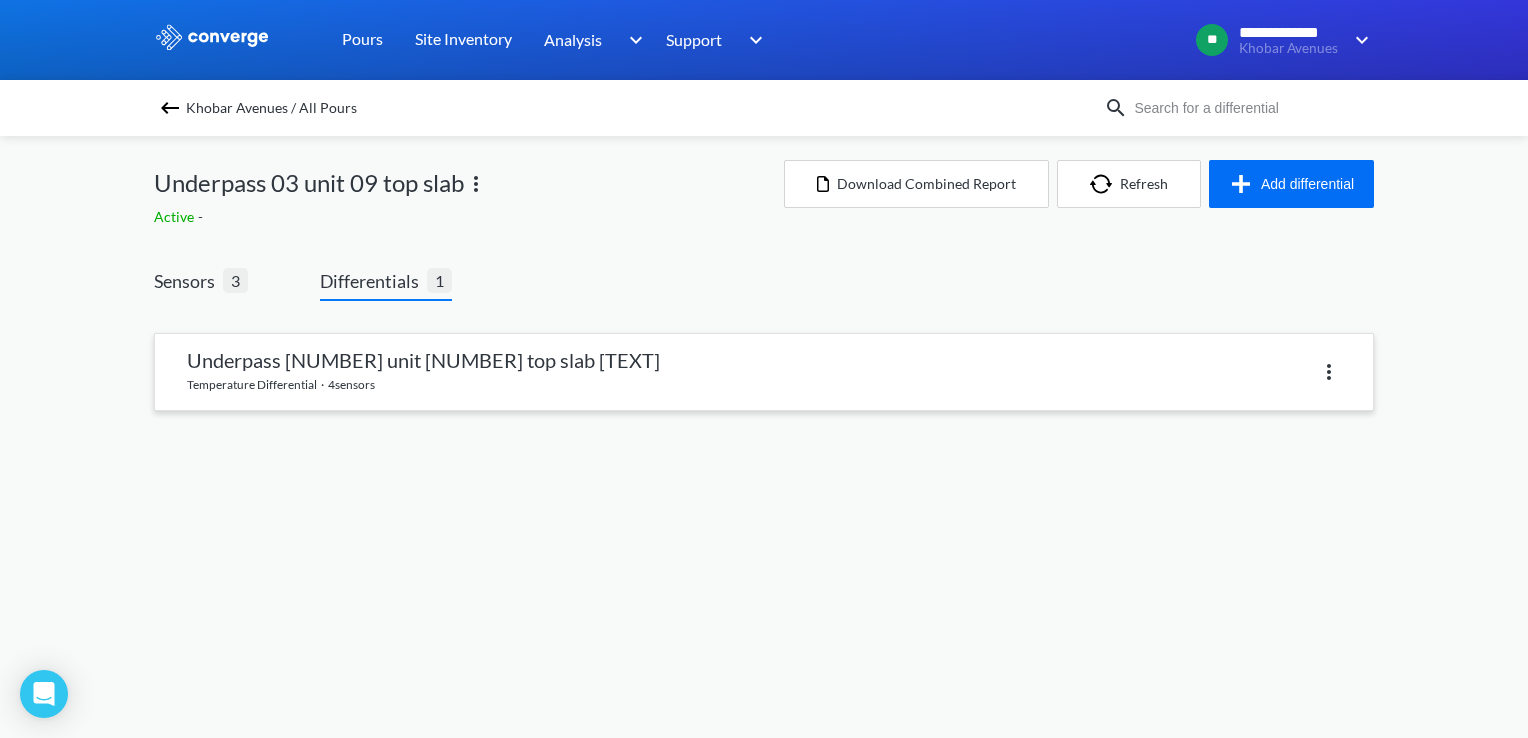 click at bounding box center (1329, 372) 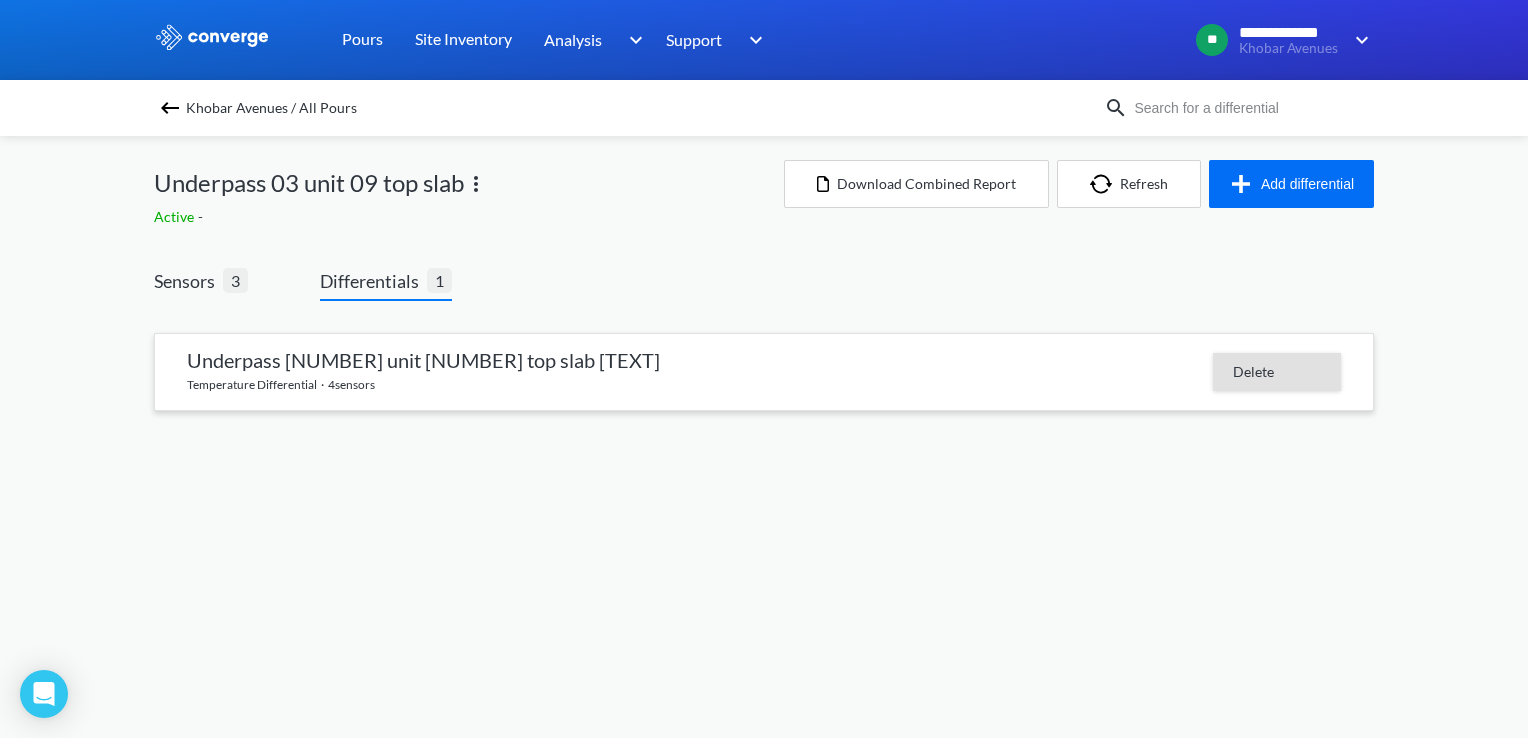 click on "Delete" at bounding box center (1277, 372) 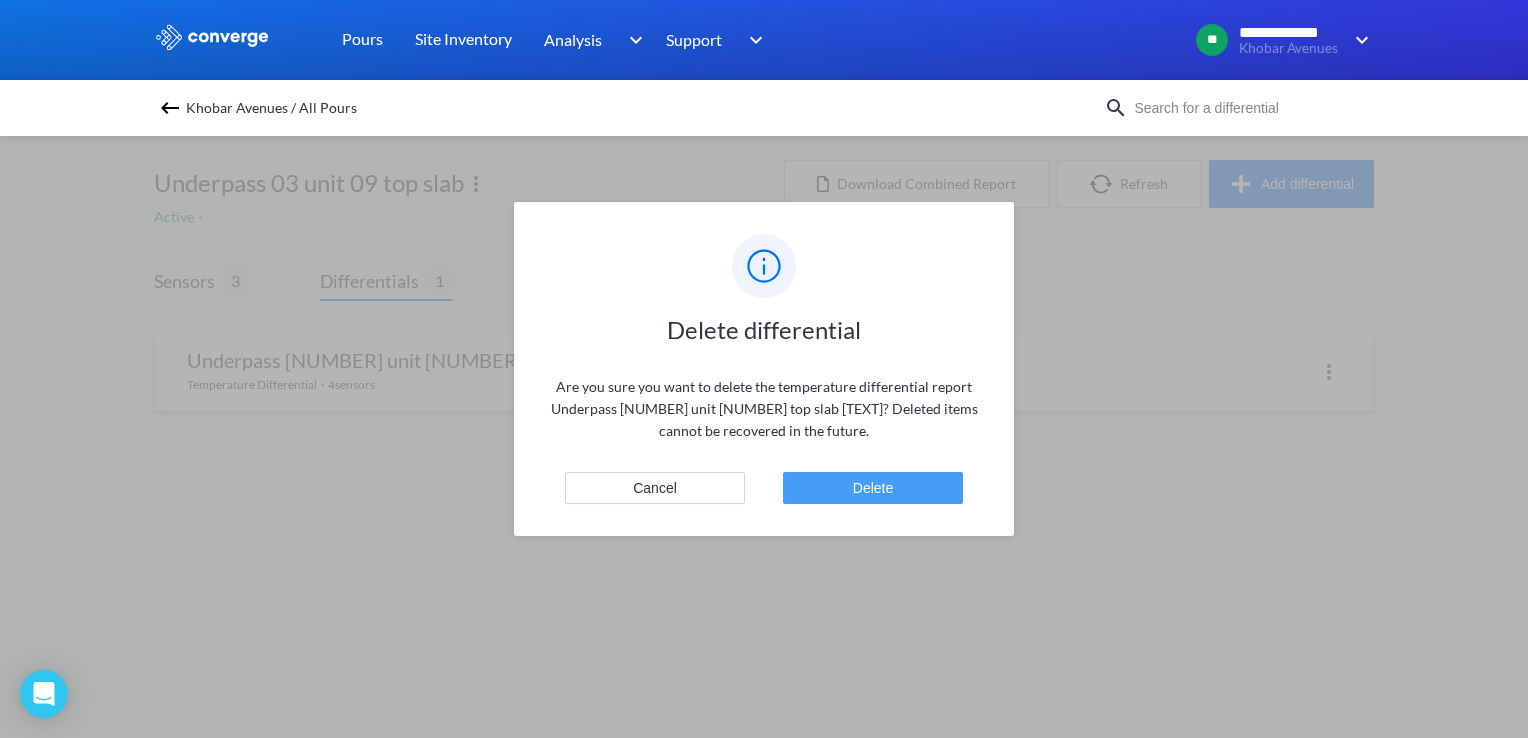 click on "Delete" at bounding box center [873, 488] 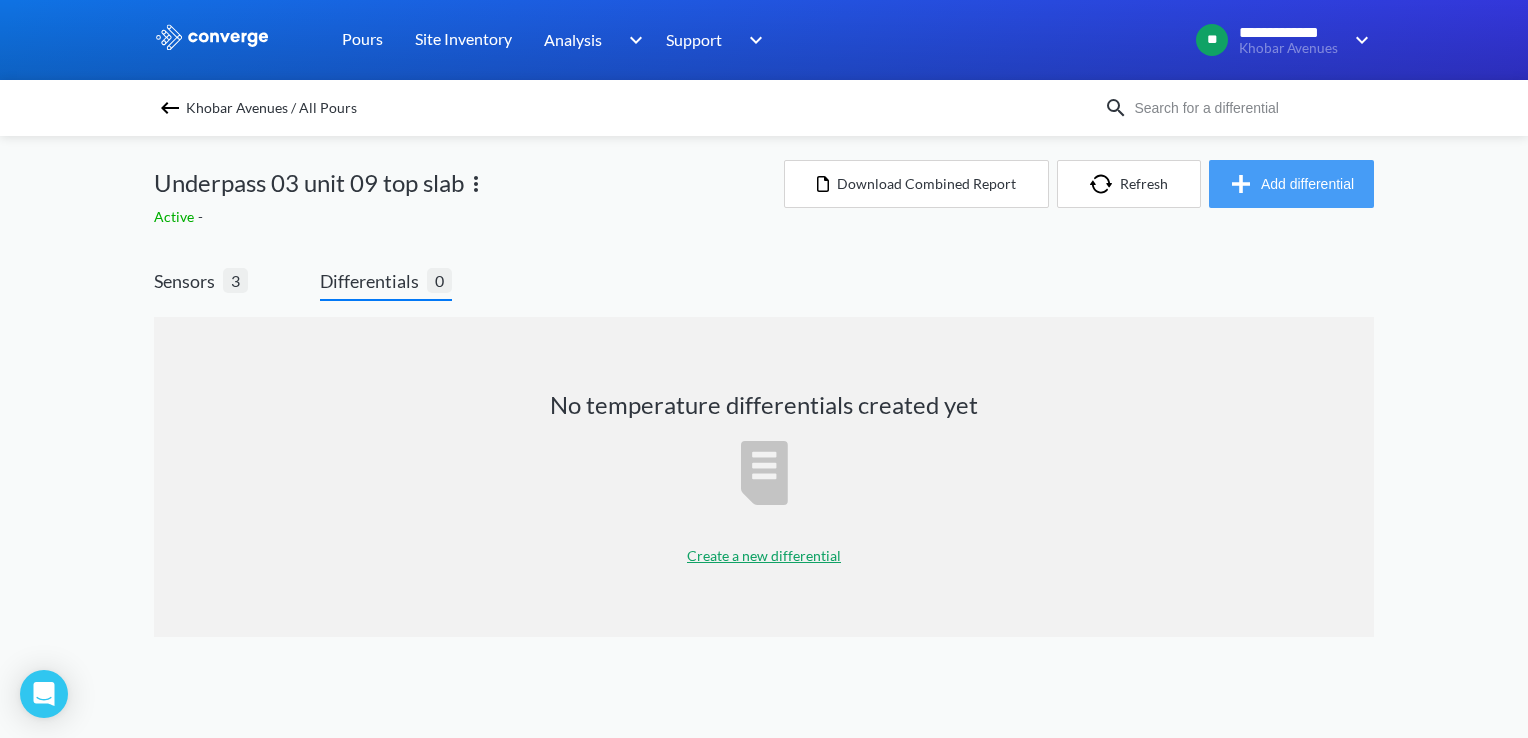 click on "Add differential" at bounding box center (1291, 184) 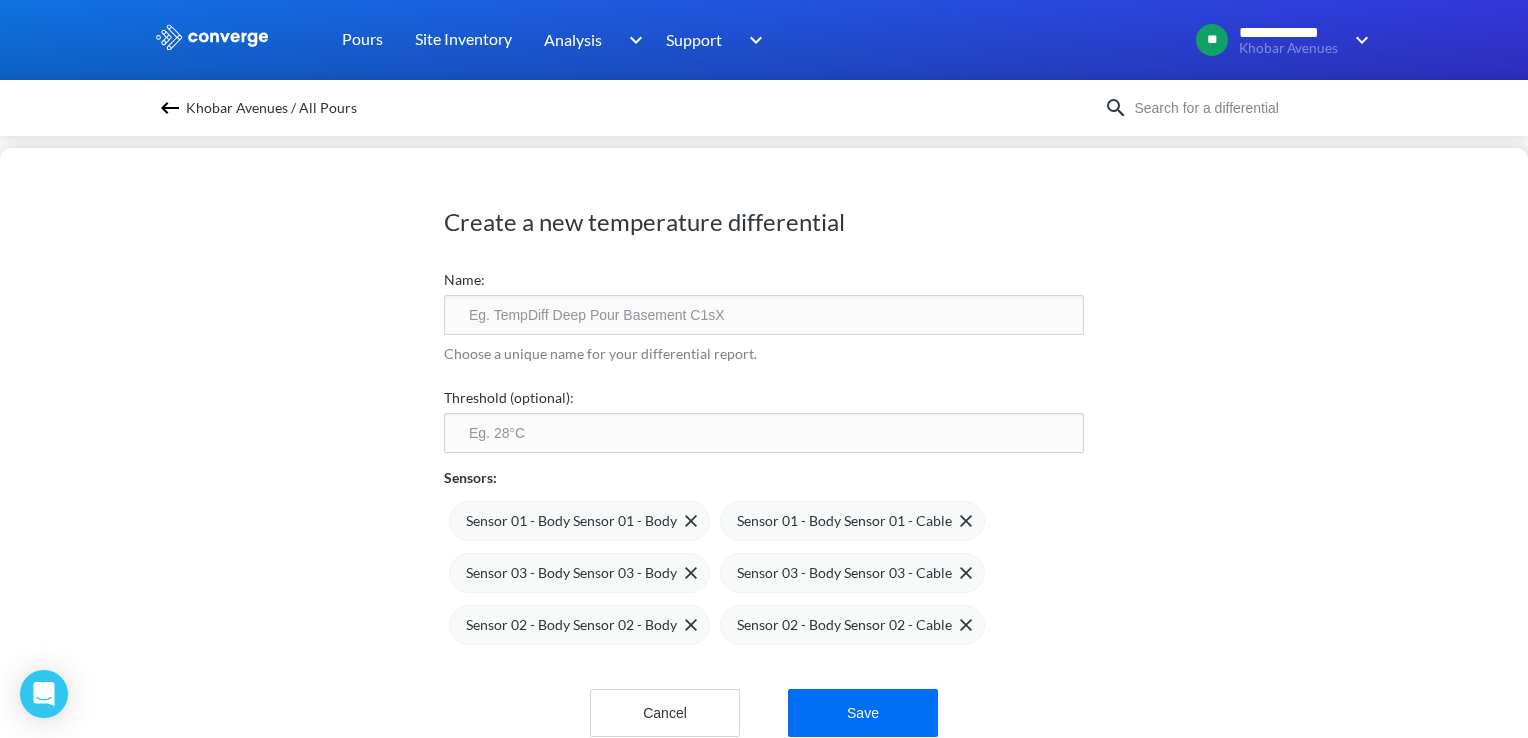 click at bounding box center (764, 315) 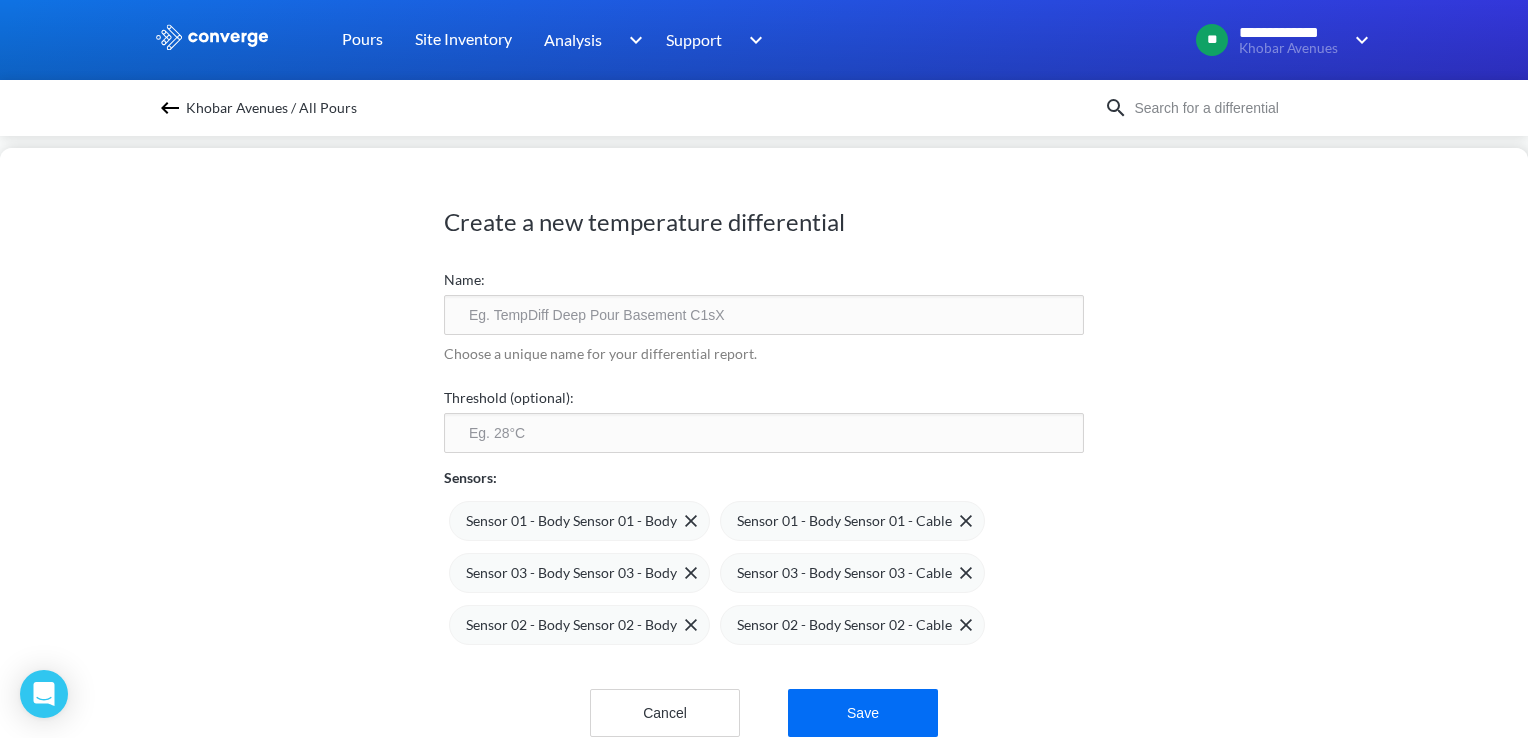 paste on "Underpass 03 unit 09 top slab" 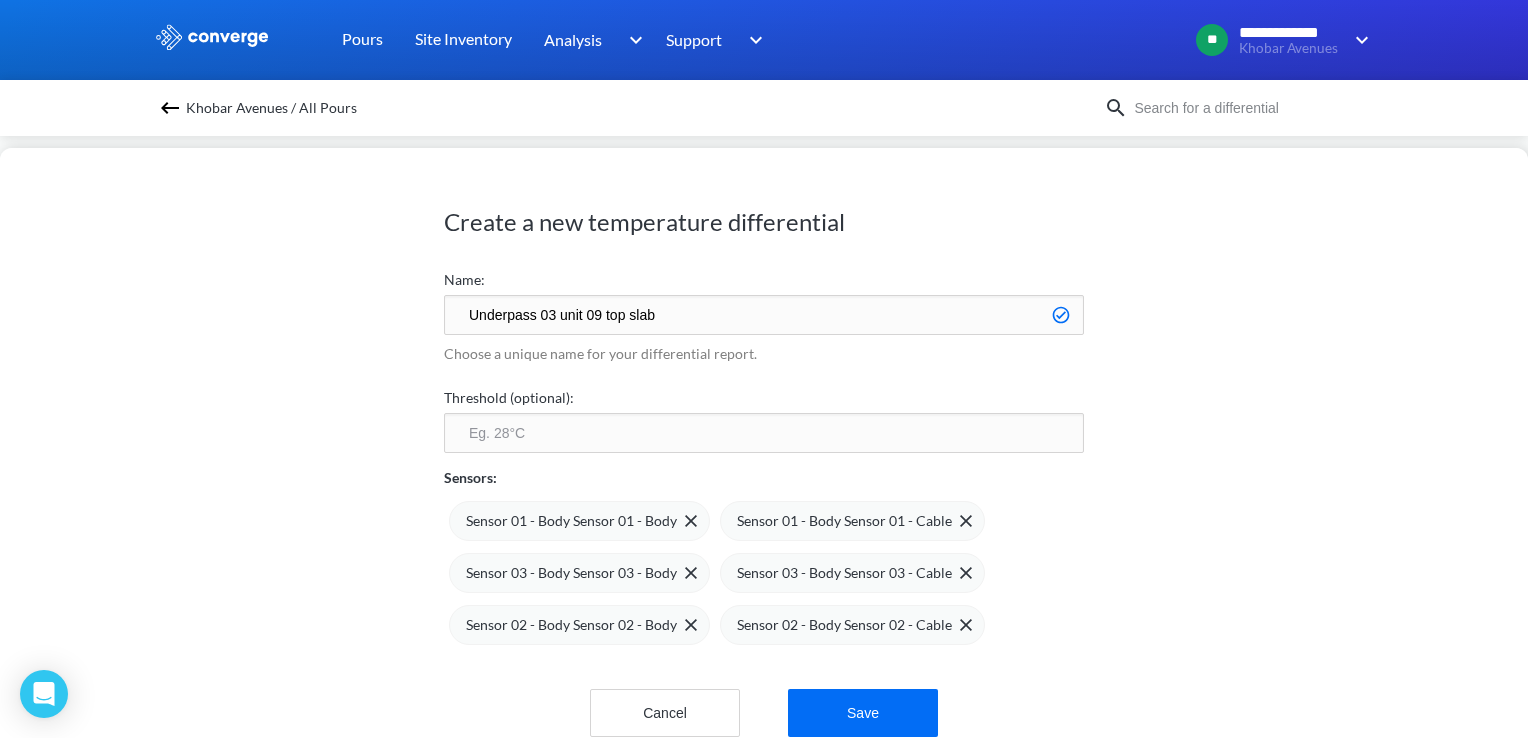 type on "Underpass 03 unit 09 top slab D1" 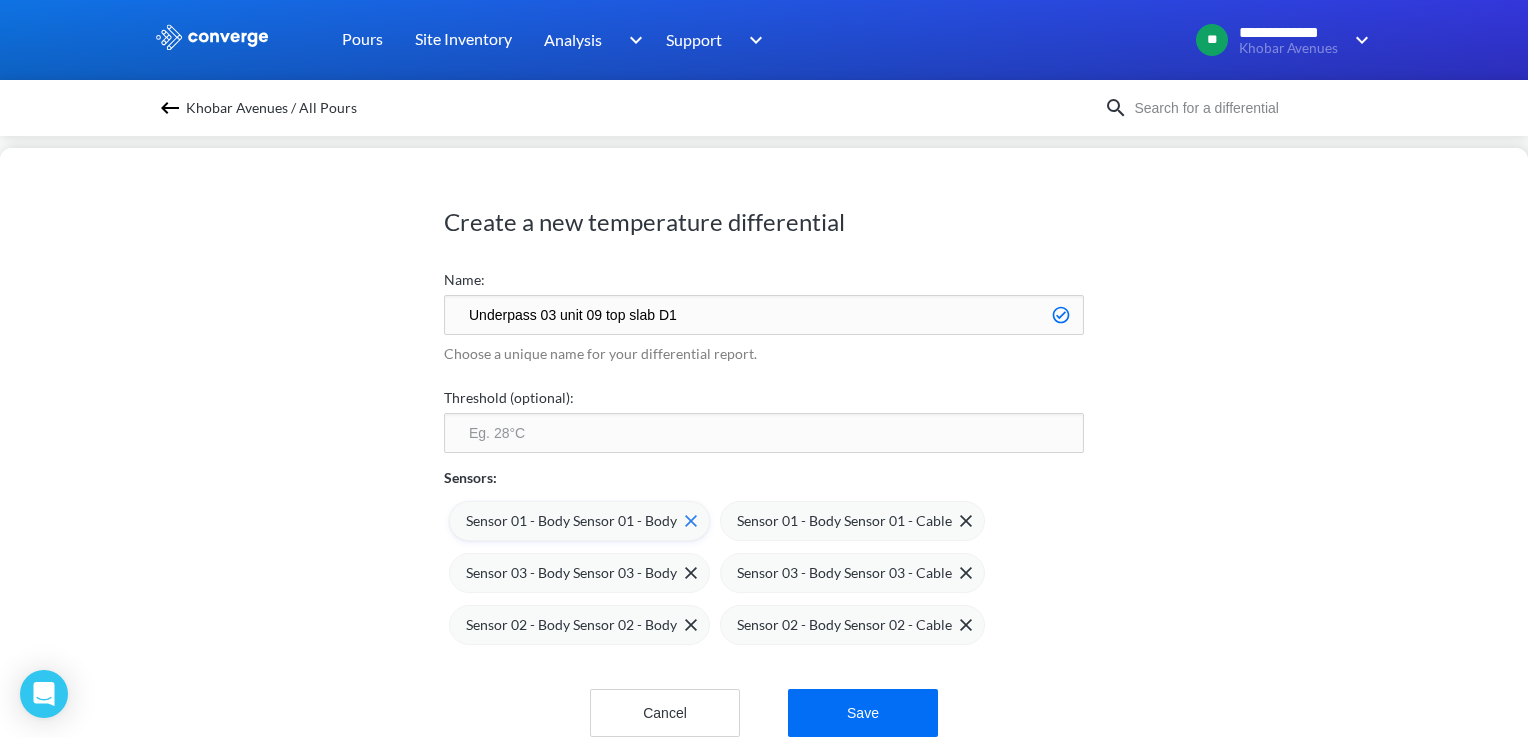 click on "Sensor 01 - Body Sensor 01 - Body" at bounding box center (571, 521) 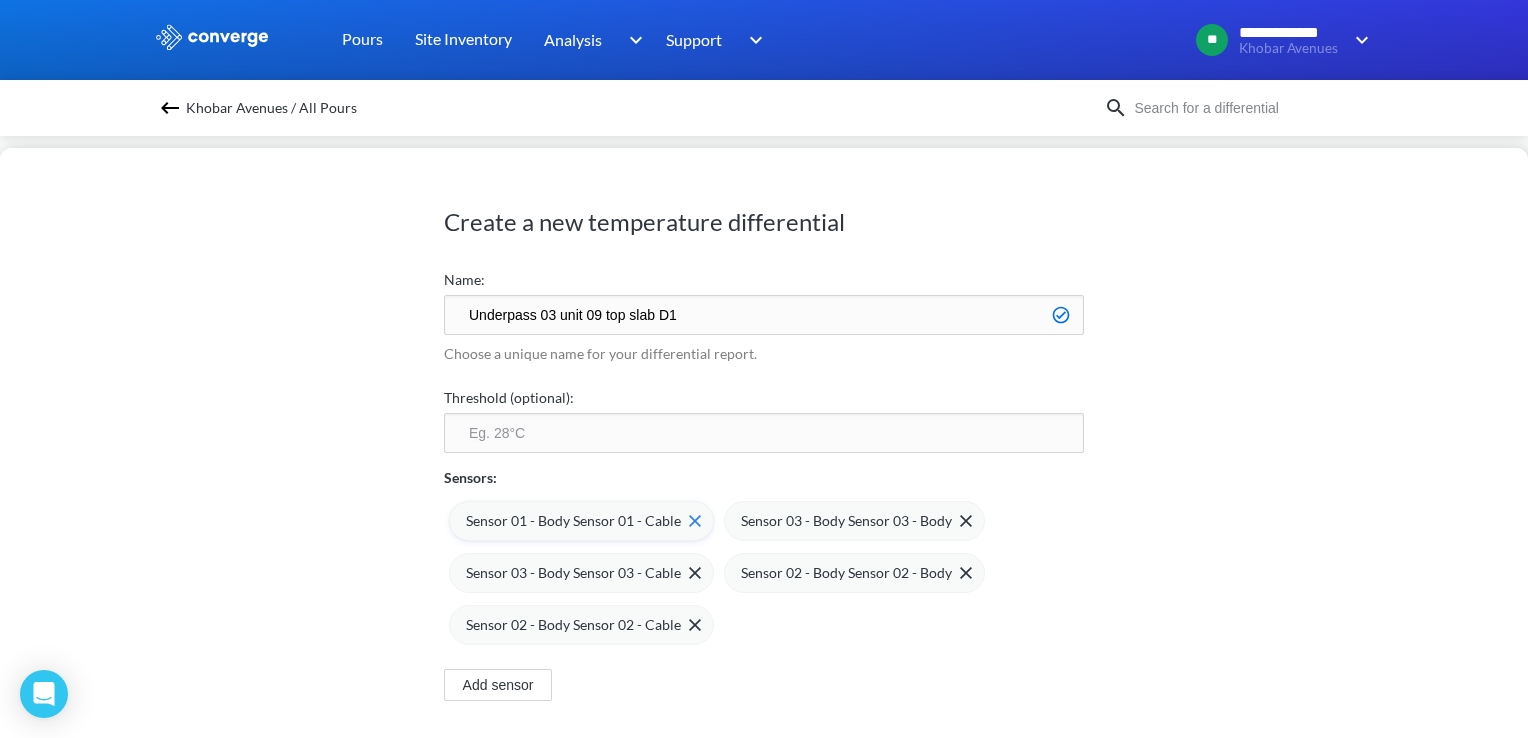 click on "Sensor 01 - Body Sensor 01 - Cable" at bounding box center (573, 521) 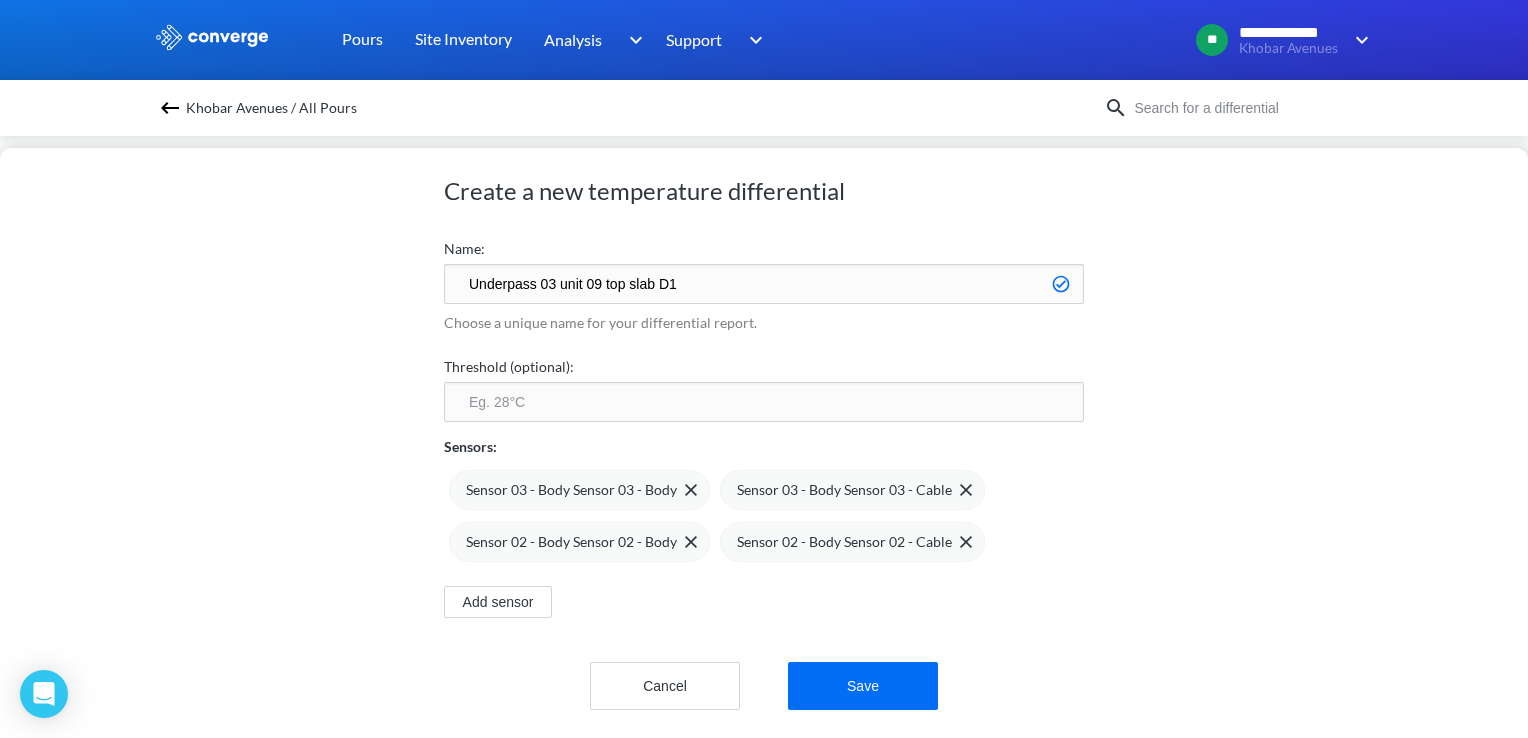 scroll, scrollTop: 47, scrollLeft: 0, axis: vertical 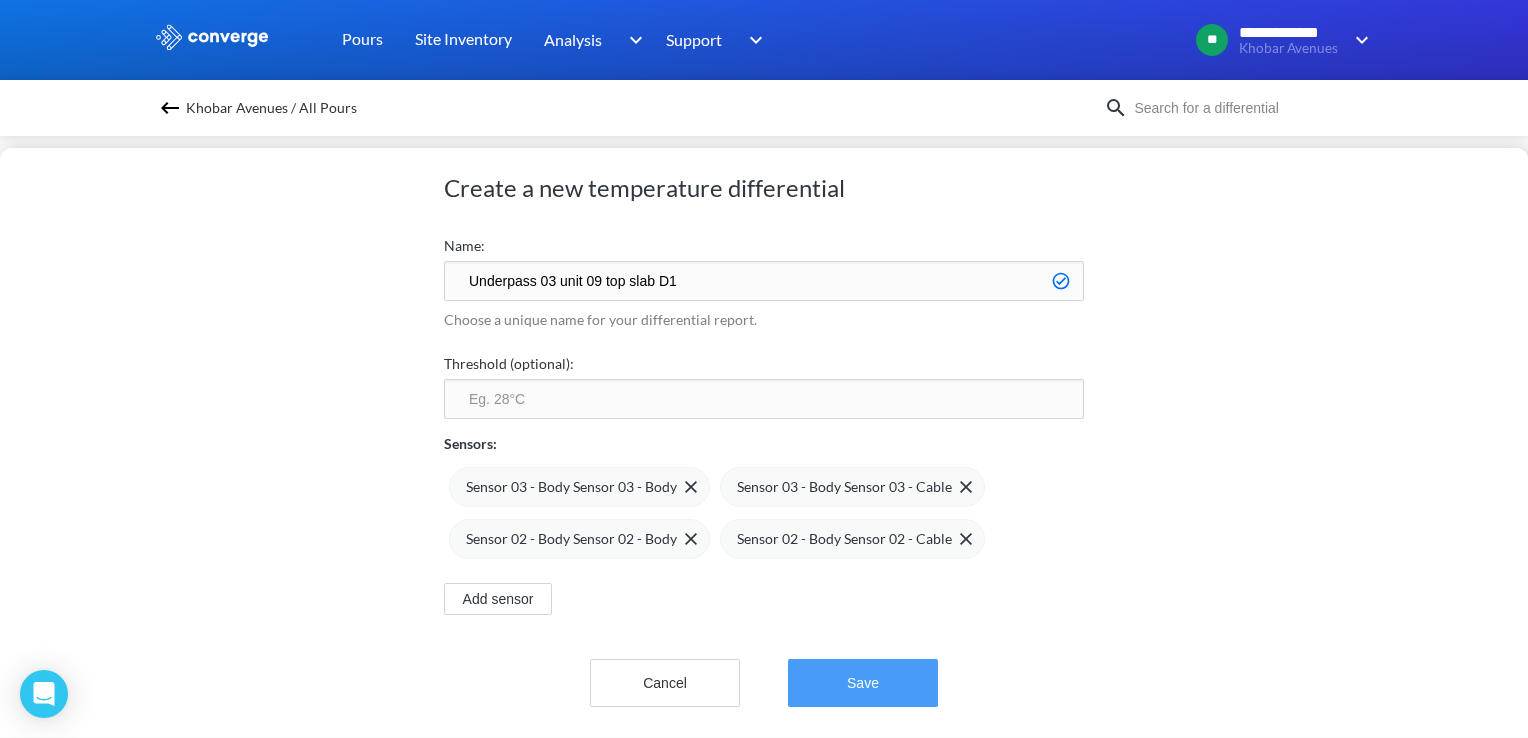 click on "Save" at bounding box center [863, 683] 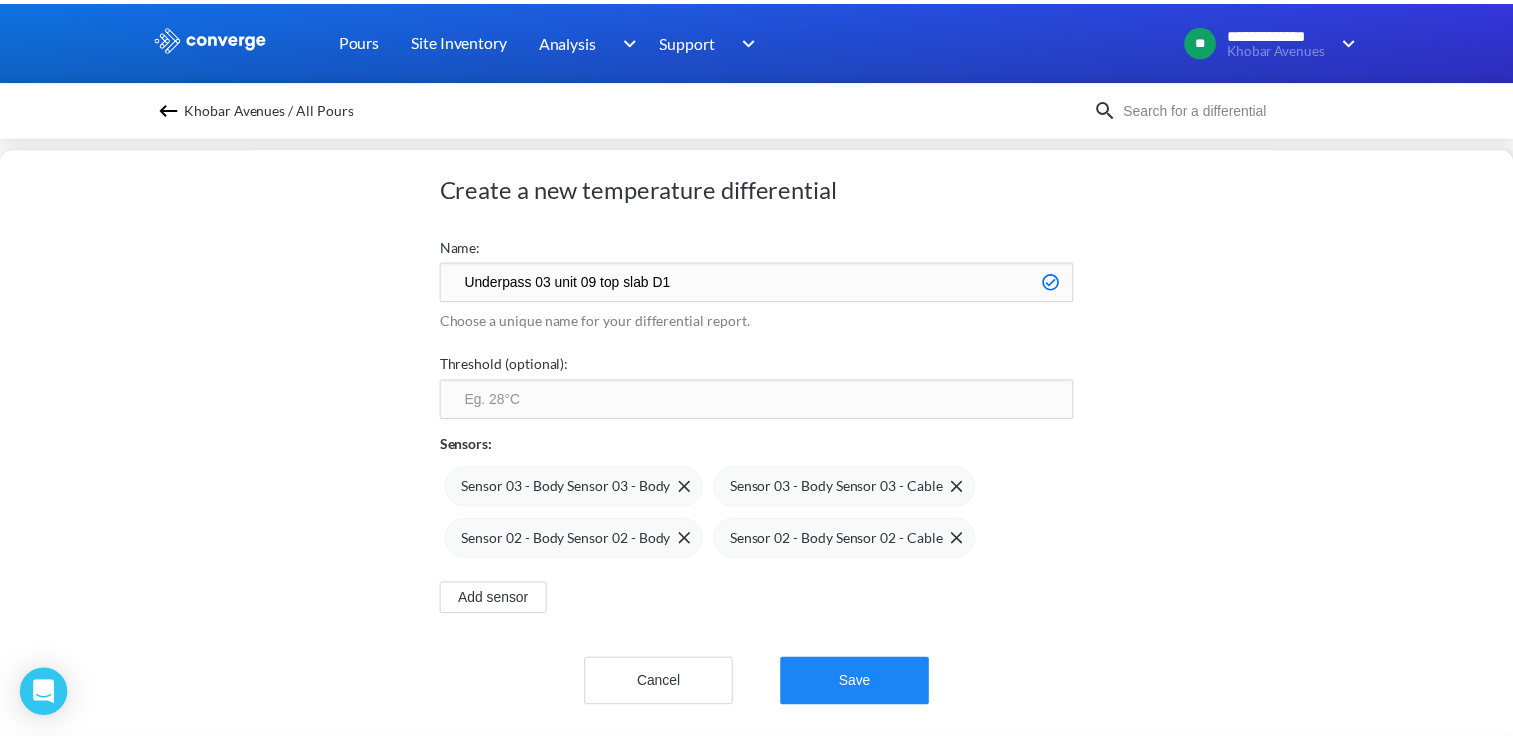 scroll, scrollTop: 0, scrollLeft: 0, axis: both 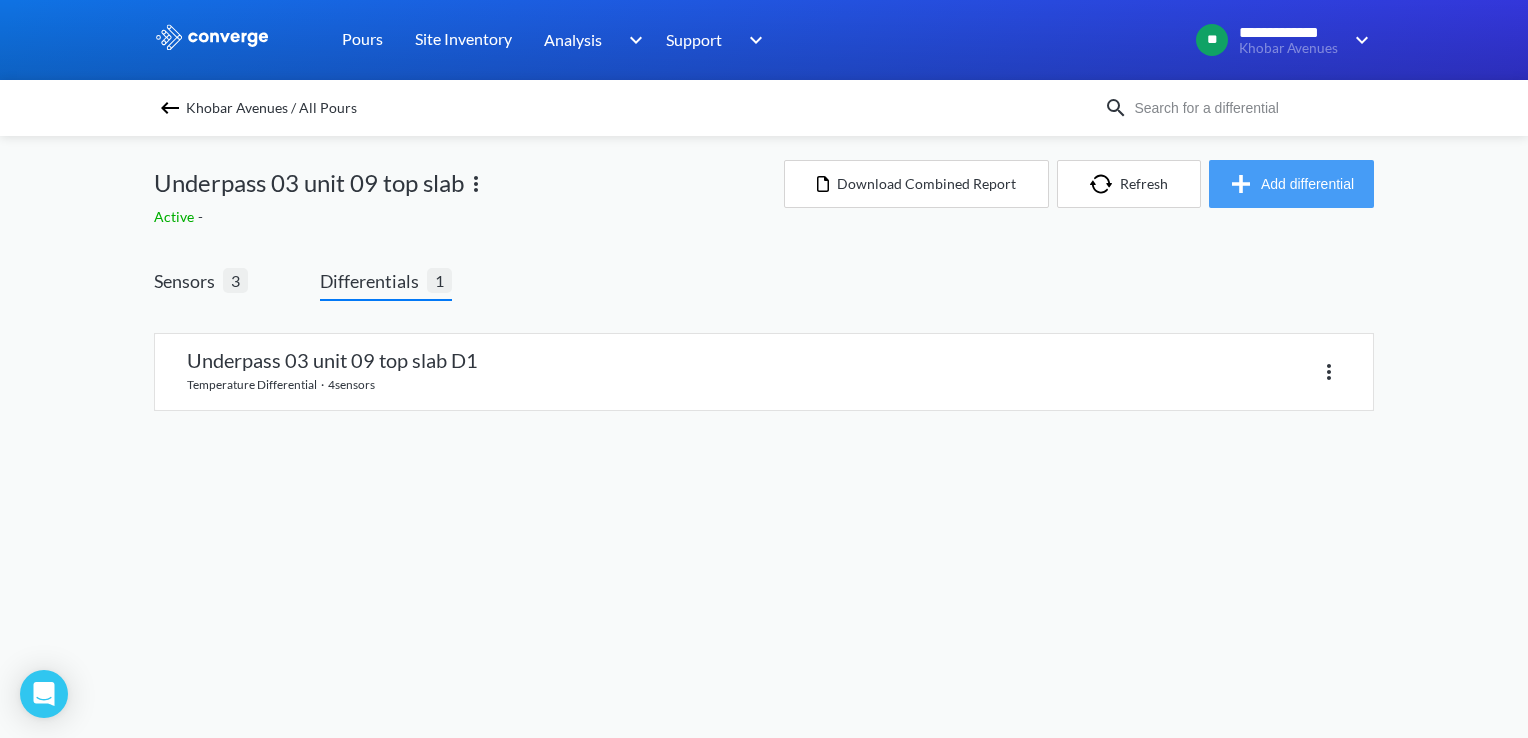 click at bounding box center [1245, 184] 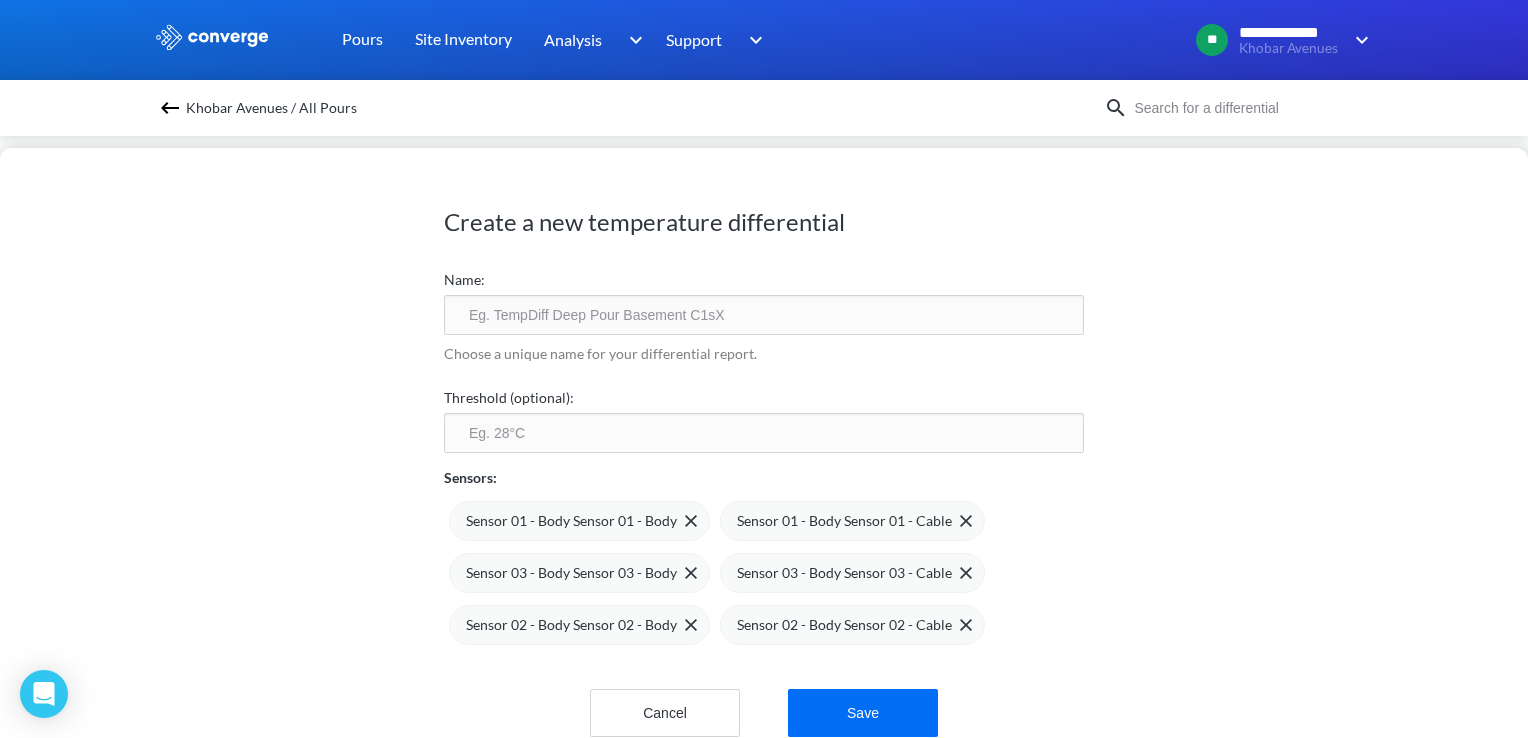 click at bounding box center (764, 315) 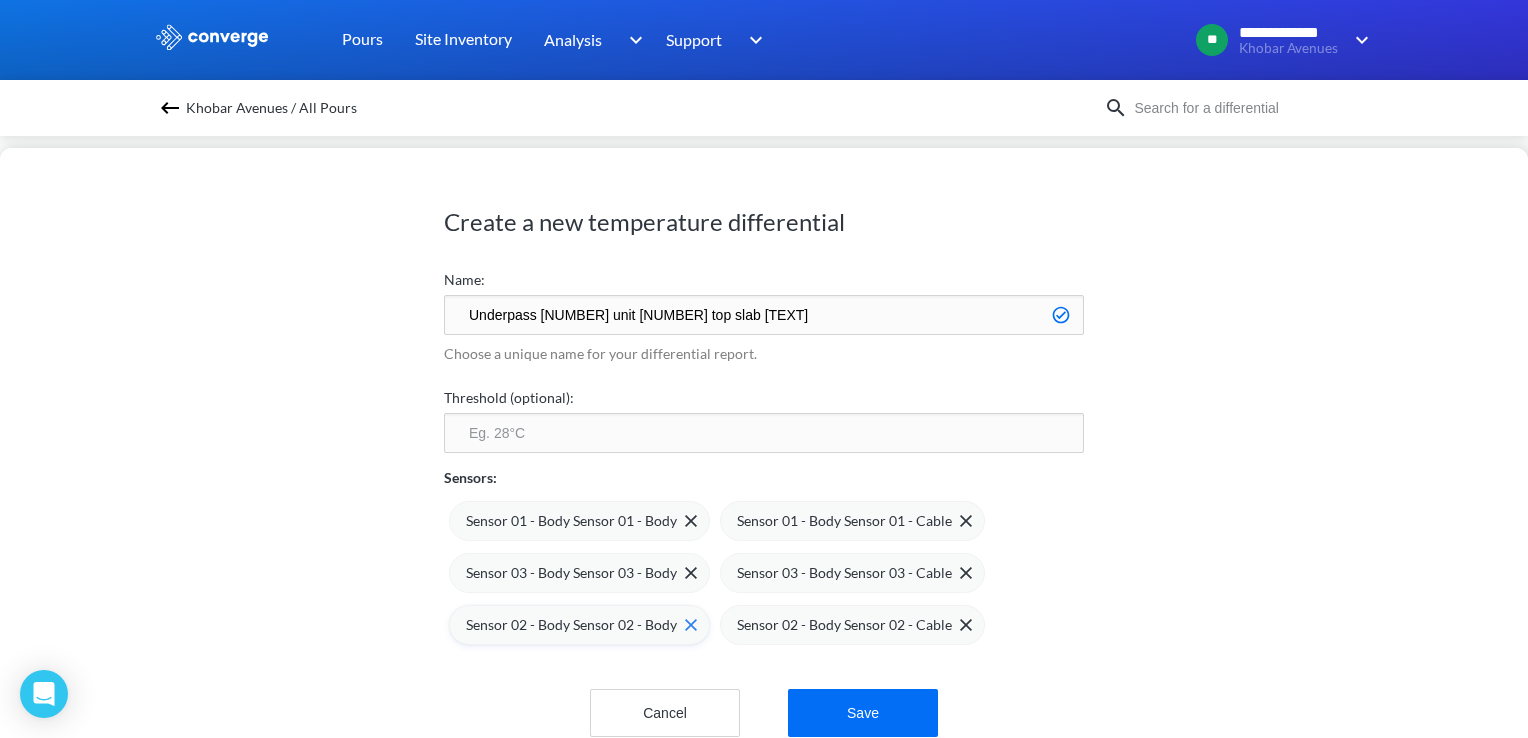 type on "Underpass [NUMBER] unit [NUMBER] top slab [TEXT]" 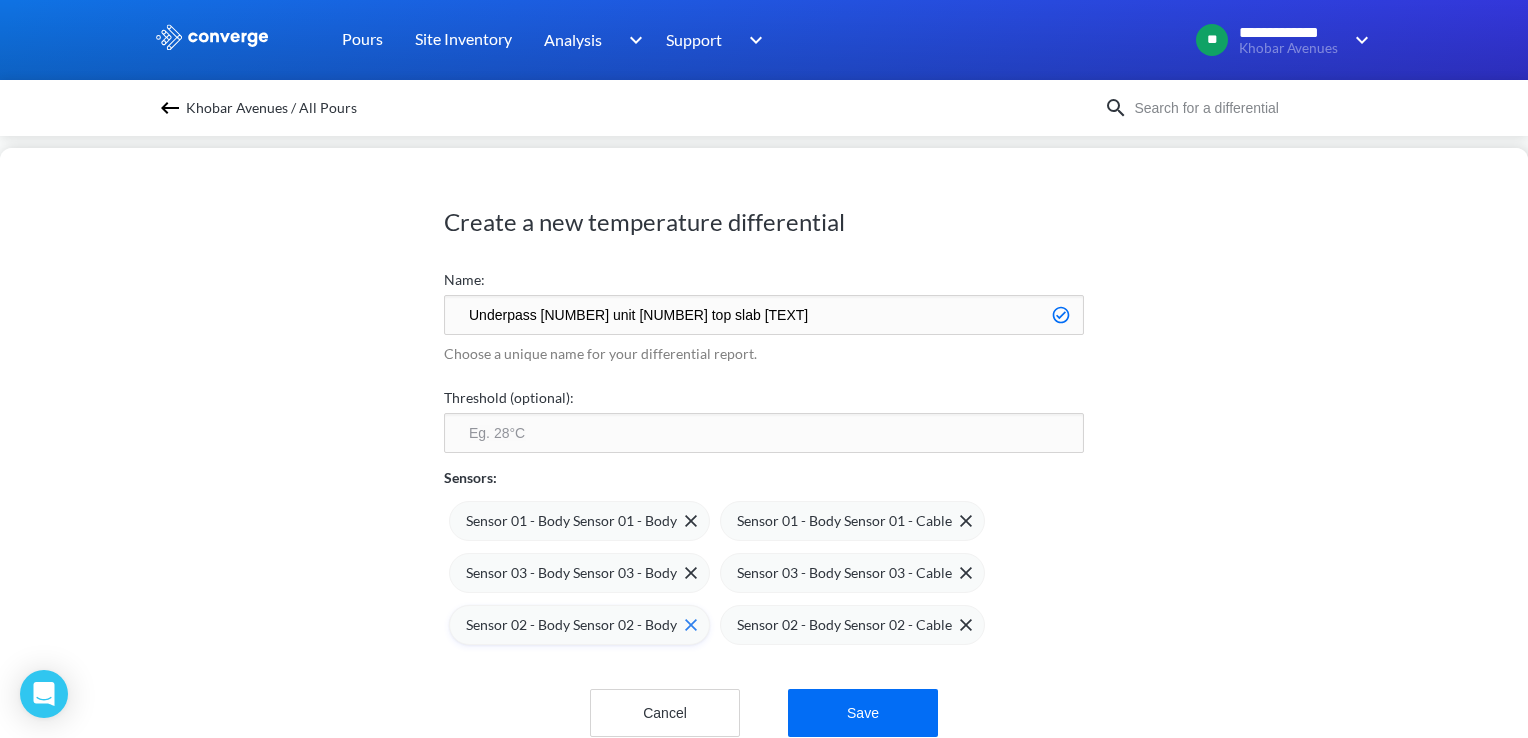 click on "Sensor 02 - Body Sensor 02 - Body" at bounding box center [571, 625] 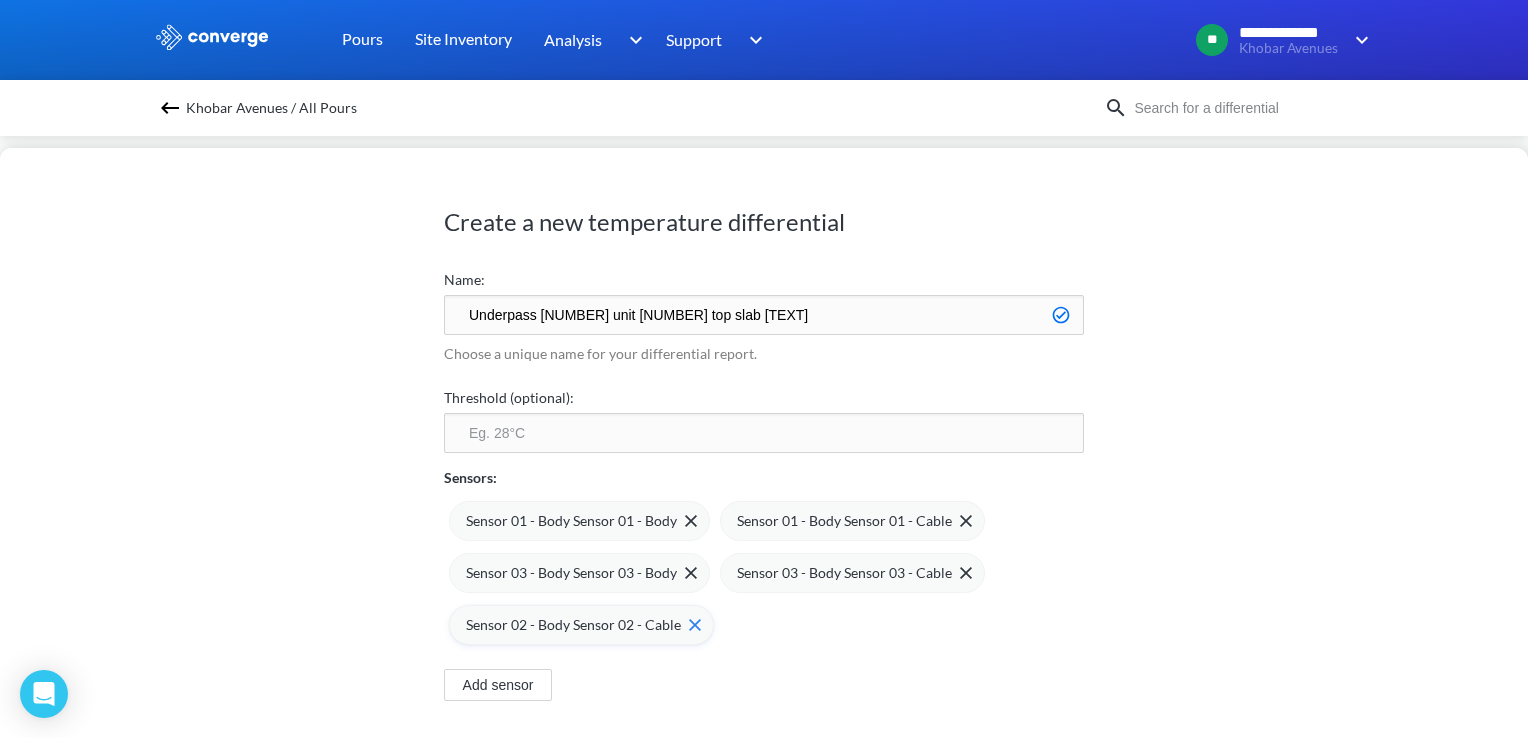 click on "Sensor 02 - Body Sensor 02 - Cable" at bounding box center (573, 625) 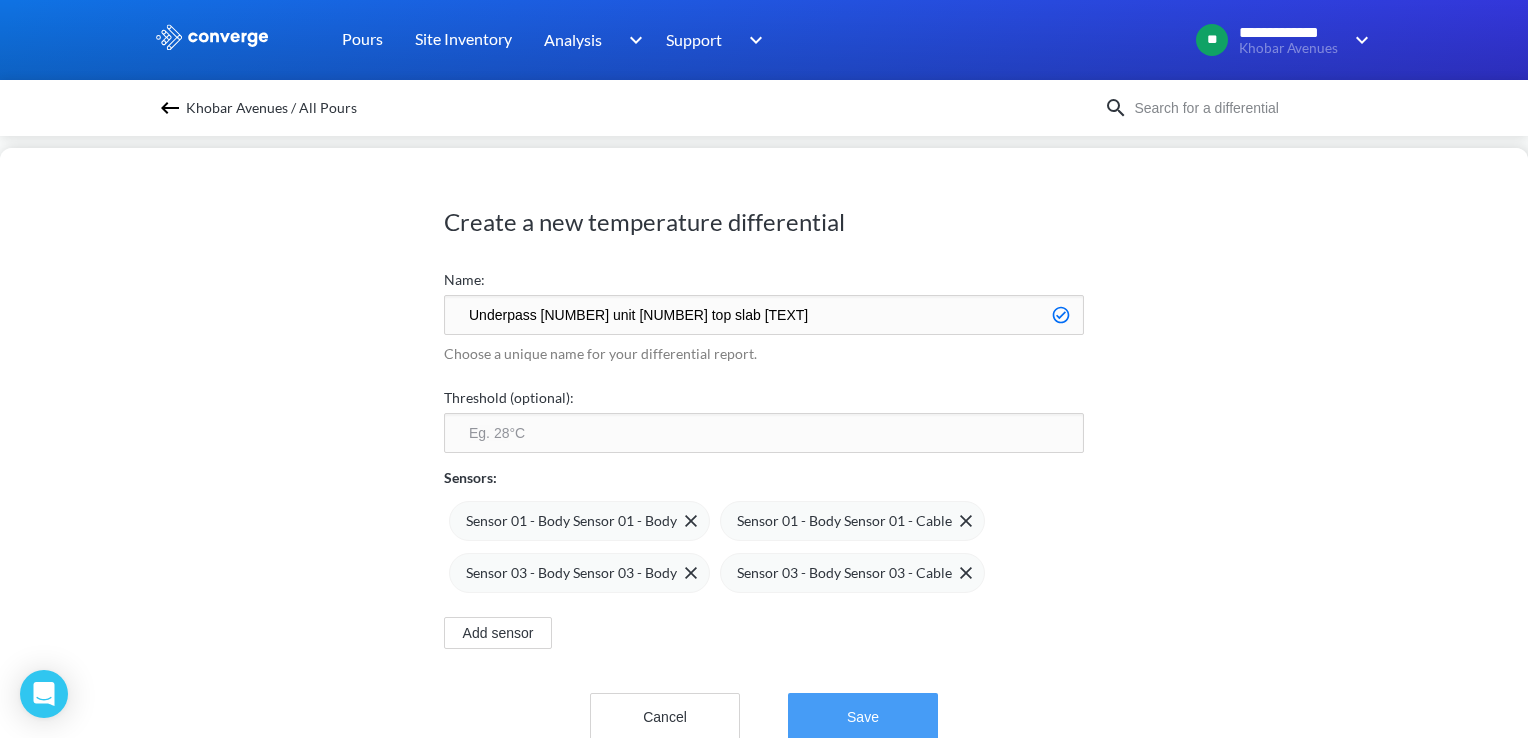 click on "Save" at bounding box center (863, 717) 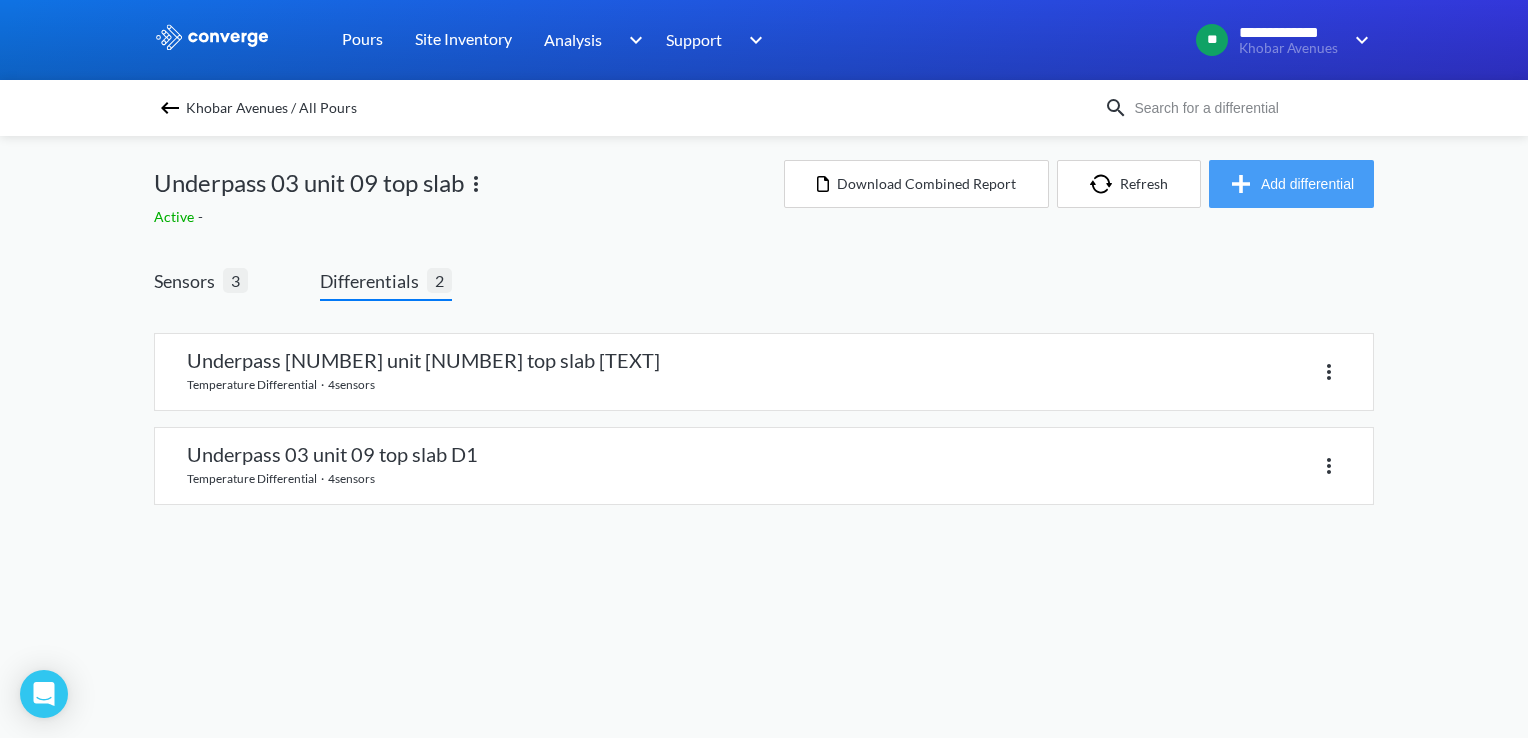 click on "Add differential" at bounding box center (1291, 184) 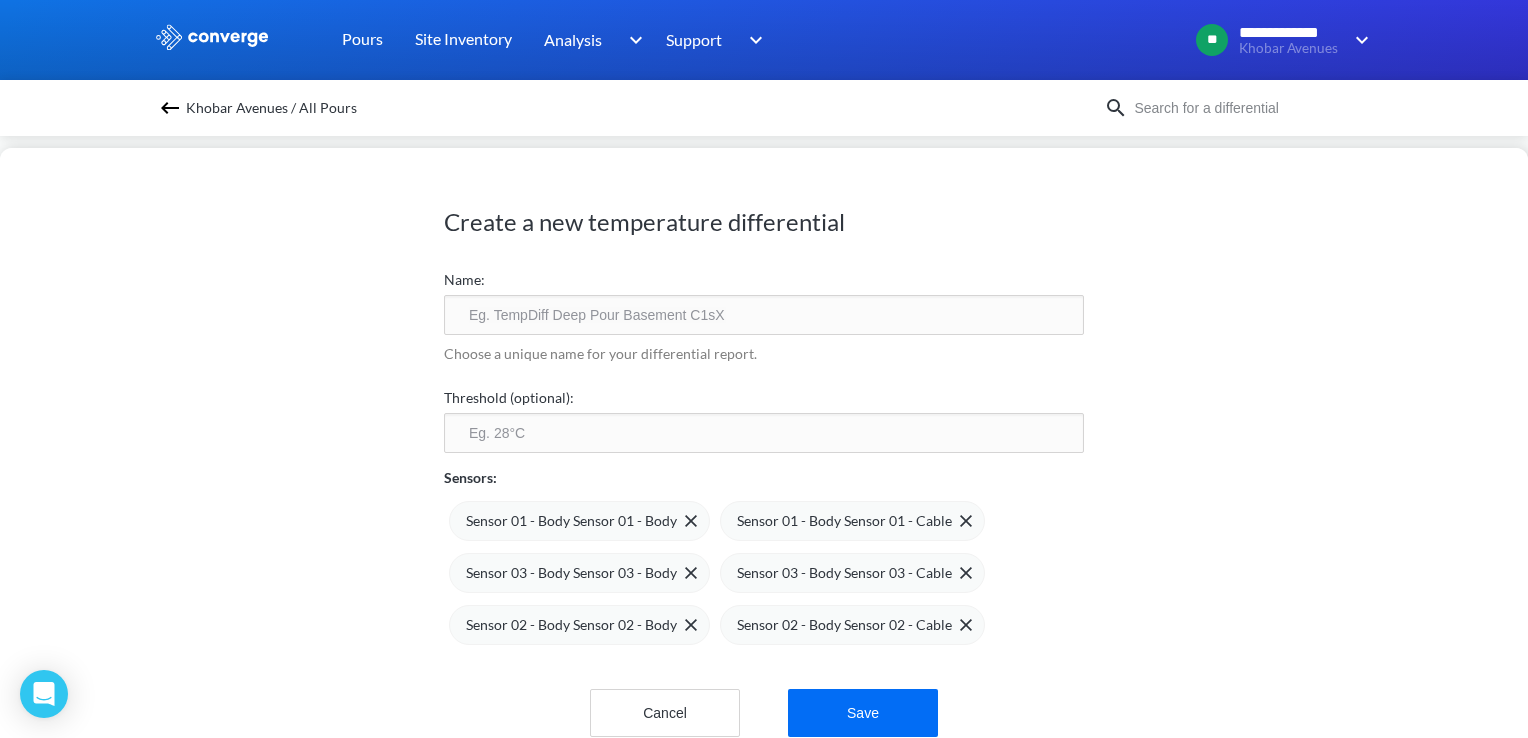 click at bounding box center (764, 315) 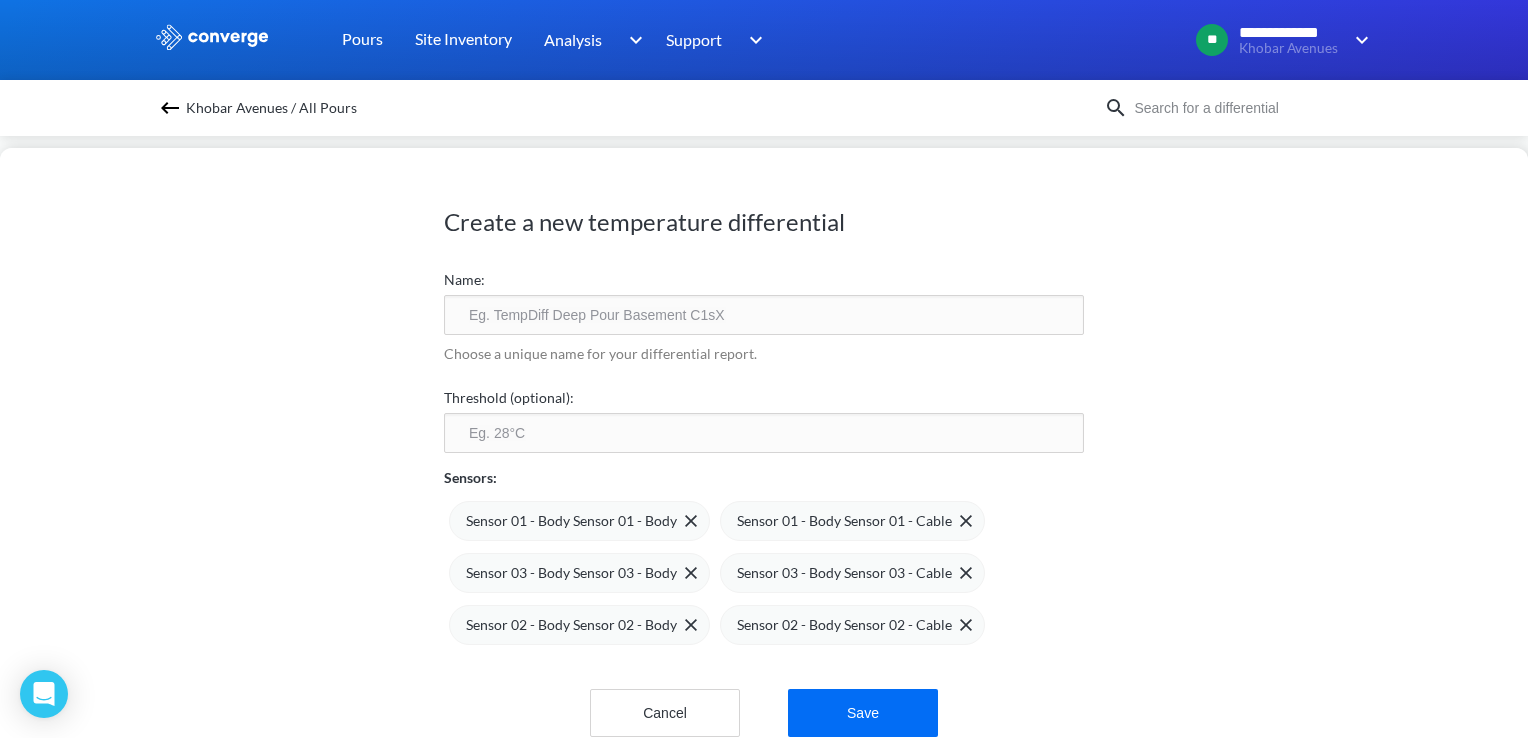 paste on "Underpass 03 unit 09 top slab" 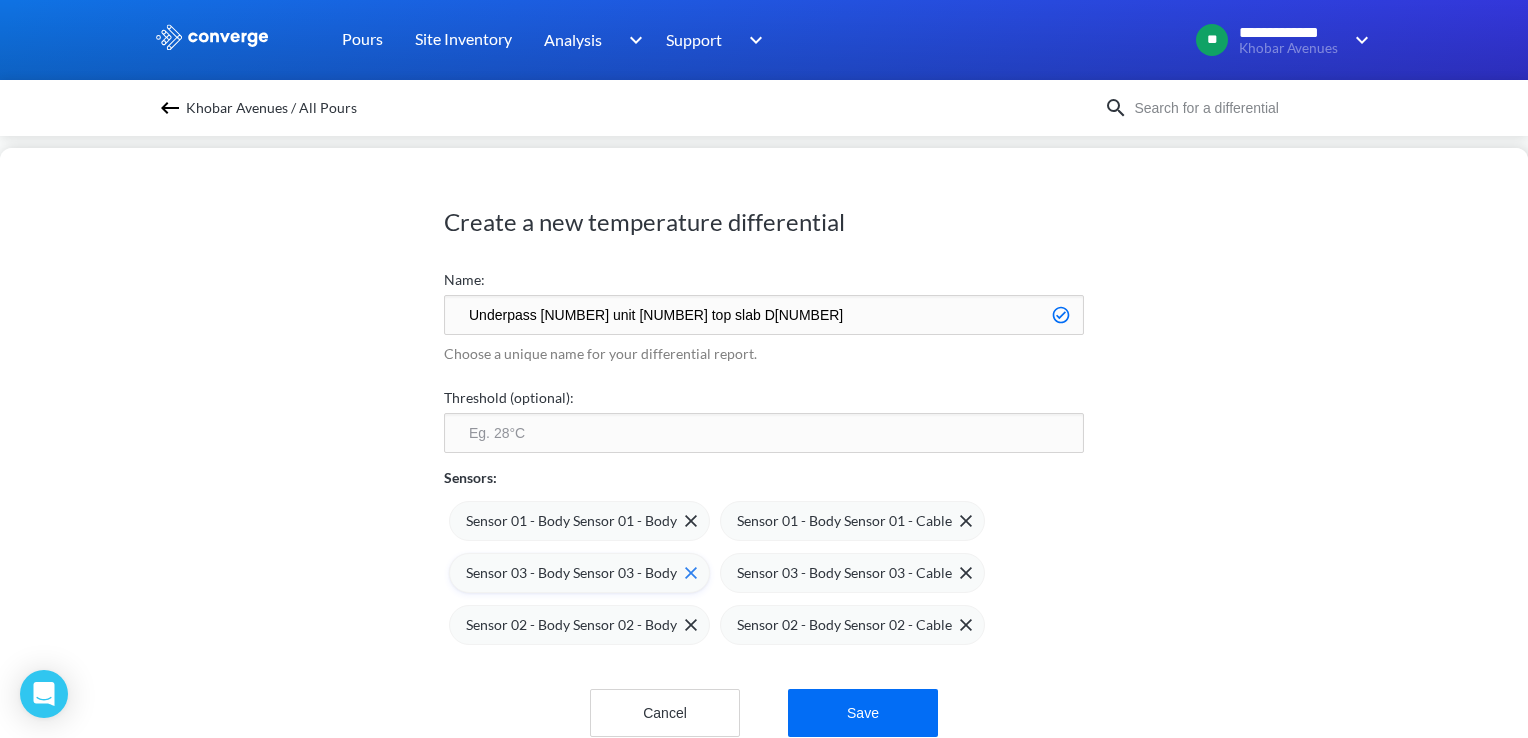 type on "Underpass [NUMBER] unit [NUMBER] top slab D[NUMBER]" 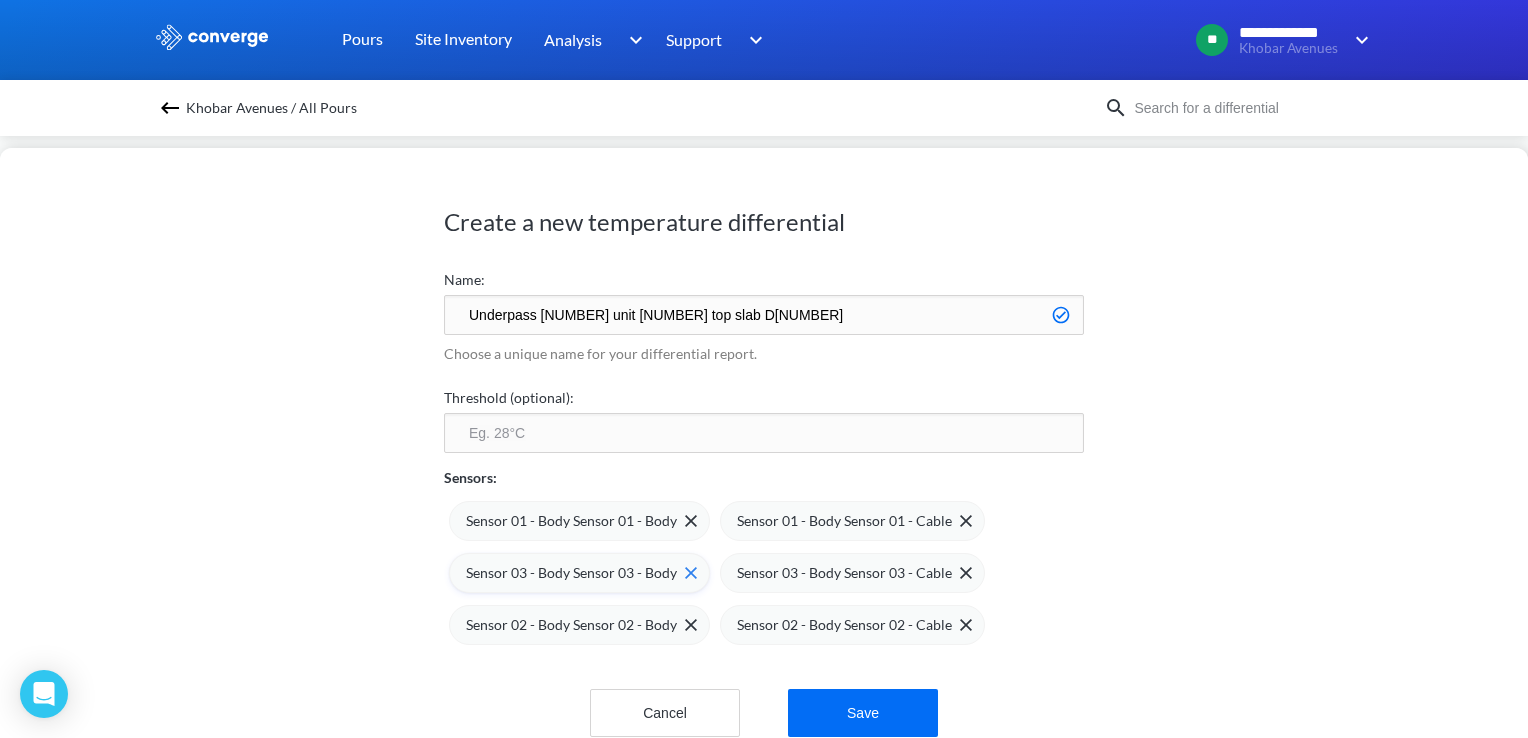click on "Sensor 03 - Body  Sensor 03 - Body" at bounding box center (571, 573) 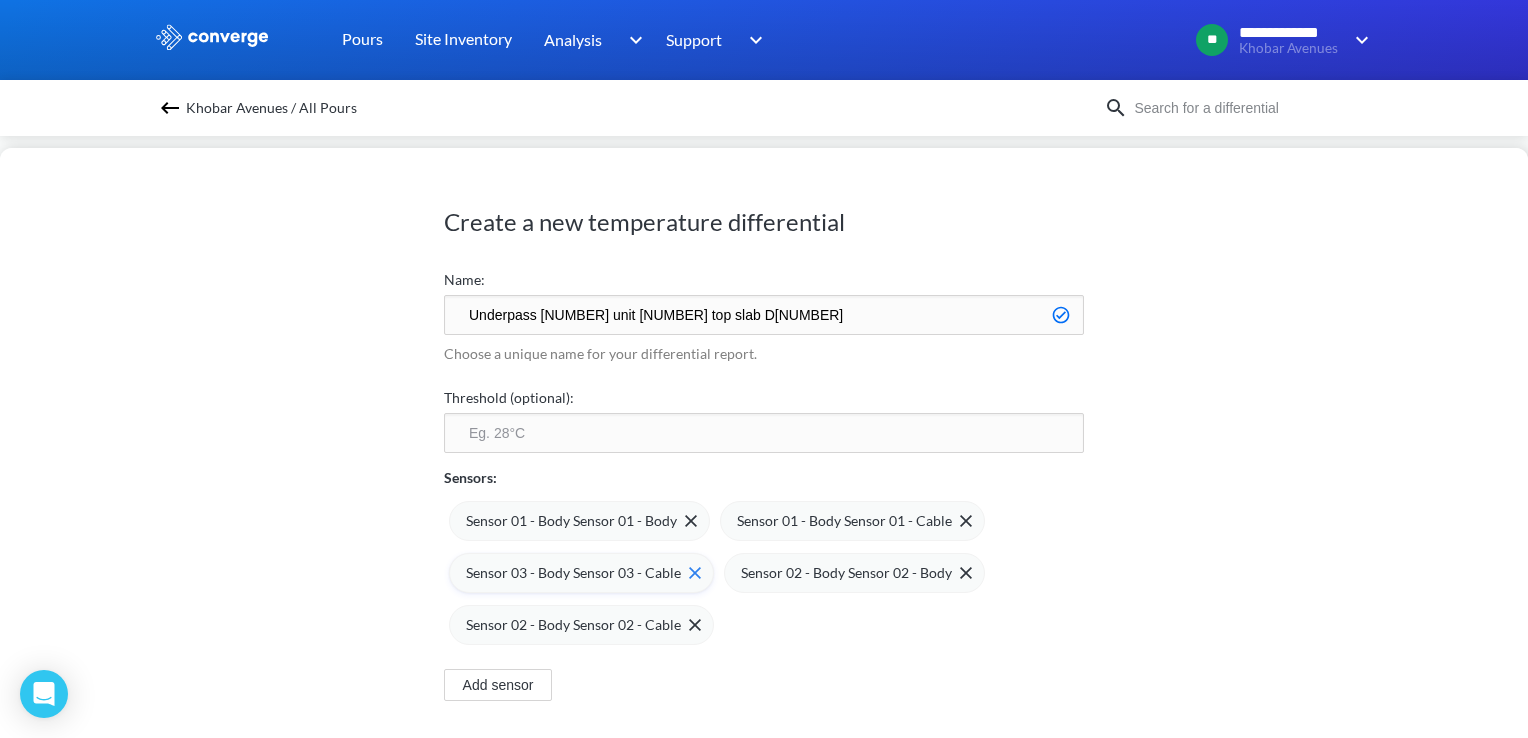 click on "Sensor 03 - Body  Sensor 03 - Cable" at bounding box center [573, 573] 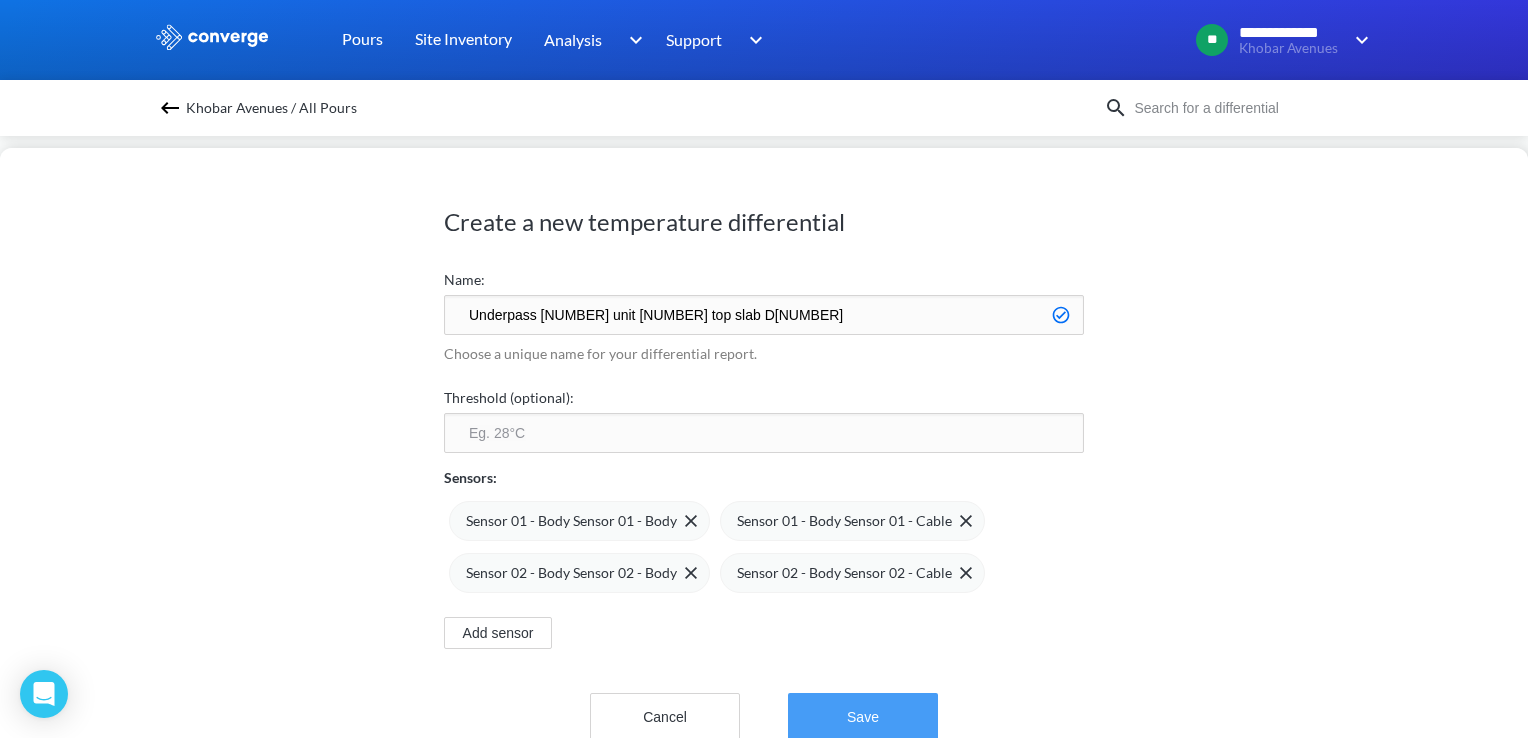 click on "Save" at bounding box center (863, 717) 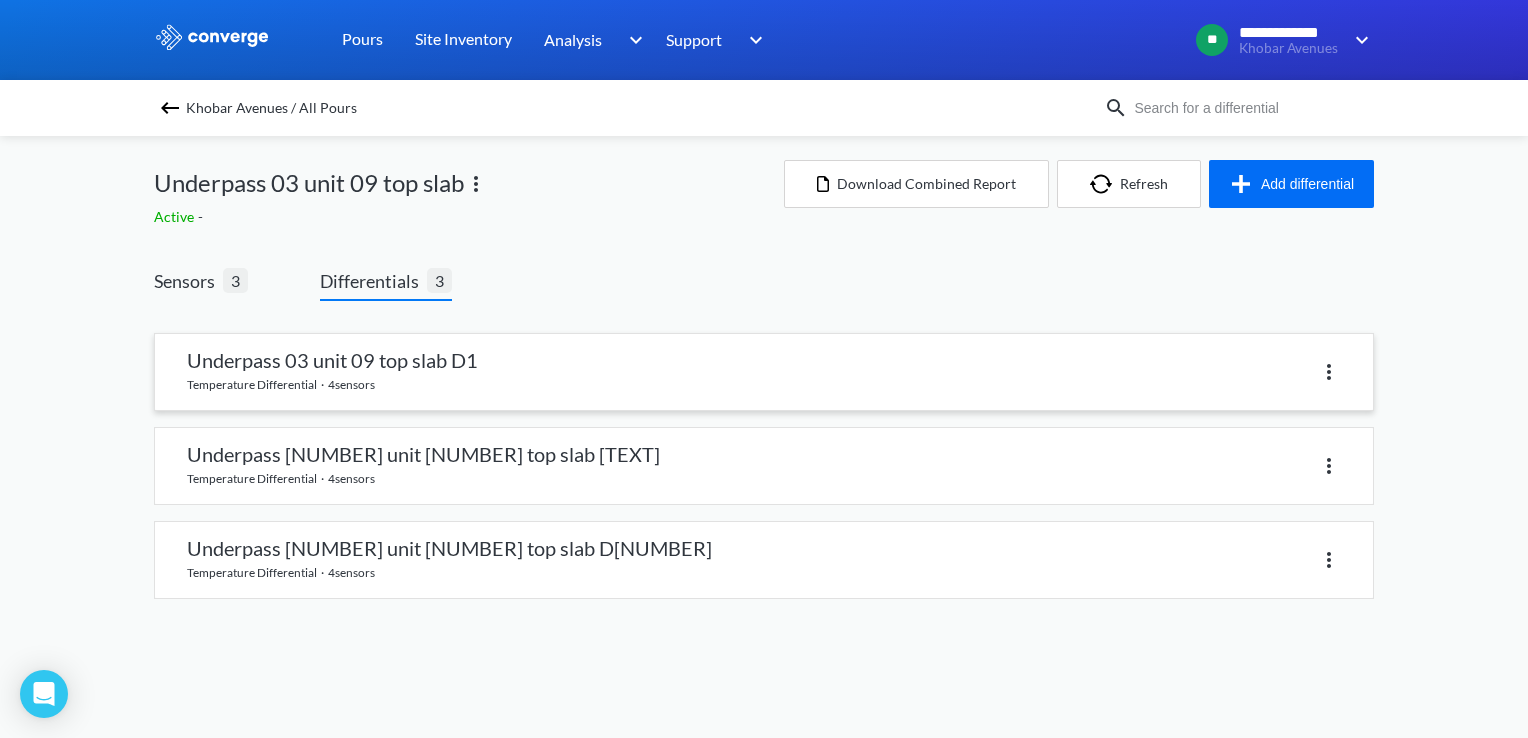 click at bounding box center (764, 372) 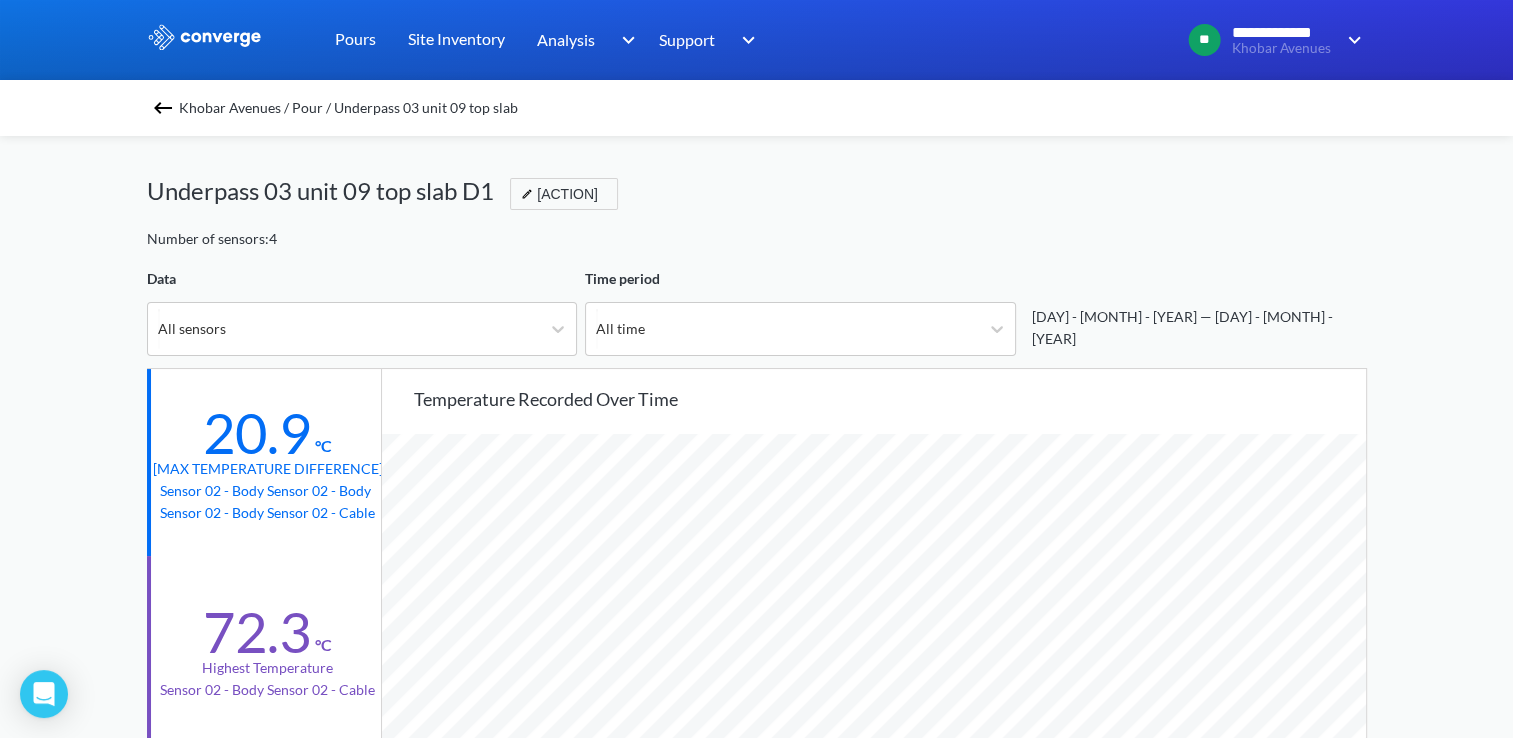 scroll, scrollTop: 998325, scrollLeft: 998487, axis: both 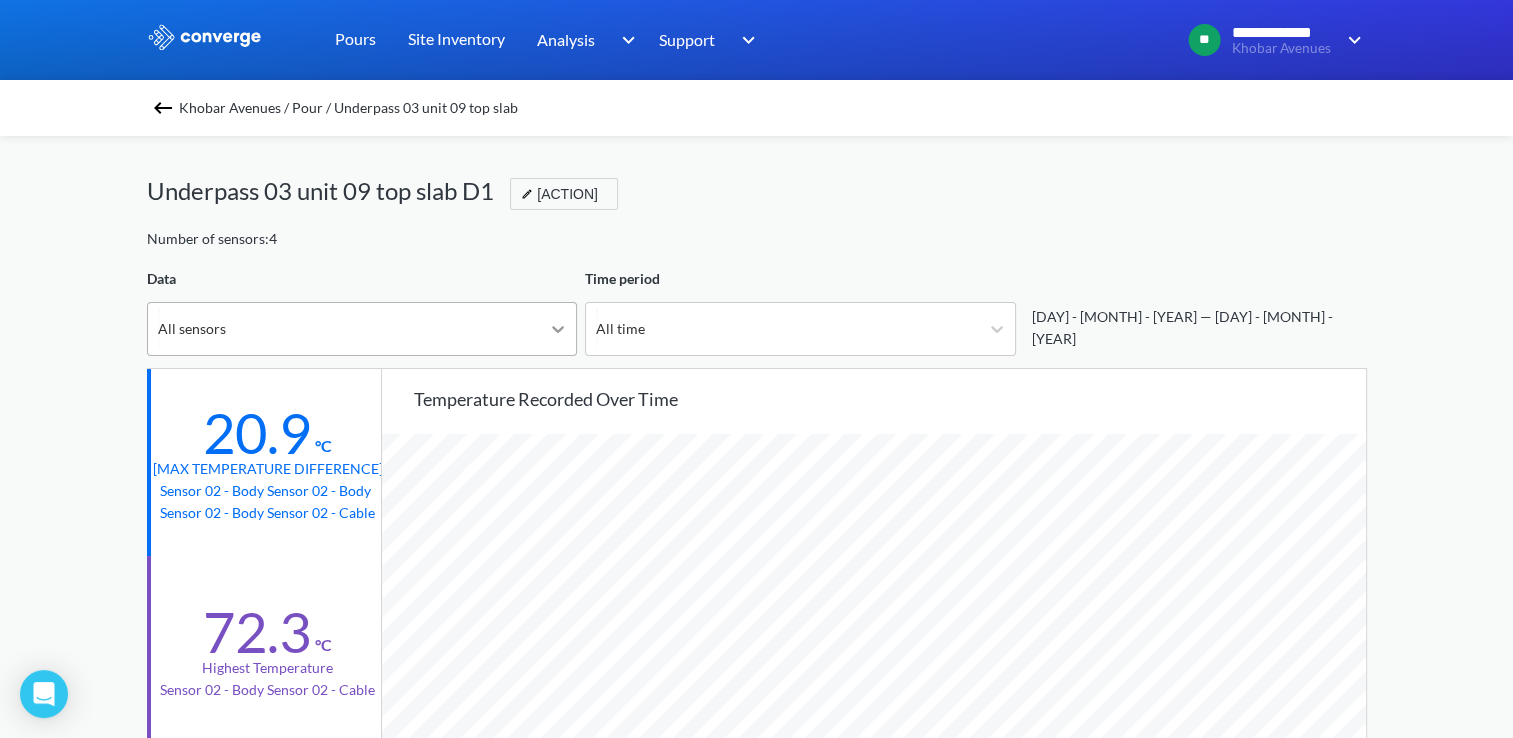 click at bounding box center [558, 329] 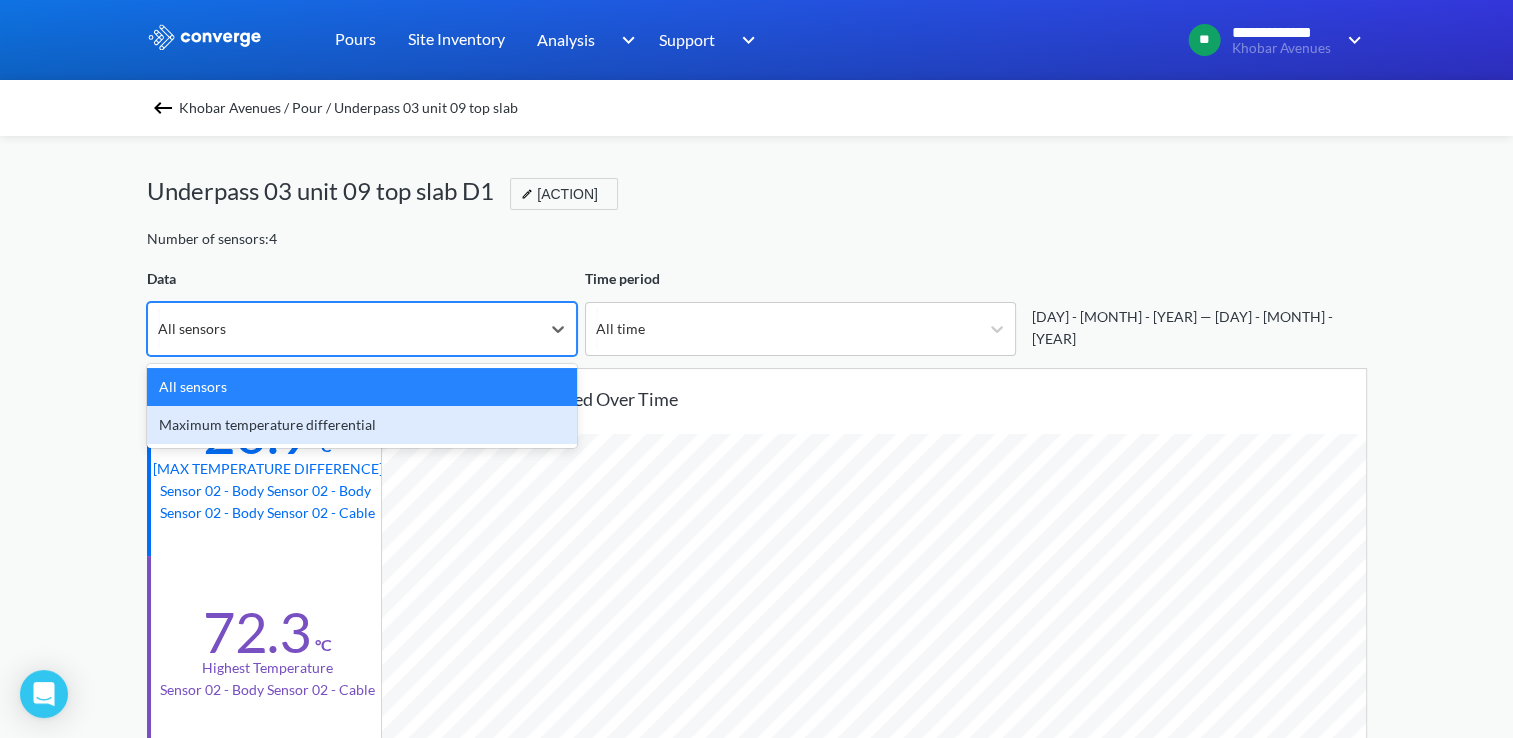 click on "Maximum temperature differential" at bounding box center [362, 425] 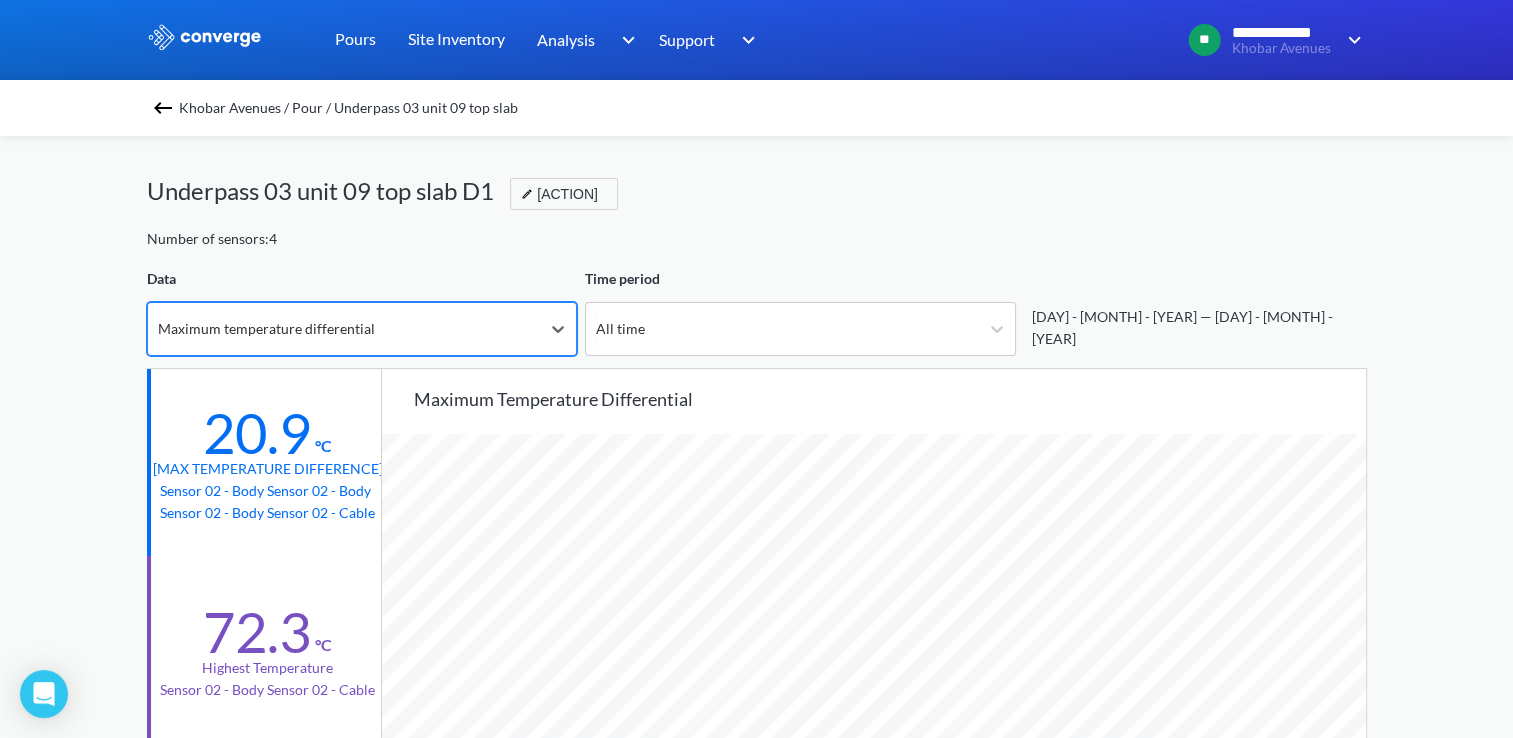 scroll, scrollTop: 998325, scrollLeft: 998487, axis: both 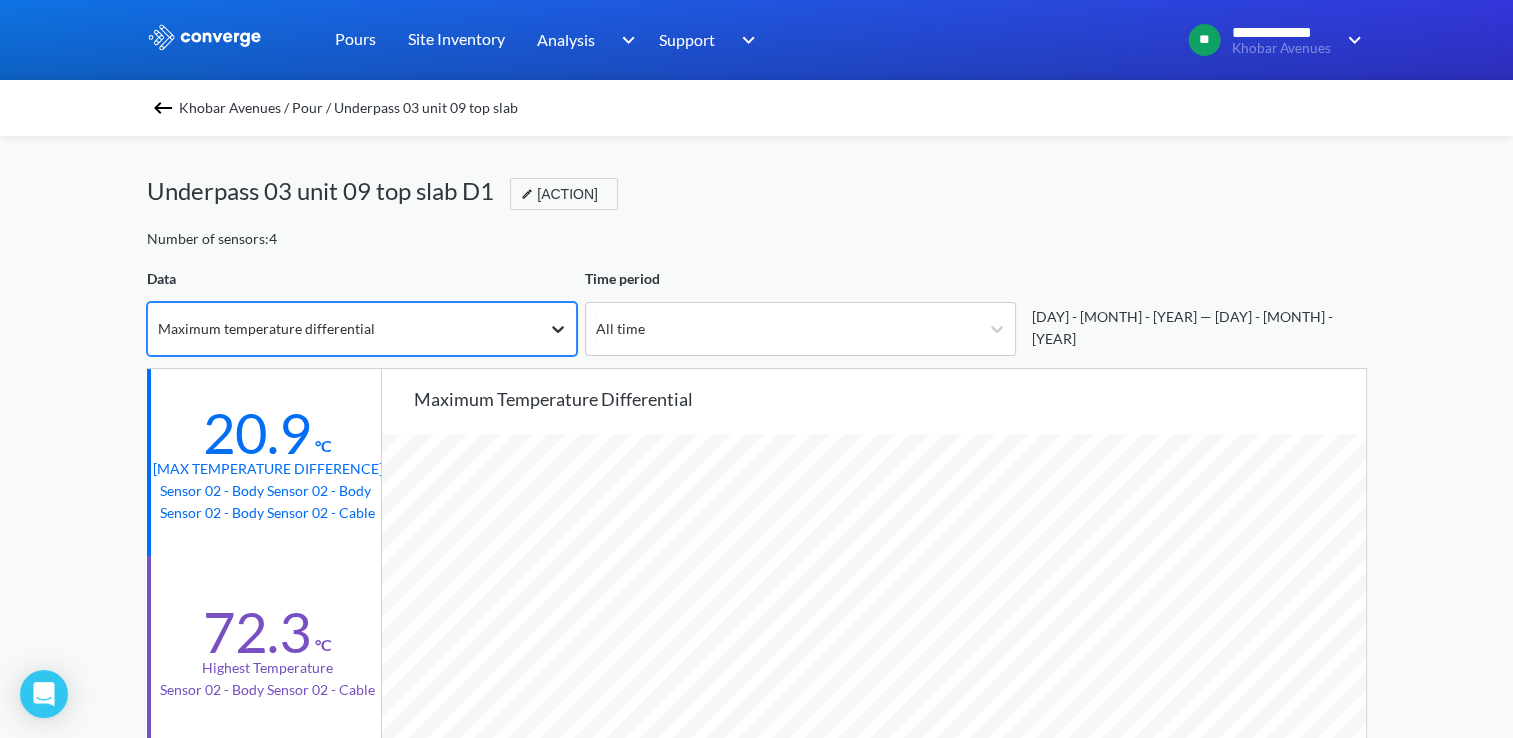 click 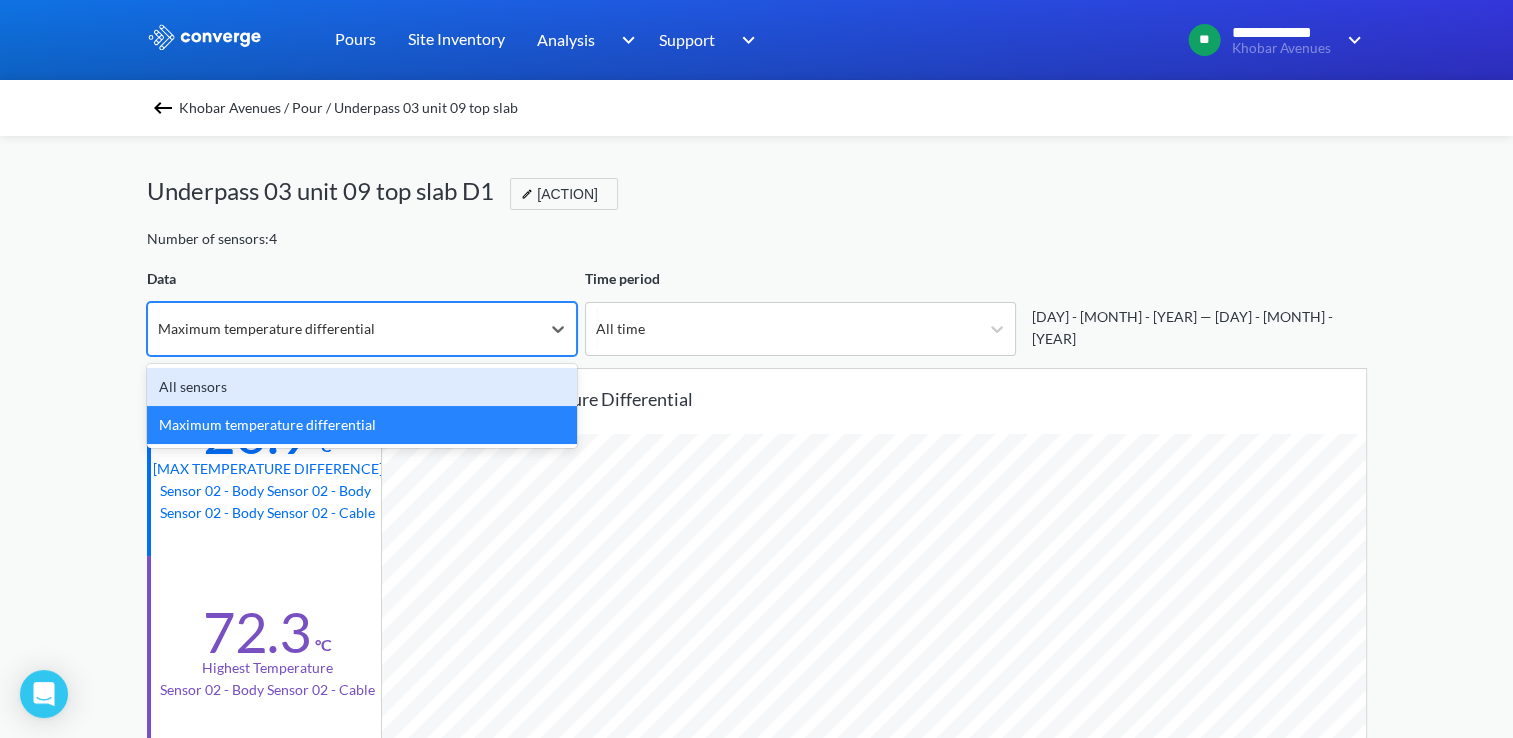 click on "All sensors" at bounding box center (362, 387) 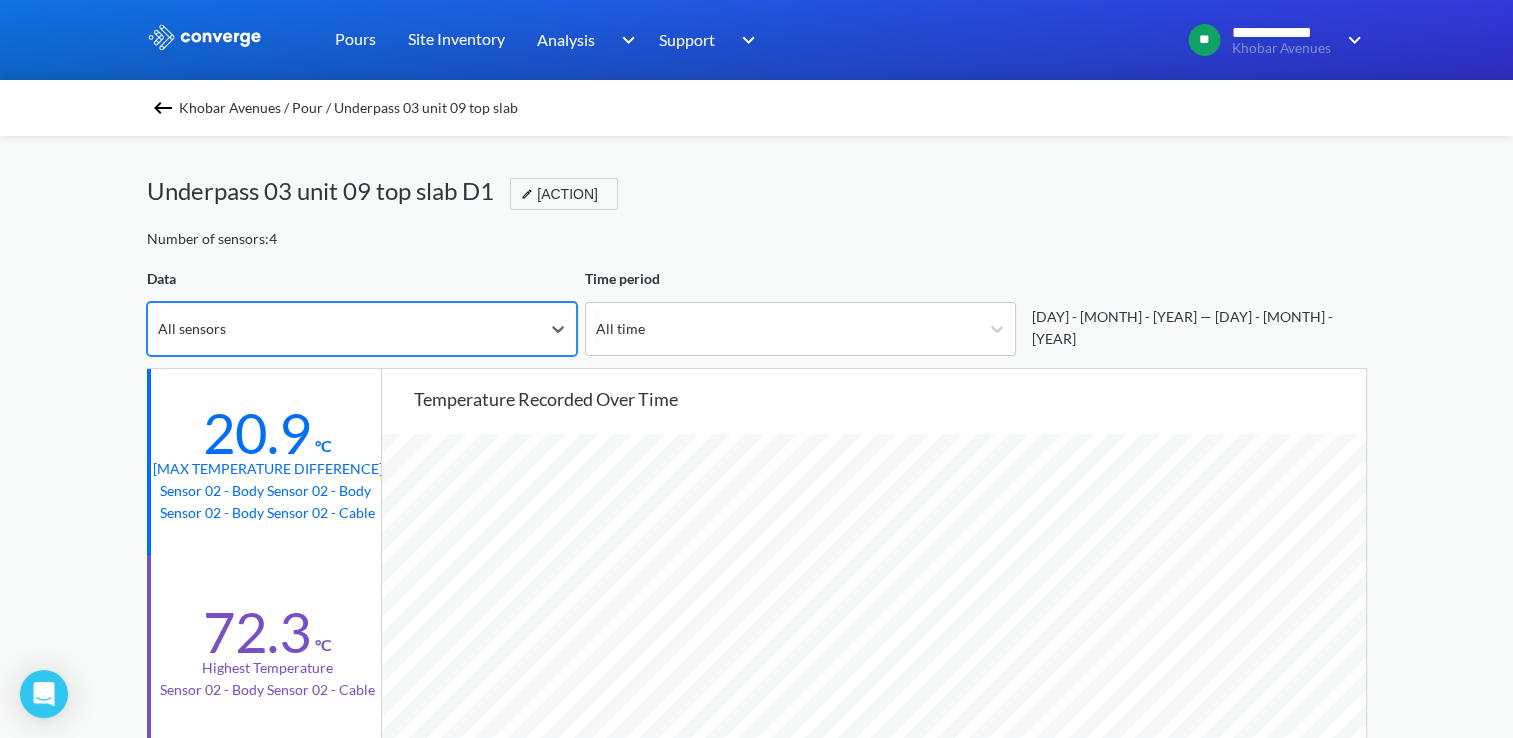 click on "Temperature recorded over time" at bounding box center [890, 399] 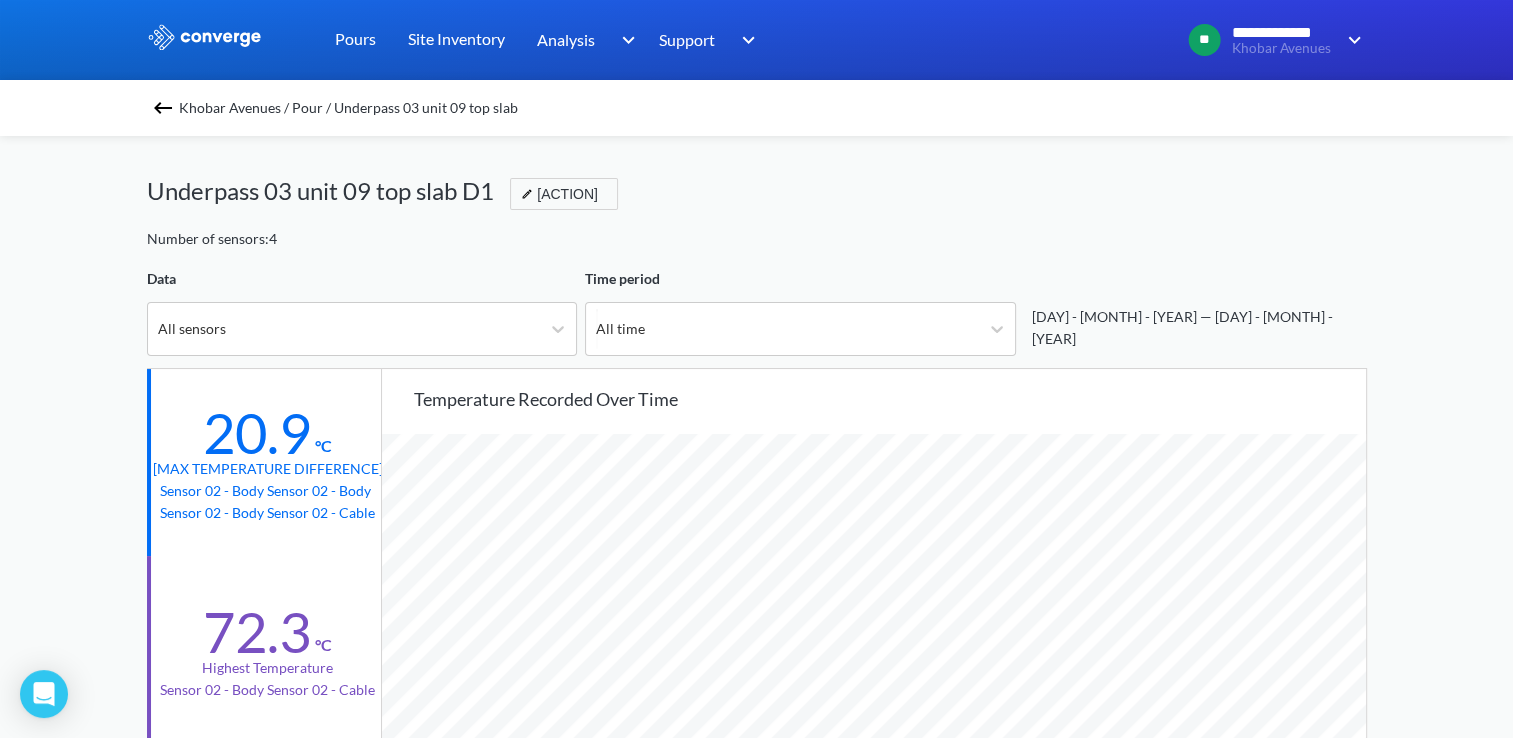 scroll, scrollTop: 998325, scrollLeft: 998487, axis: both 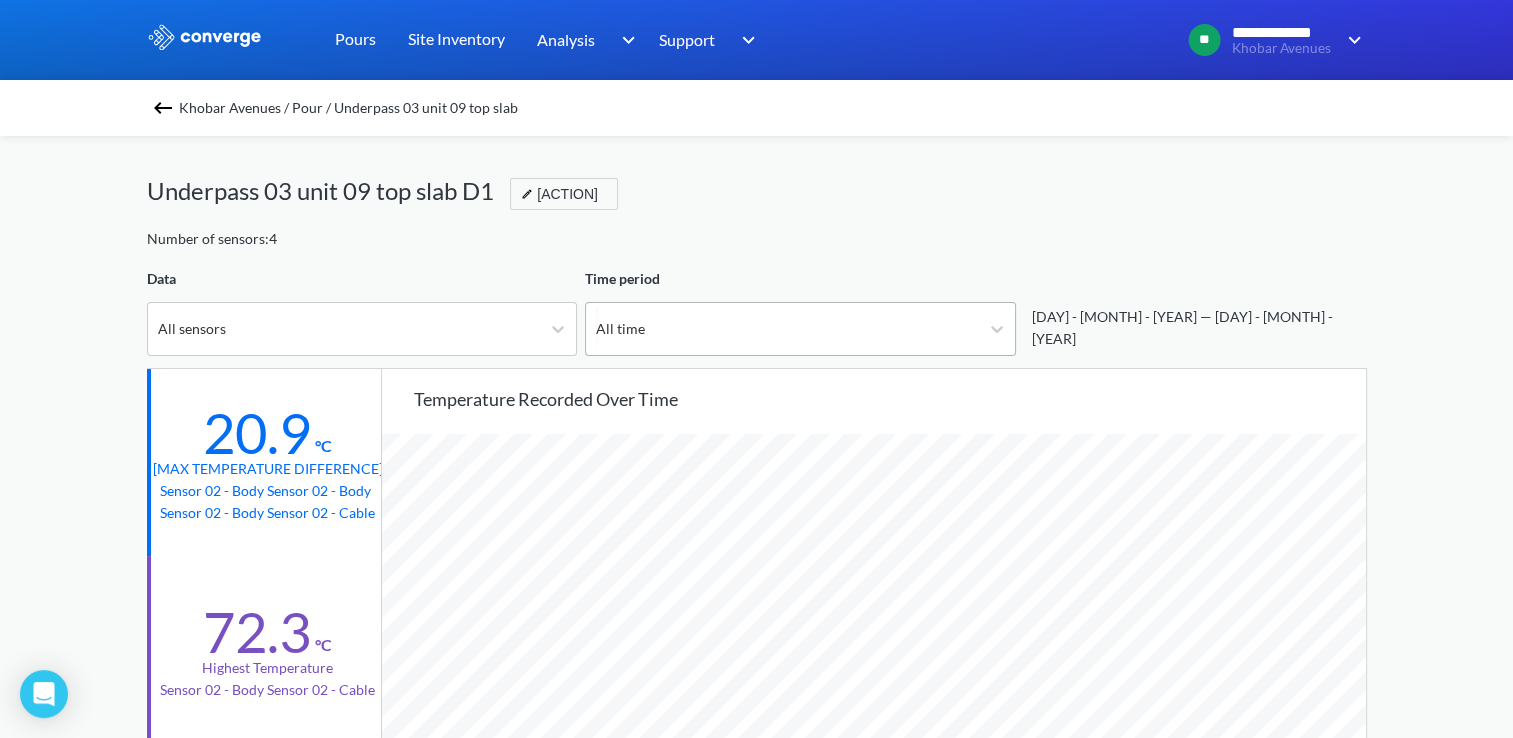click on "All time" at bounding box center (782, 329) 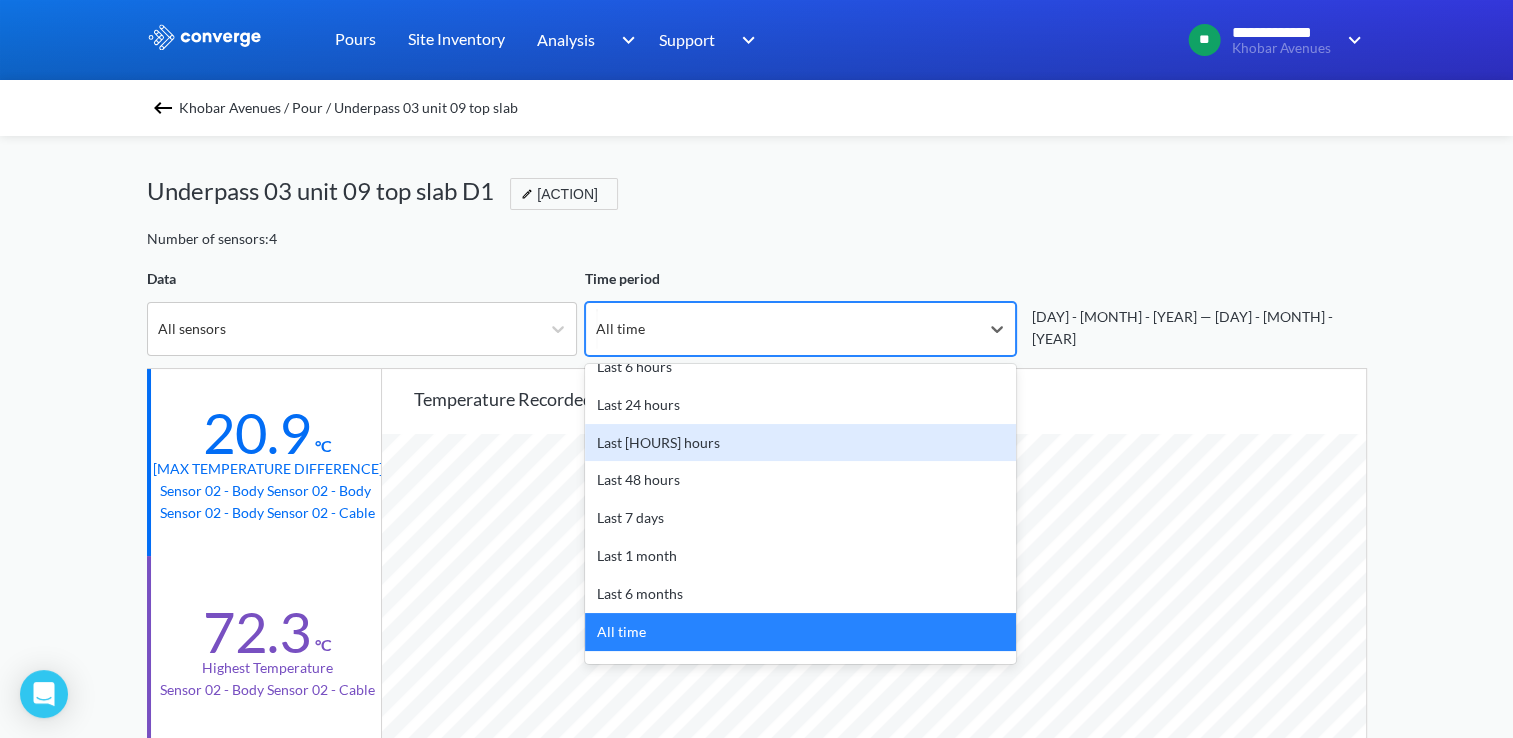 scroll, scrollTop: 88, scrollLeft: 0, axis: vertical 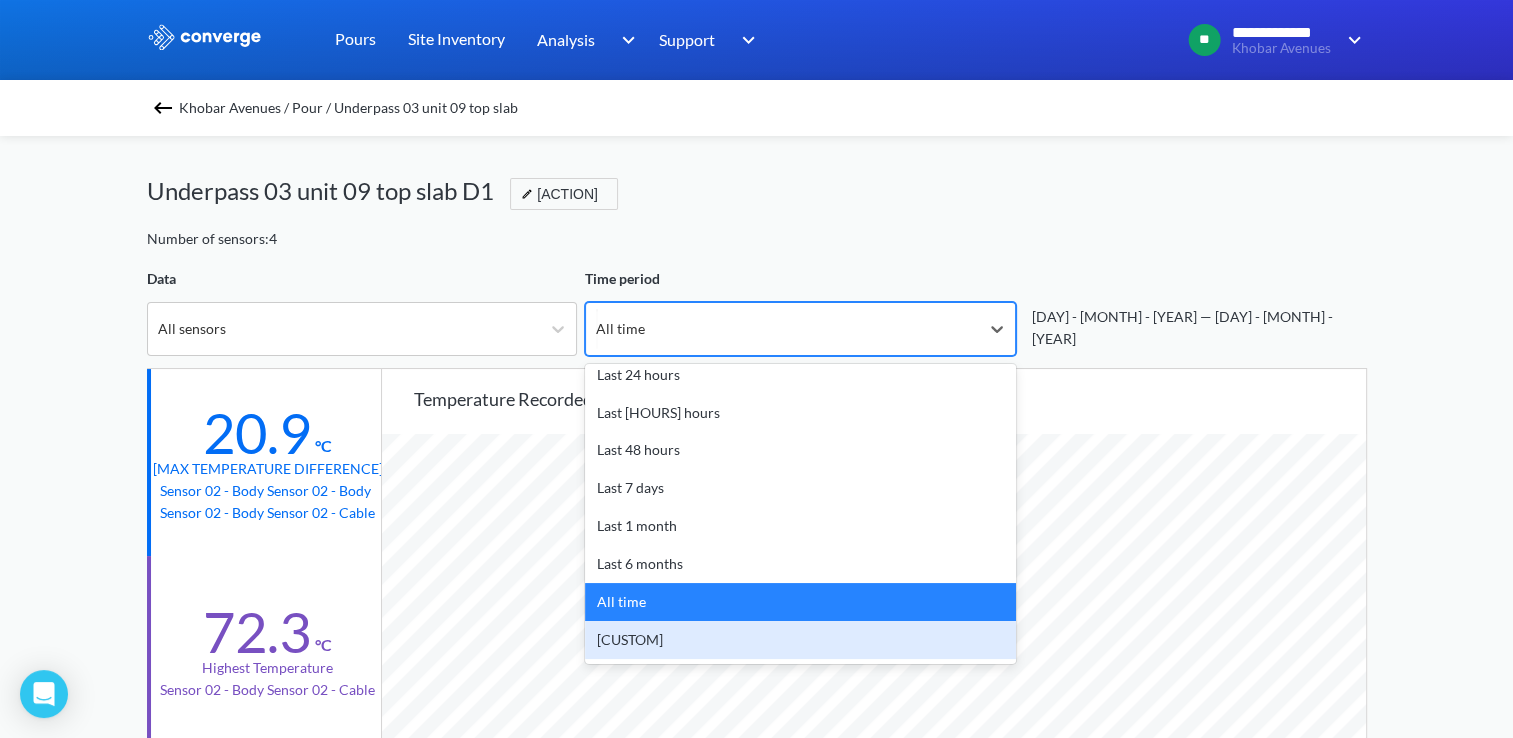 click on "[CUSTOM]" at bounding box center (800, 640) 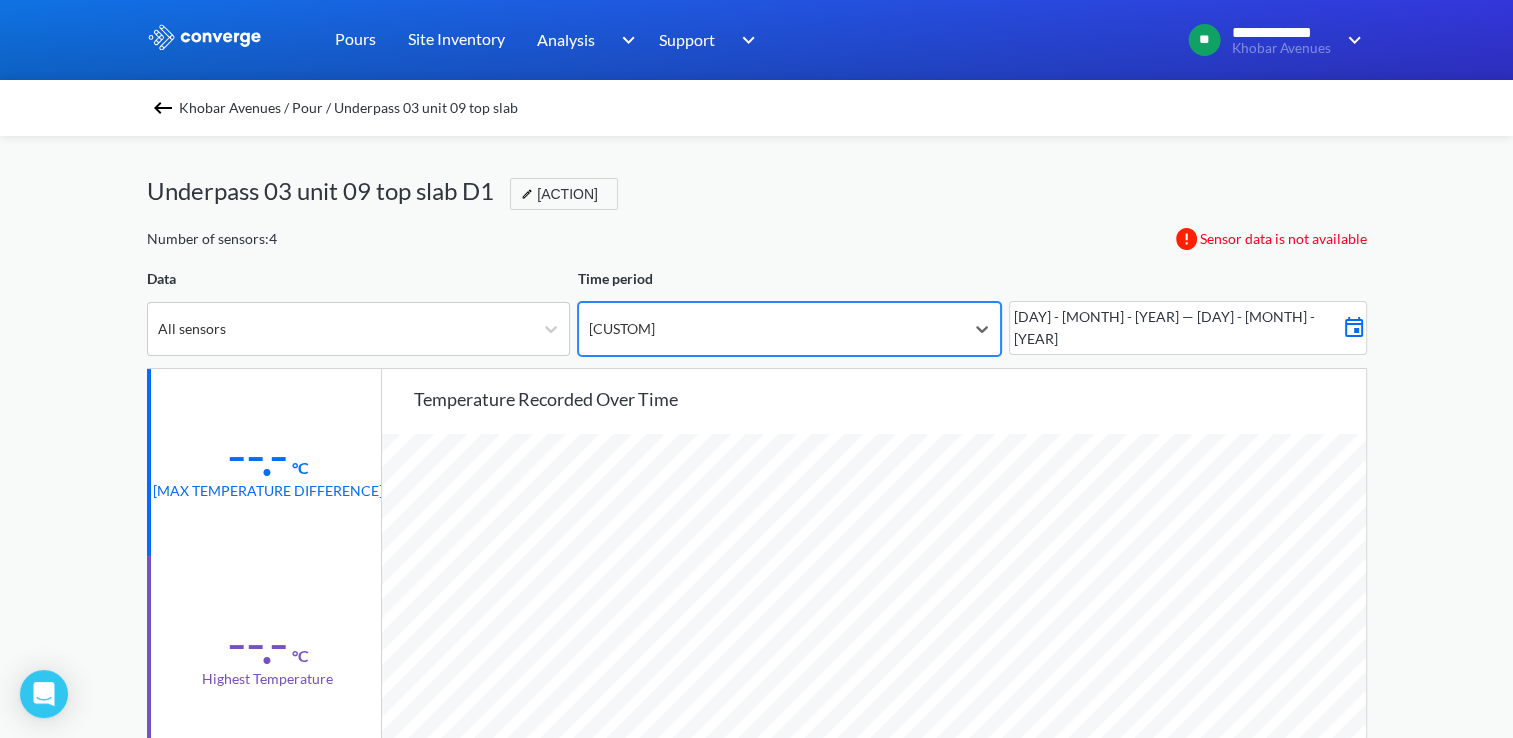 scroll, scrollTop: 998325, scrollLeft: 998487, axis: both 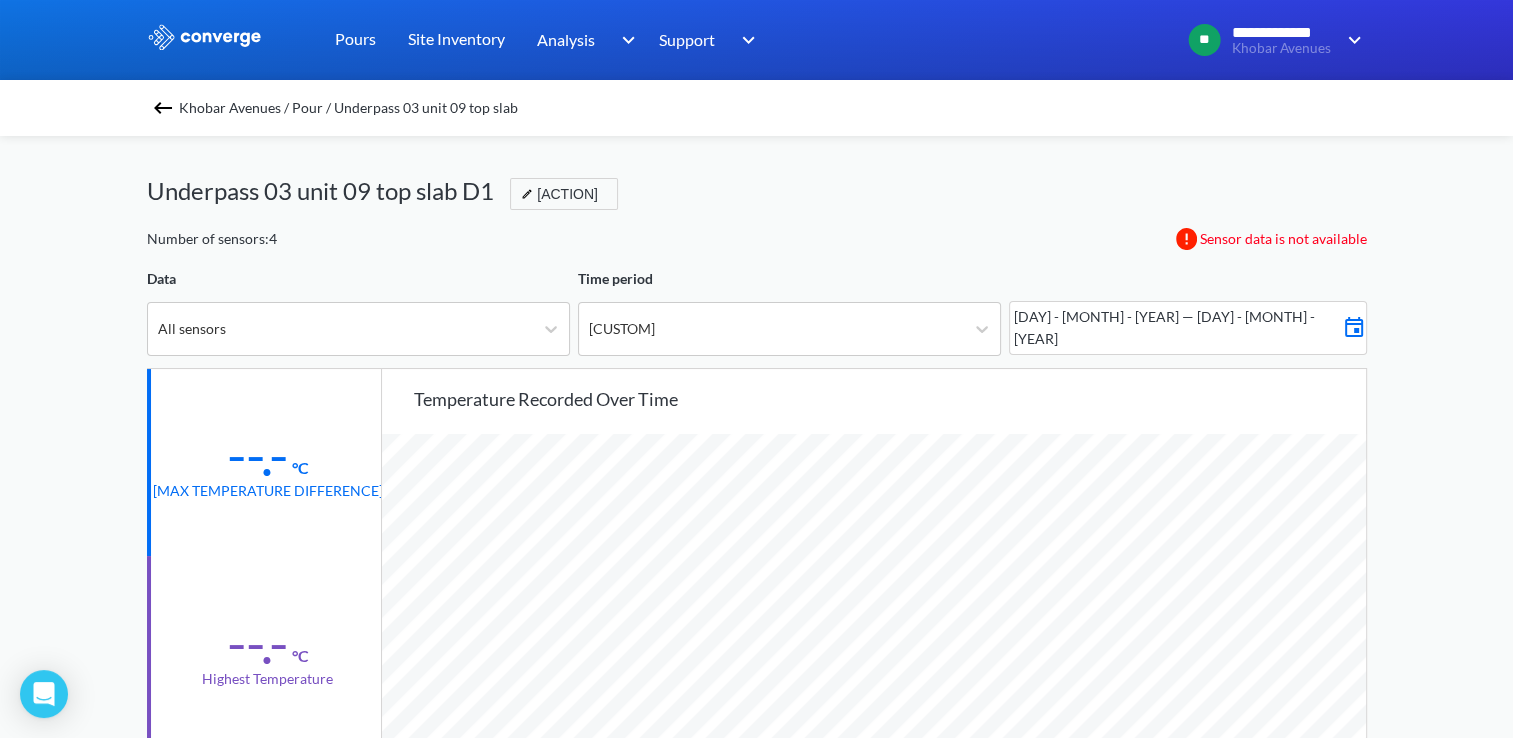 click at bounding box center (1354, 325) 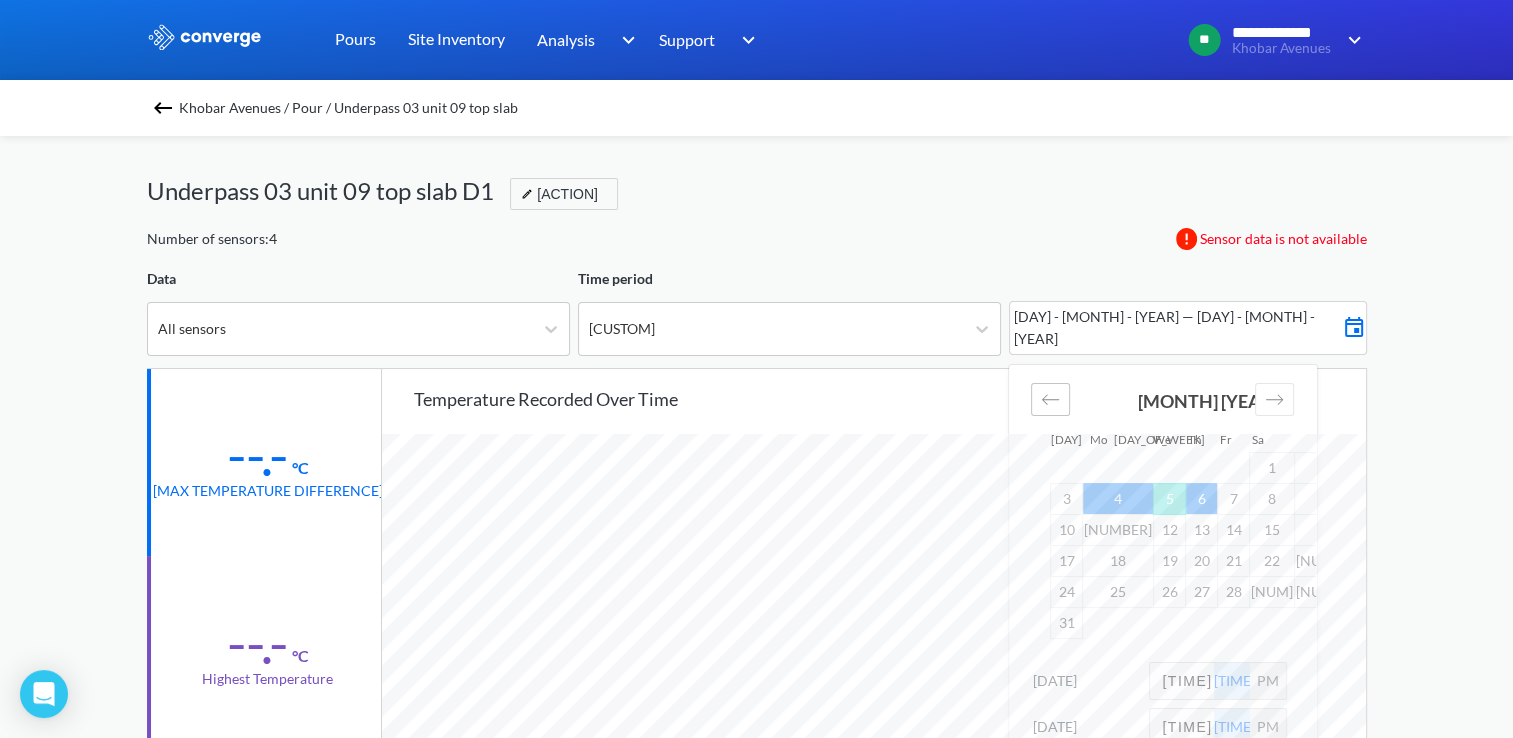 click at bounding box center (1050, 399) 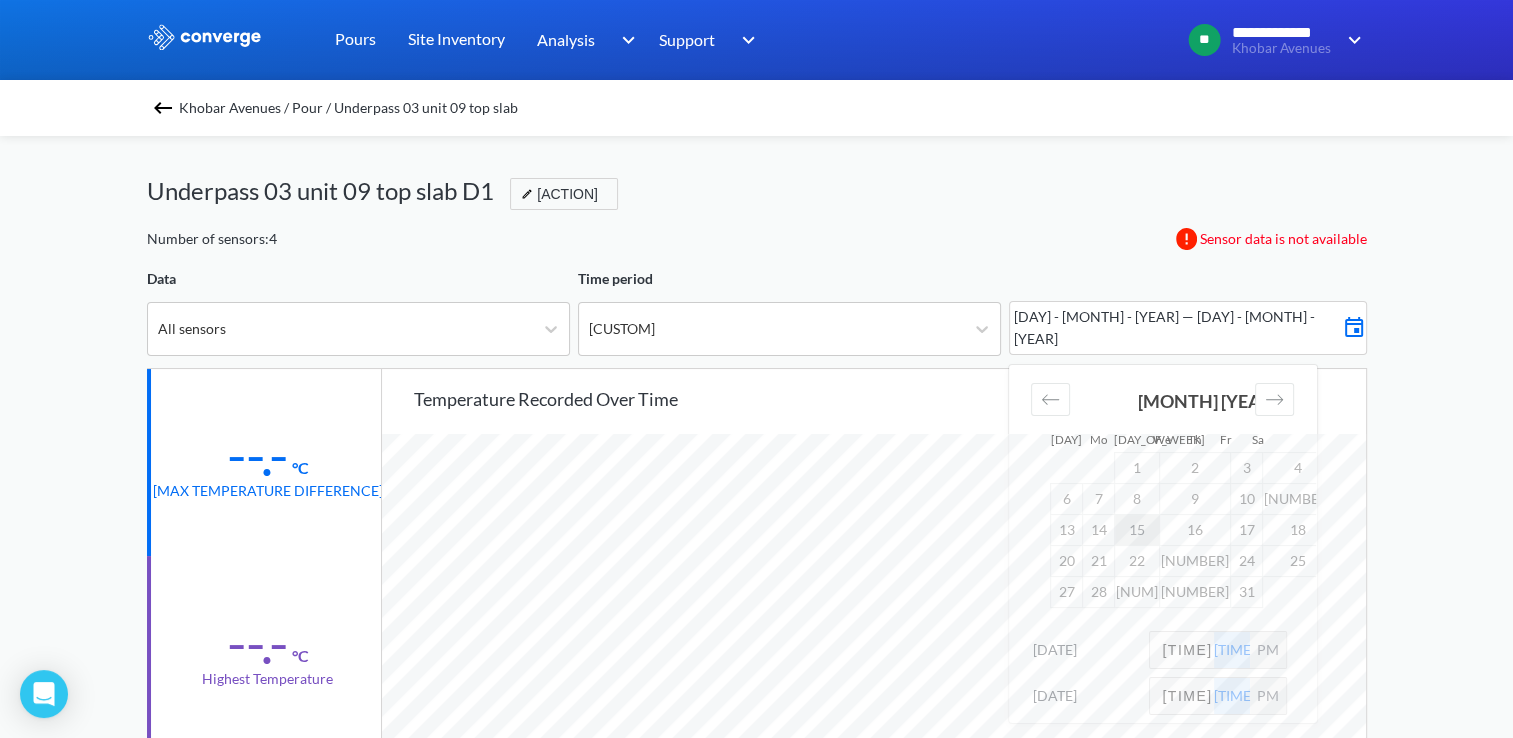 click on "15" at bounding box center (1137, 529) 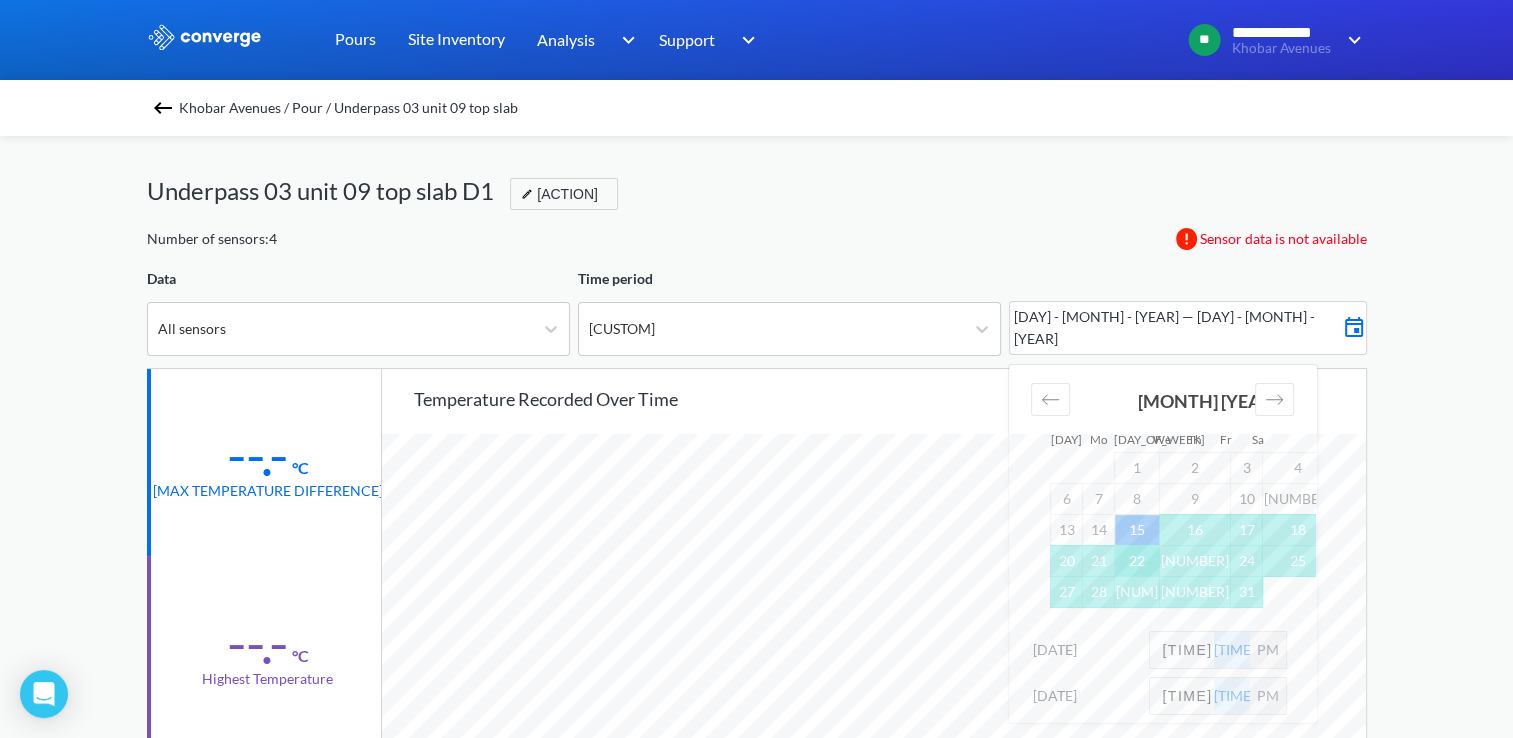 click on "22" at bounding box center (1137, 560) 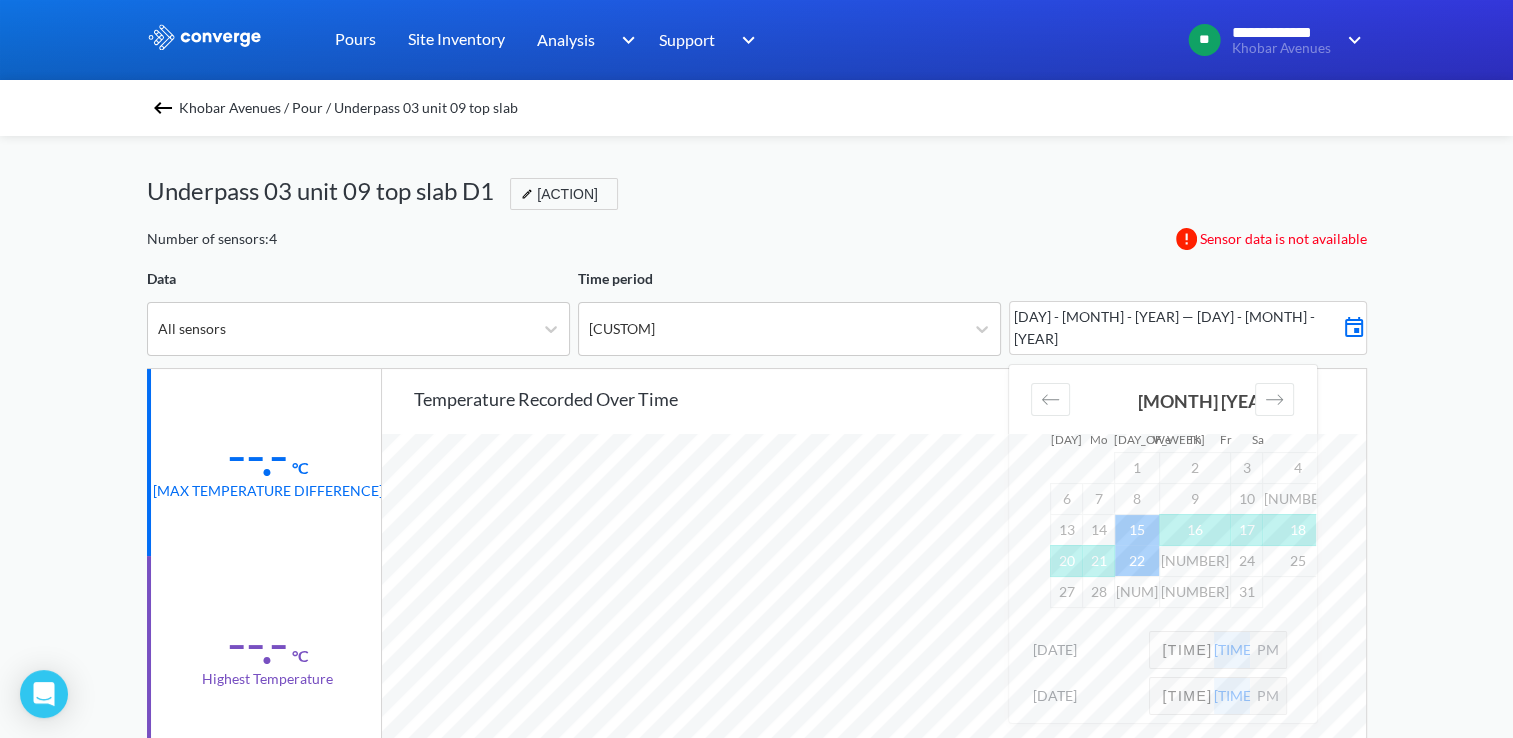 scroll, scrollTop: 100, scrollLeft: 0, axis: vertical 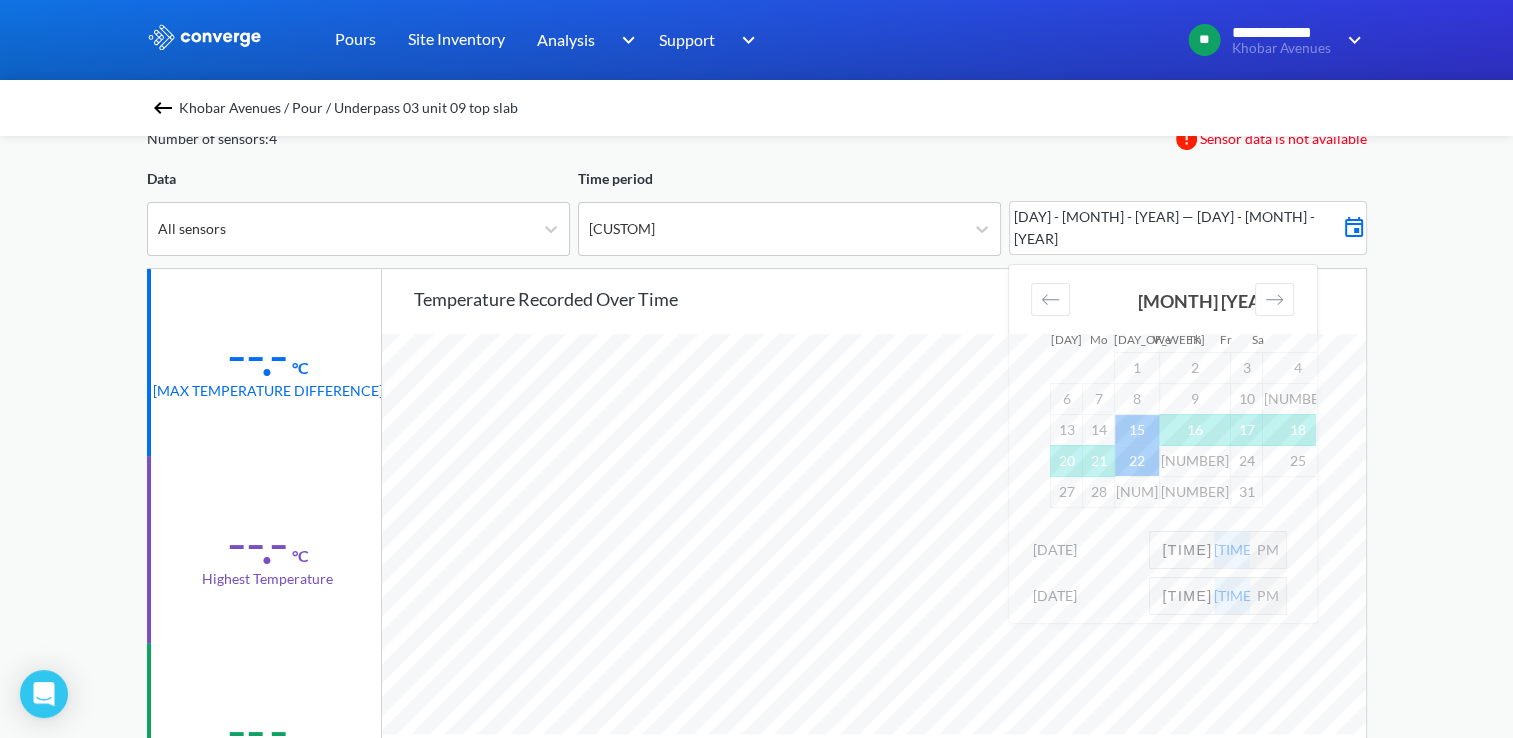 click on "[TIME]" at bounding box center [1182, 550] 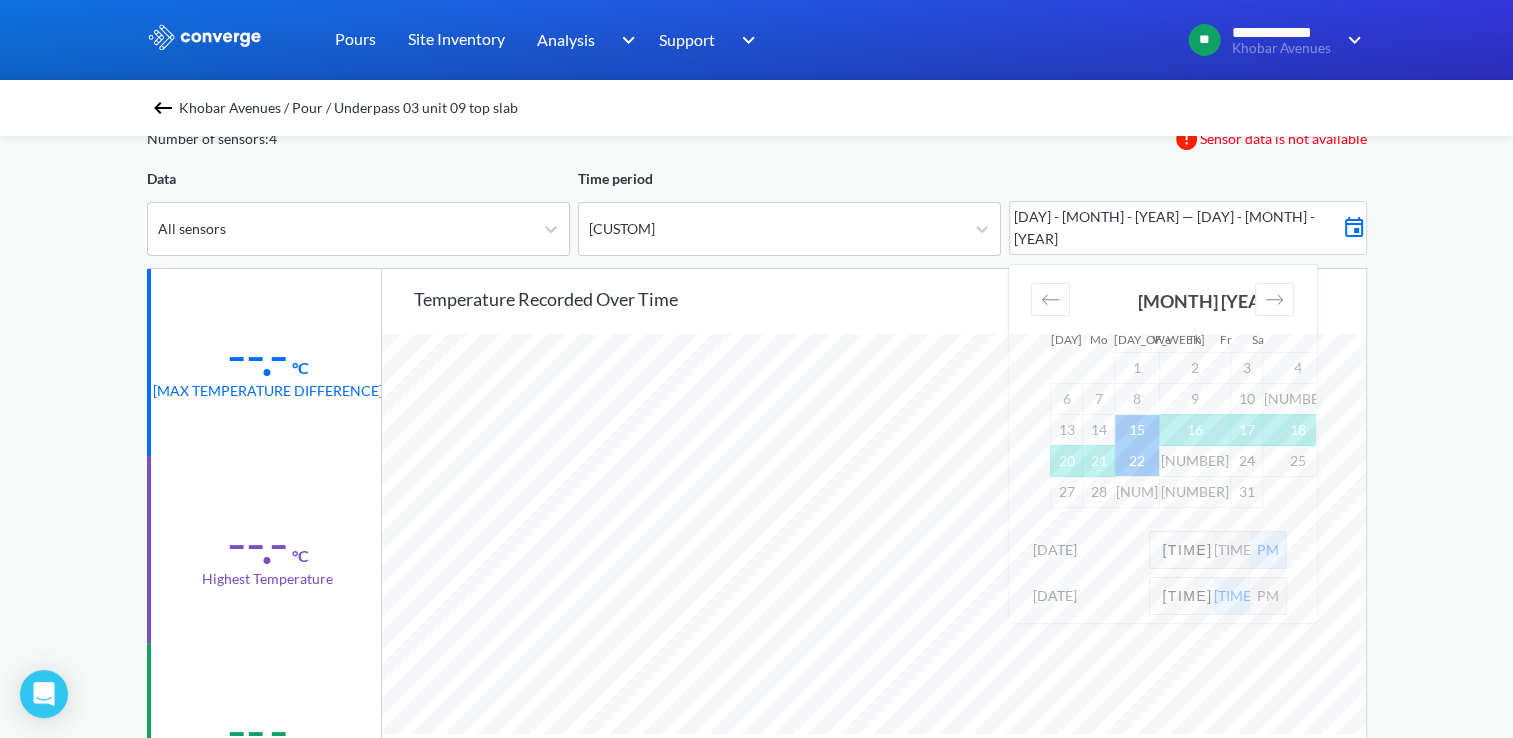 click on "PM" at bounding box center (1268, 596) 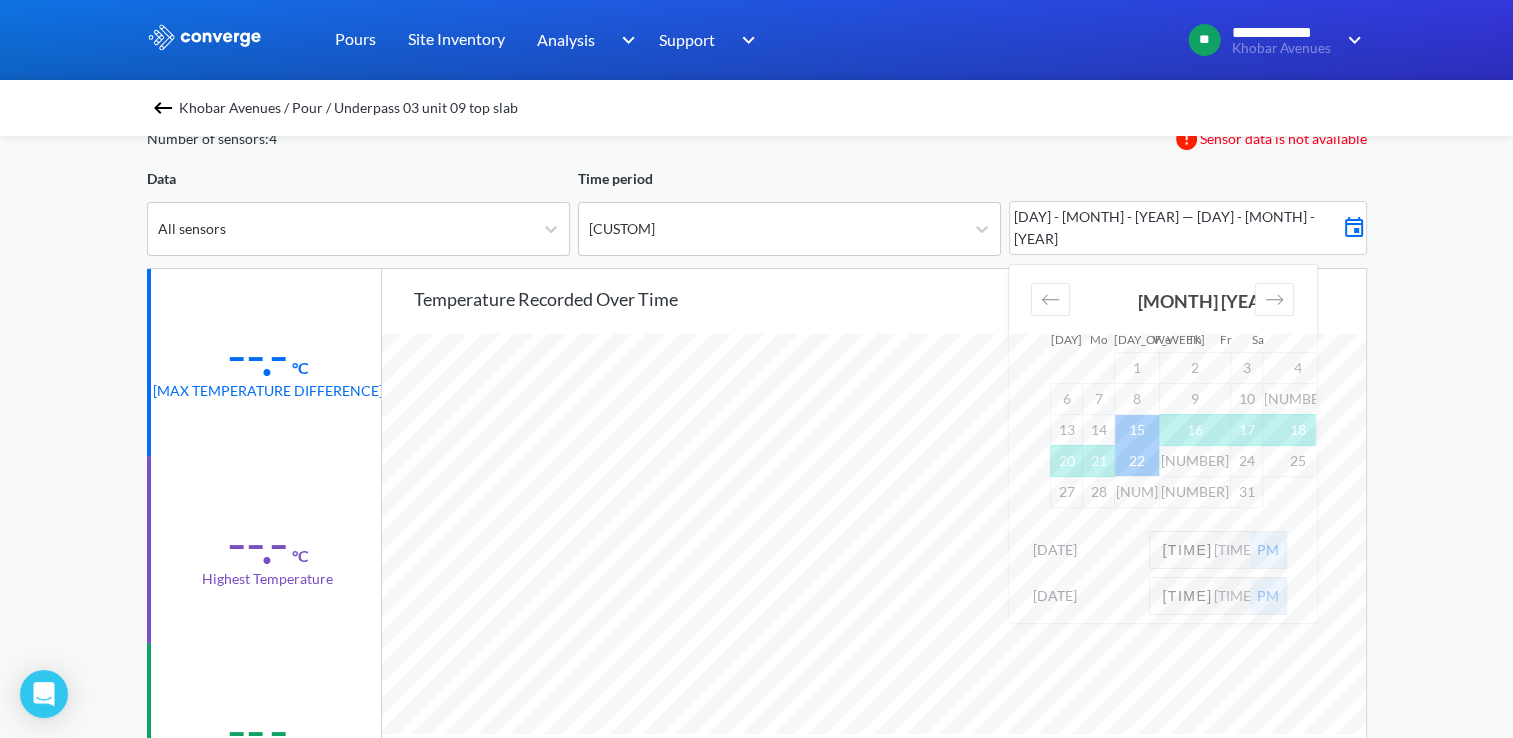 click on "**********" at bounding box center [756, 738] 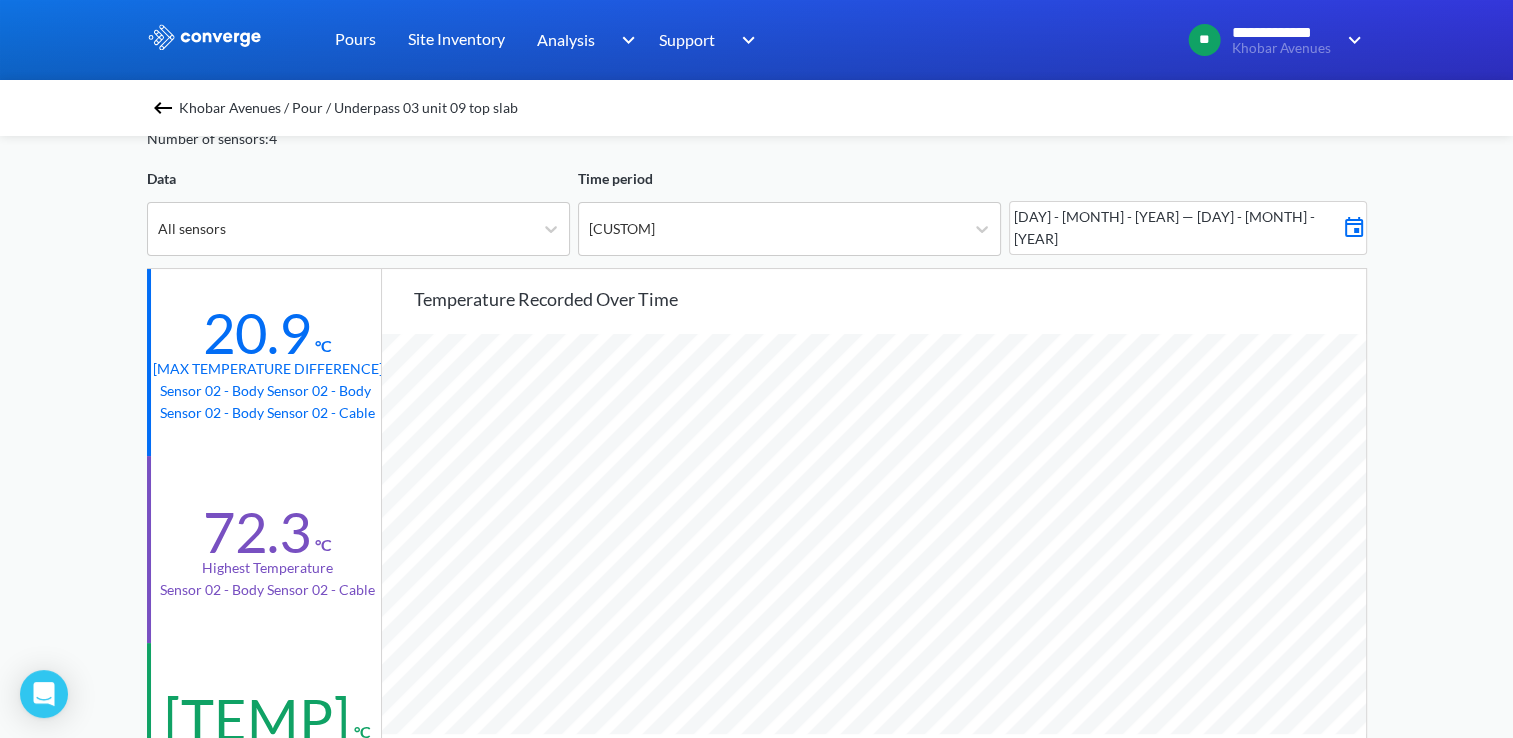 scroll, scrollTop: 998325, scrollLeft: 998487, axis: both 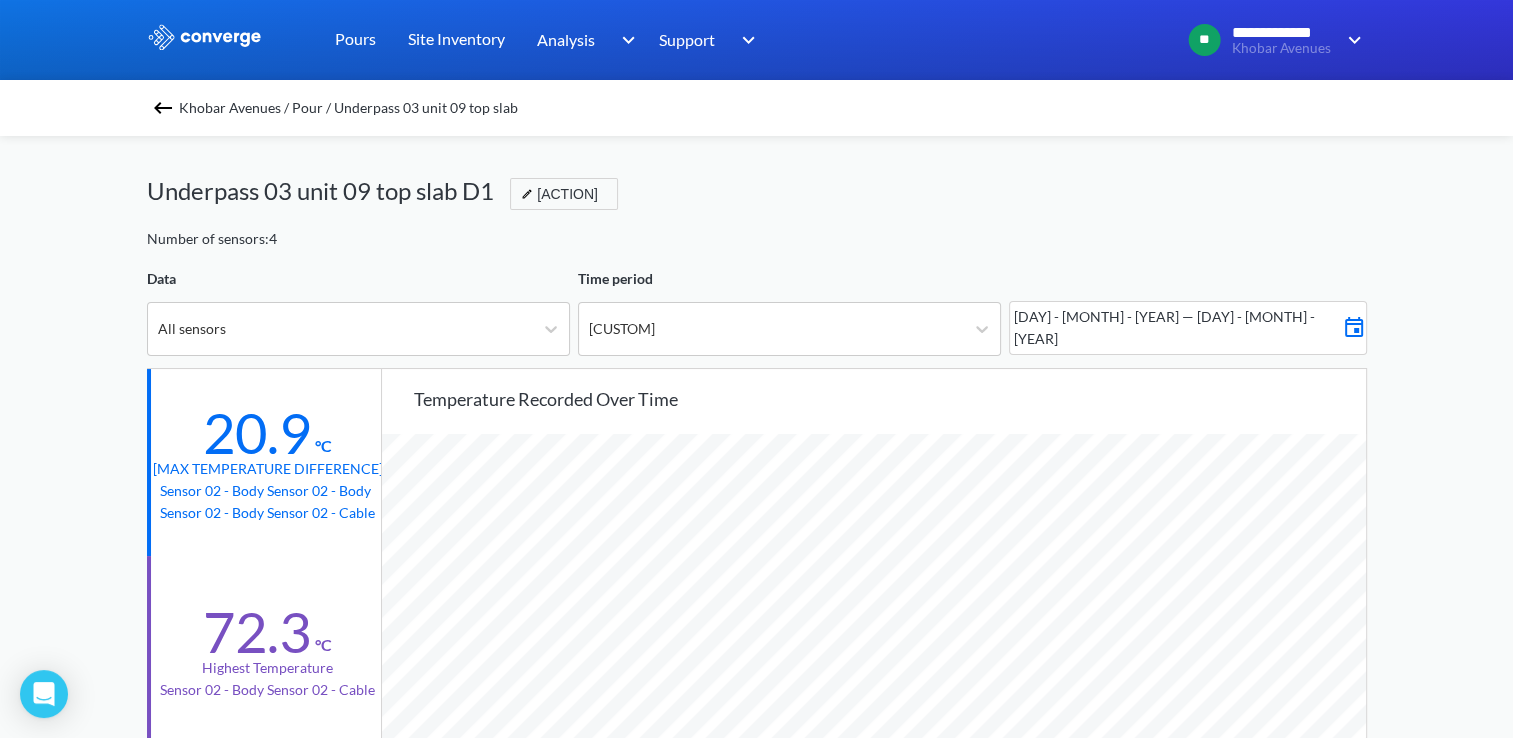 click on "Khobar Avenues / Pour / Underpass 03 unit 09 top slab" at bounding box center [348, 108] 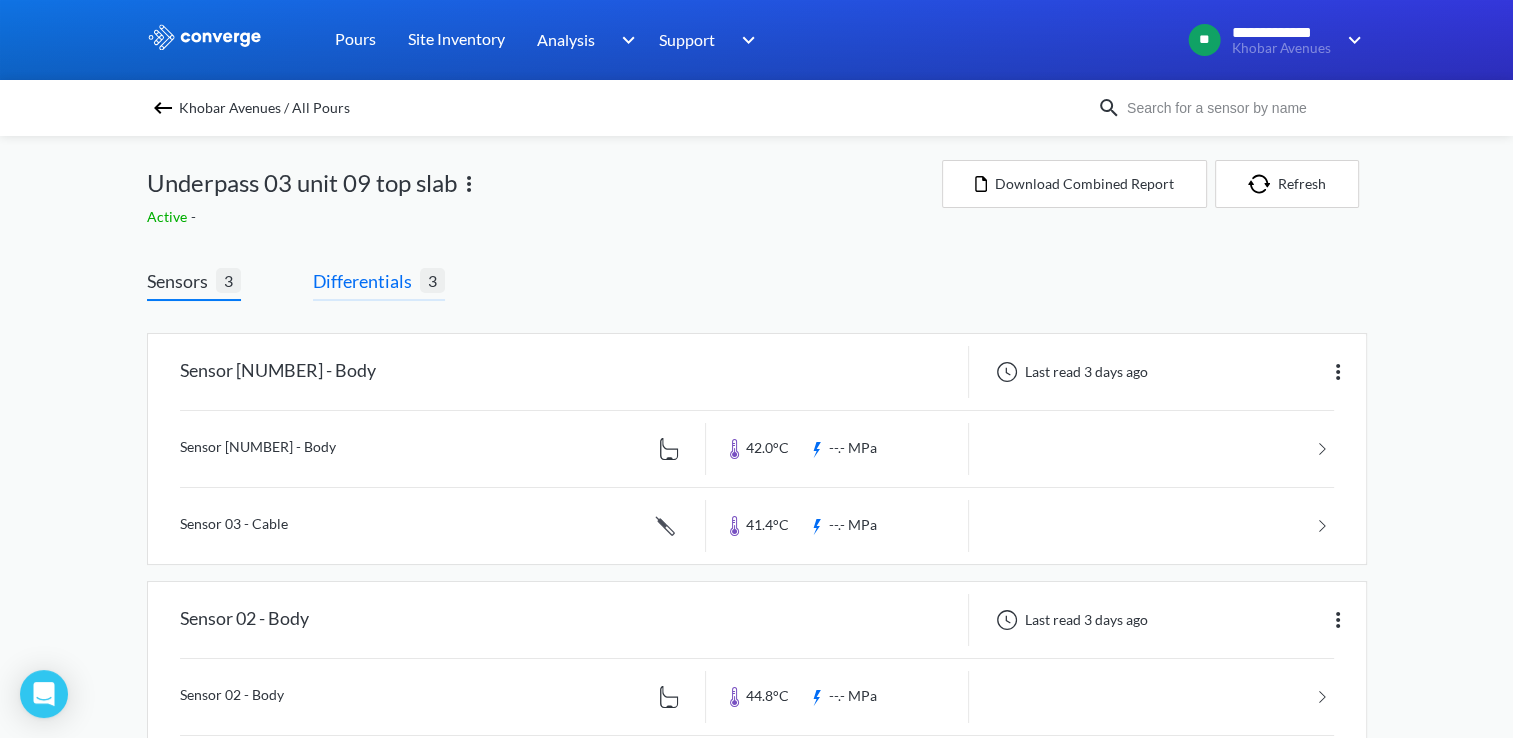 click on "Differentials" at bounding box center (366, 281) 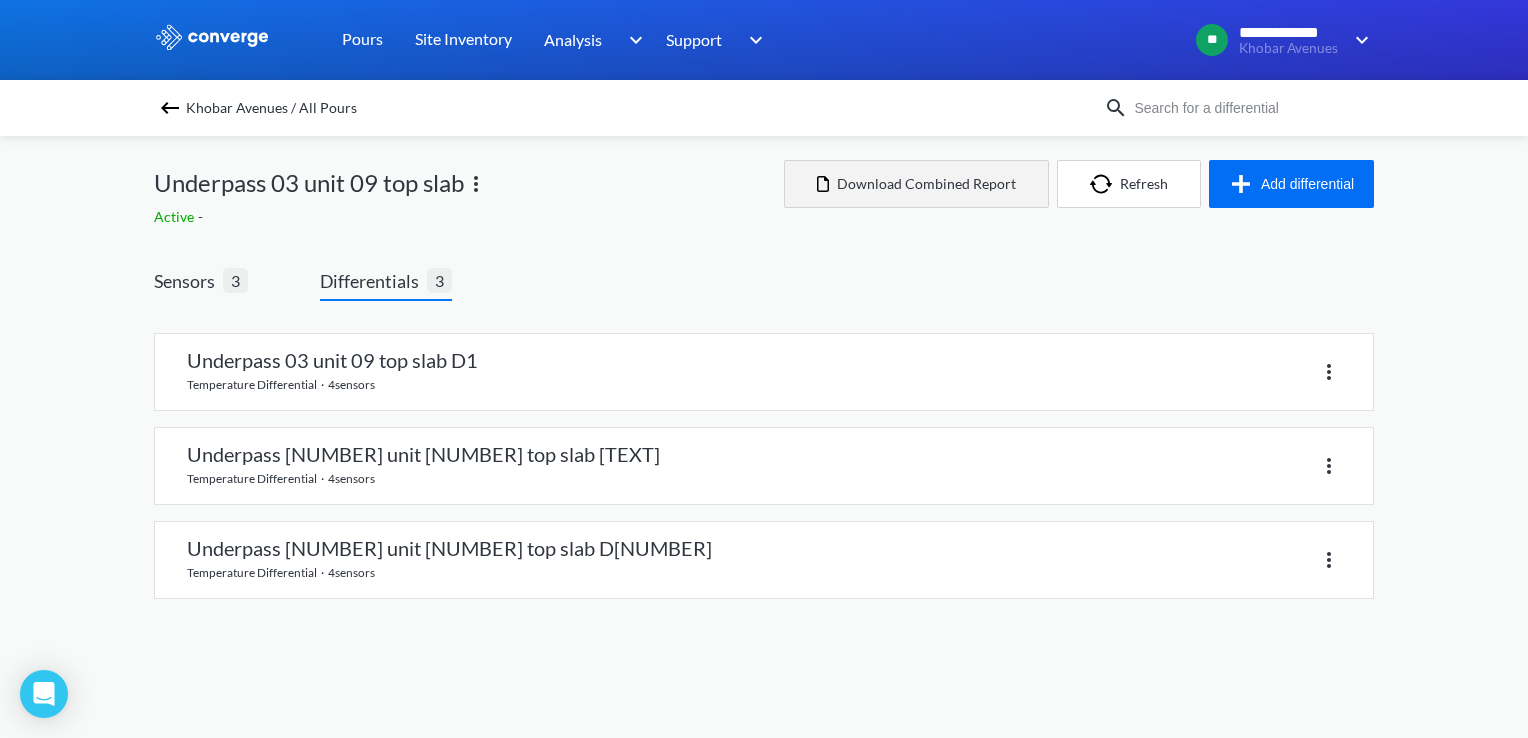 click on "Download Combined Report" at bounding box center [916, 184] 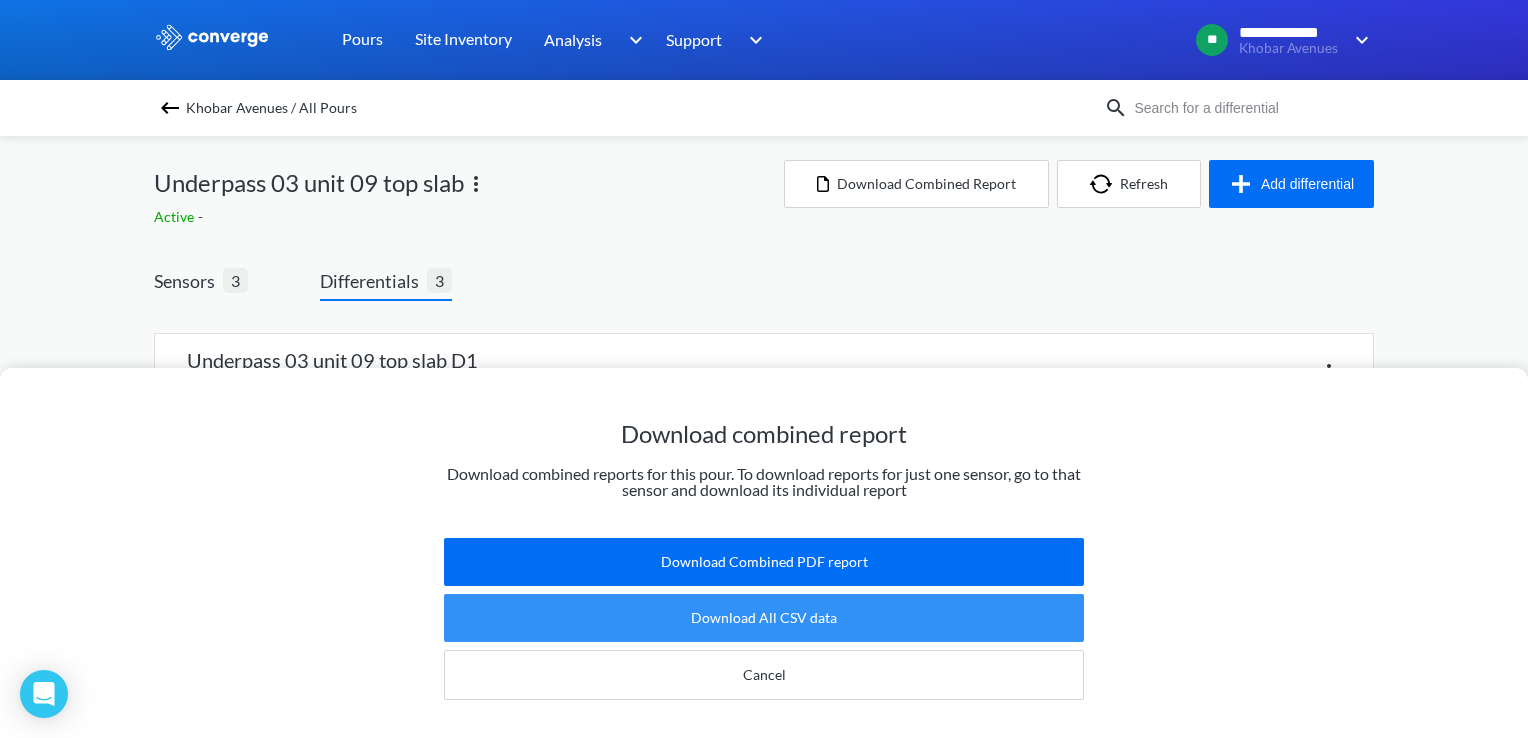 click on "Download All CSV data" at bounding box center (764, 618) 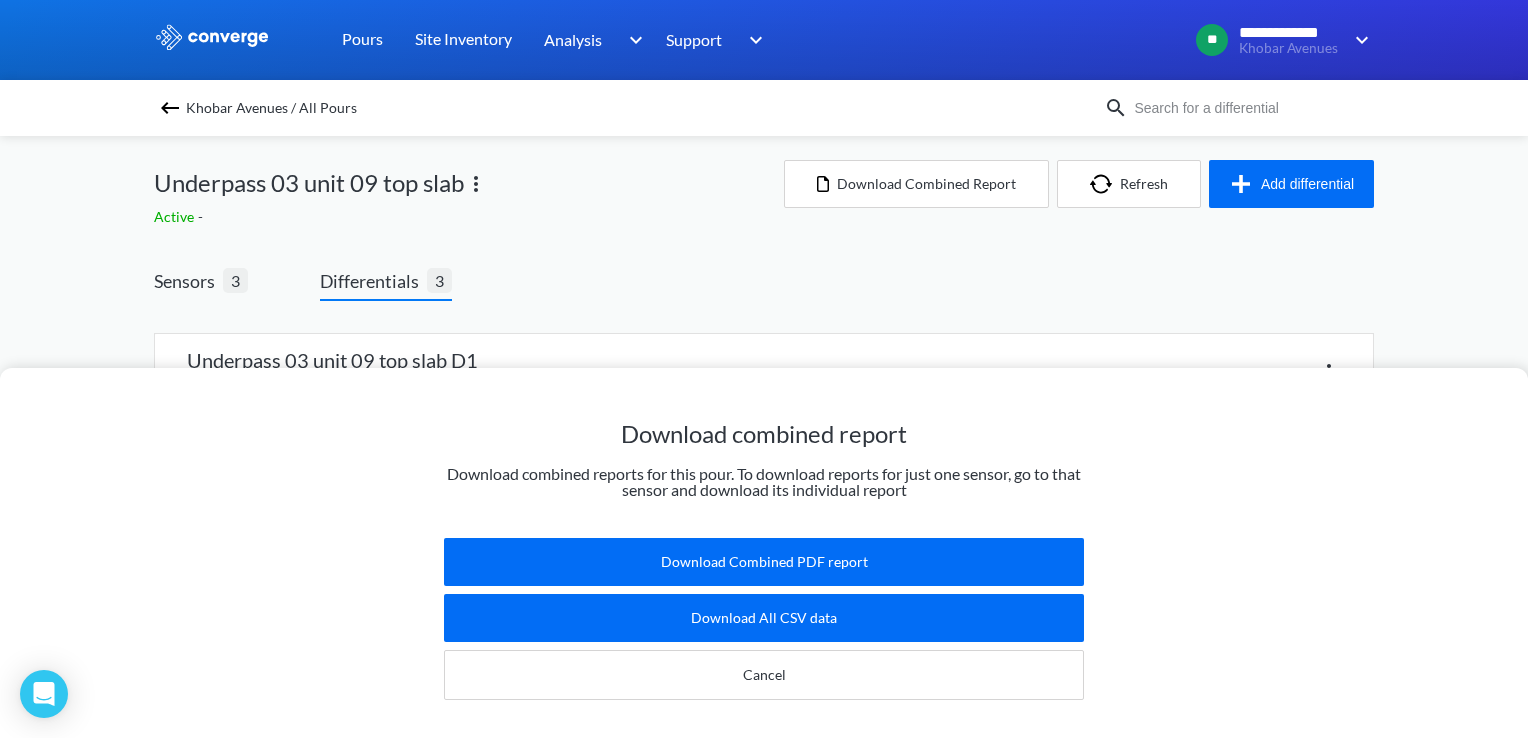 click on "Download combined report Download combined reports for this pour. To download reports for just one sensor, go to that sensor and download its individual report Download Combined PDF report Download All CSV data Cancel" at bounding box center (764, 369) 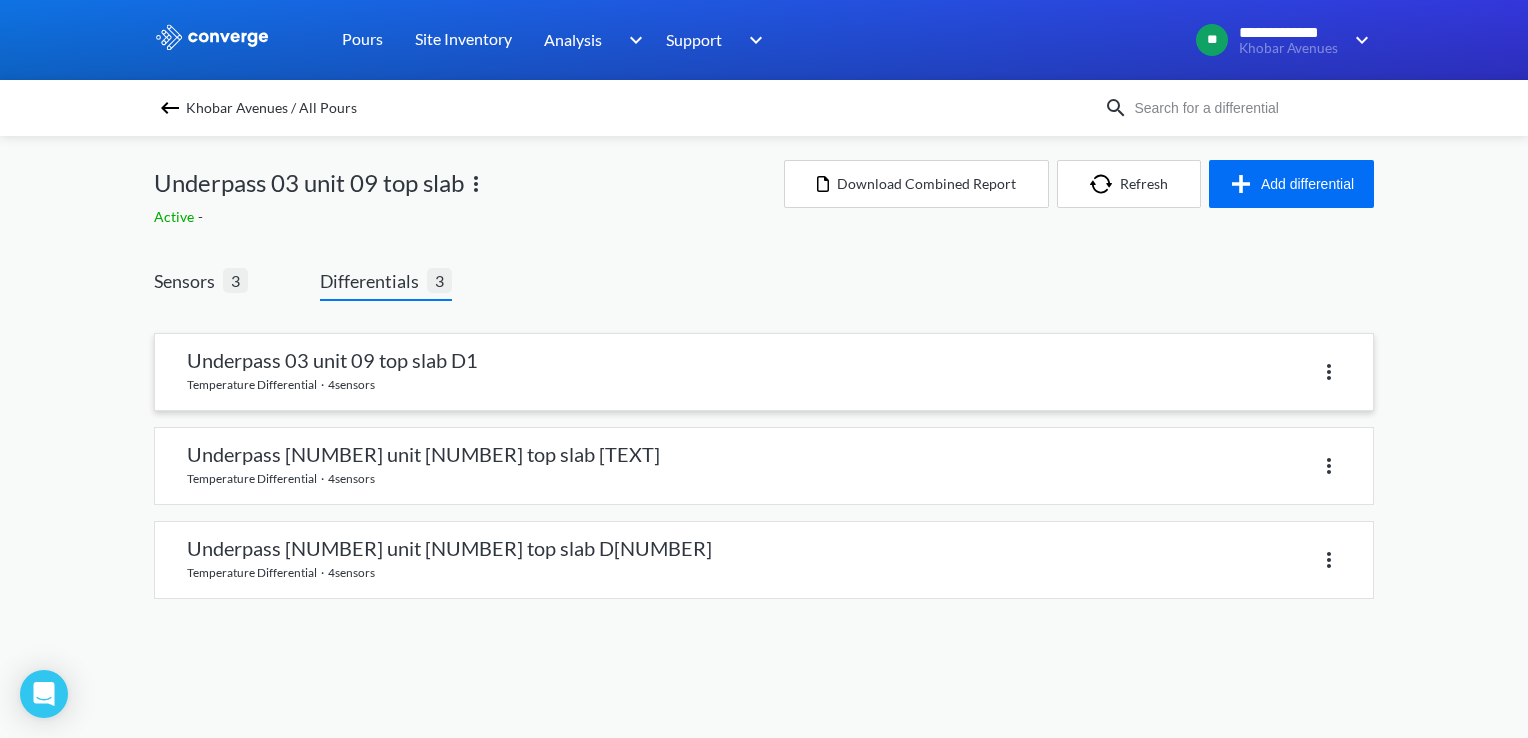 click at bounding box center (1329, 372) 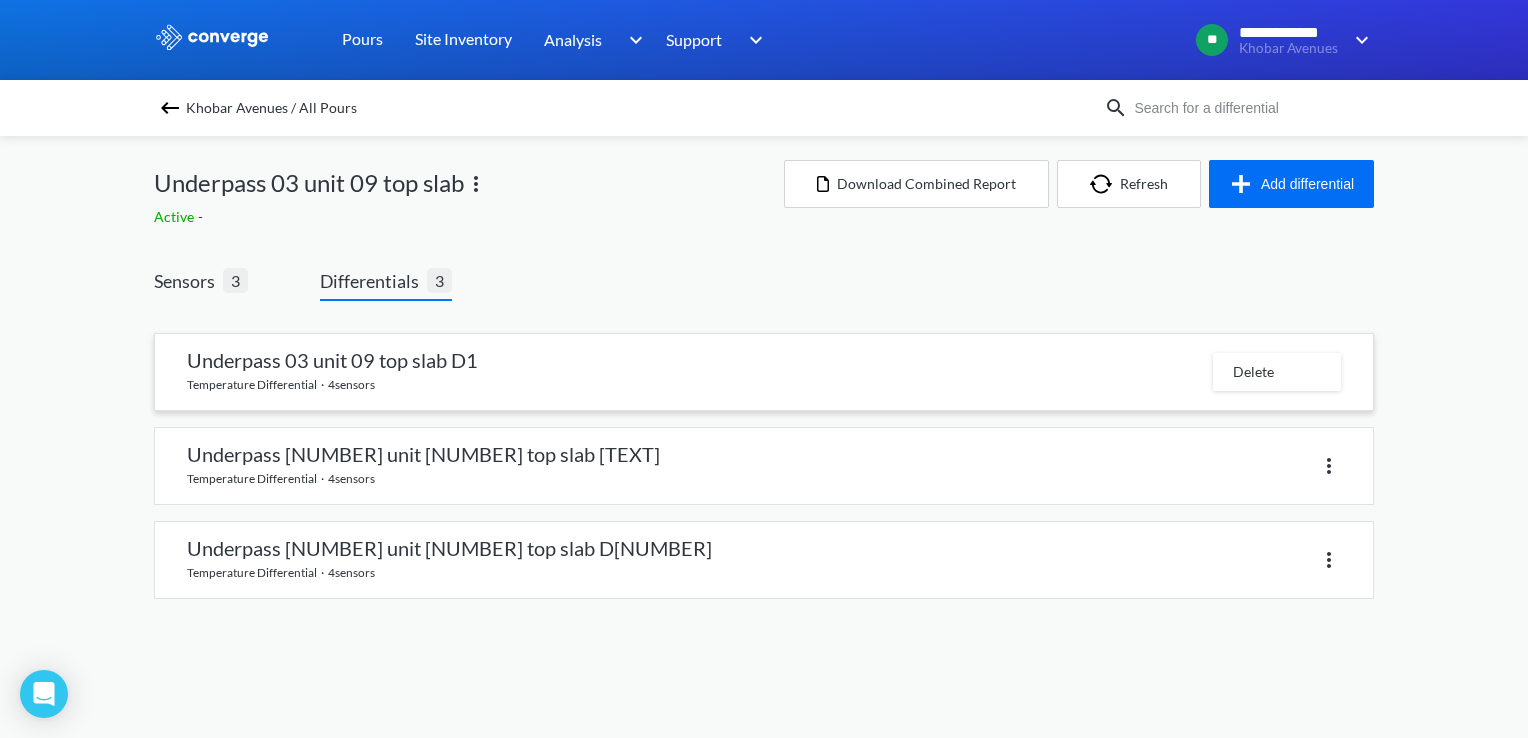 click on "Underpass 03 unit 09 top slab D1 temperature differential · 4 sensors Delete Underpass 03 unit 09 top slab D2 temperature differential · 4 sensors Underpass 03 unit 09 top slab D3 temperature differential · 4 sensors" at bounding box center [764, 458] 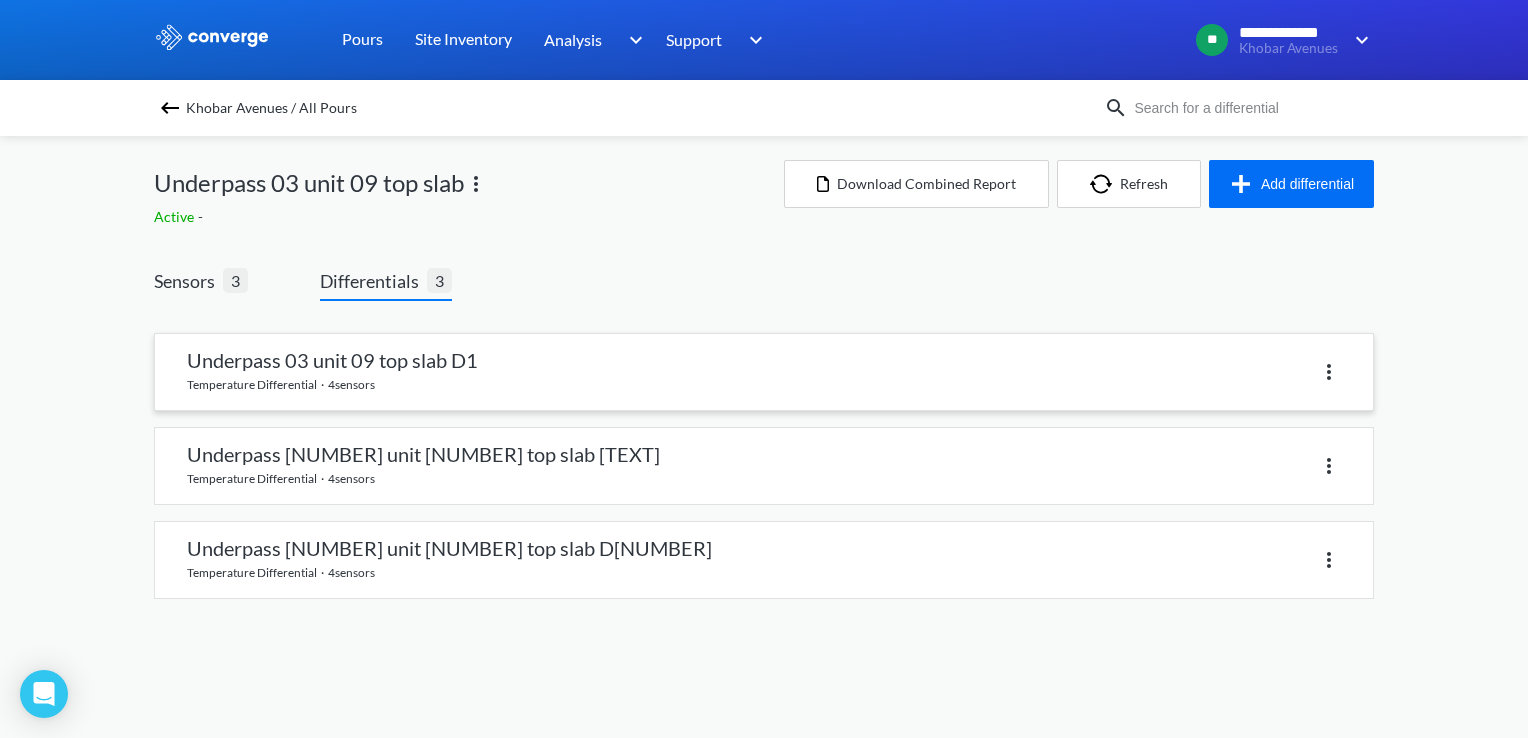 click at bounding box center [764, 372] 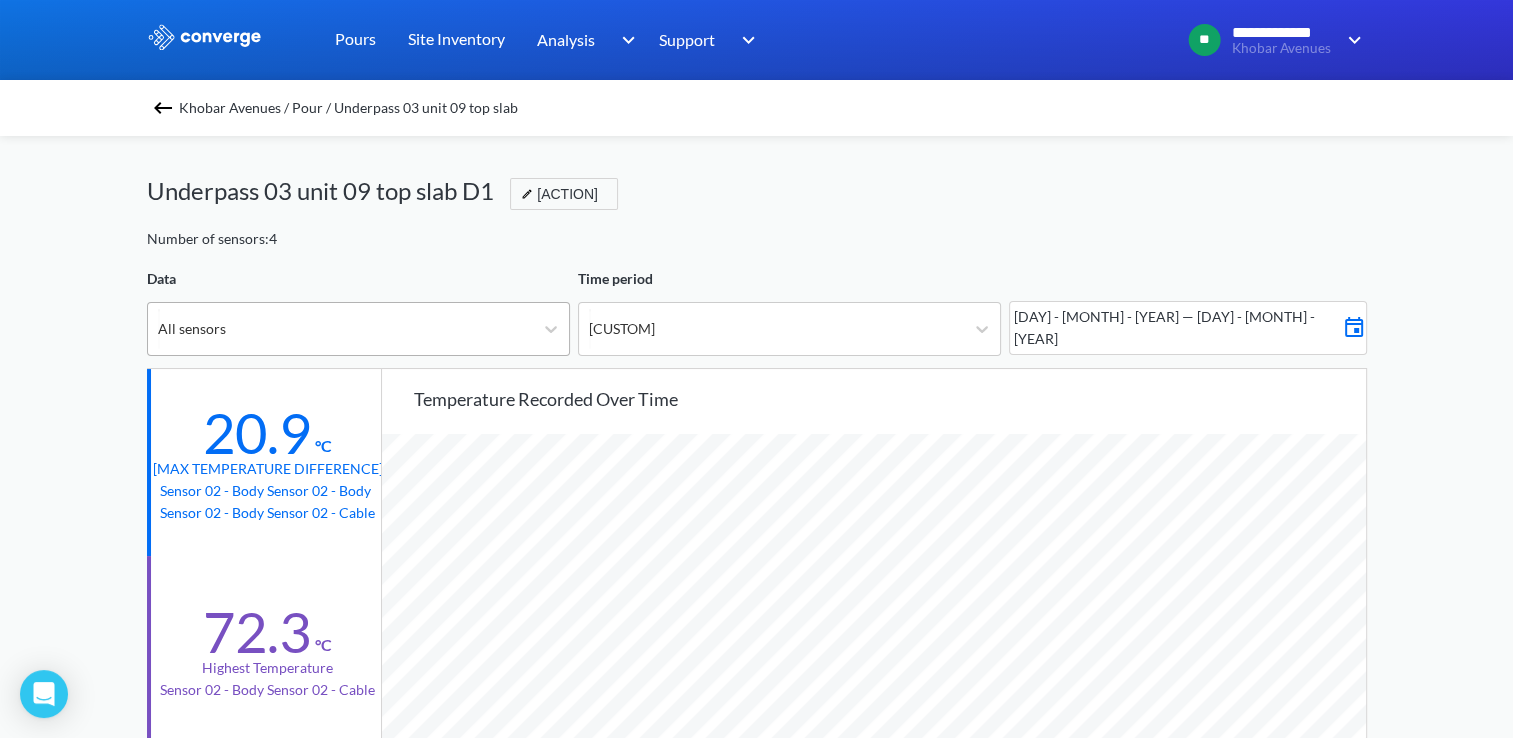 scroll, scrollTop: 998325, scrollLeft: 998487, axis: both 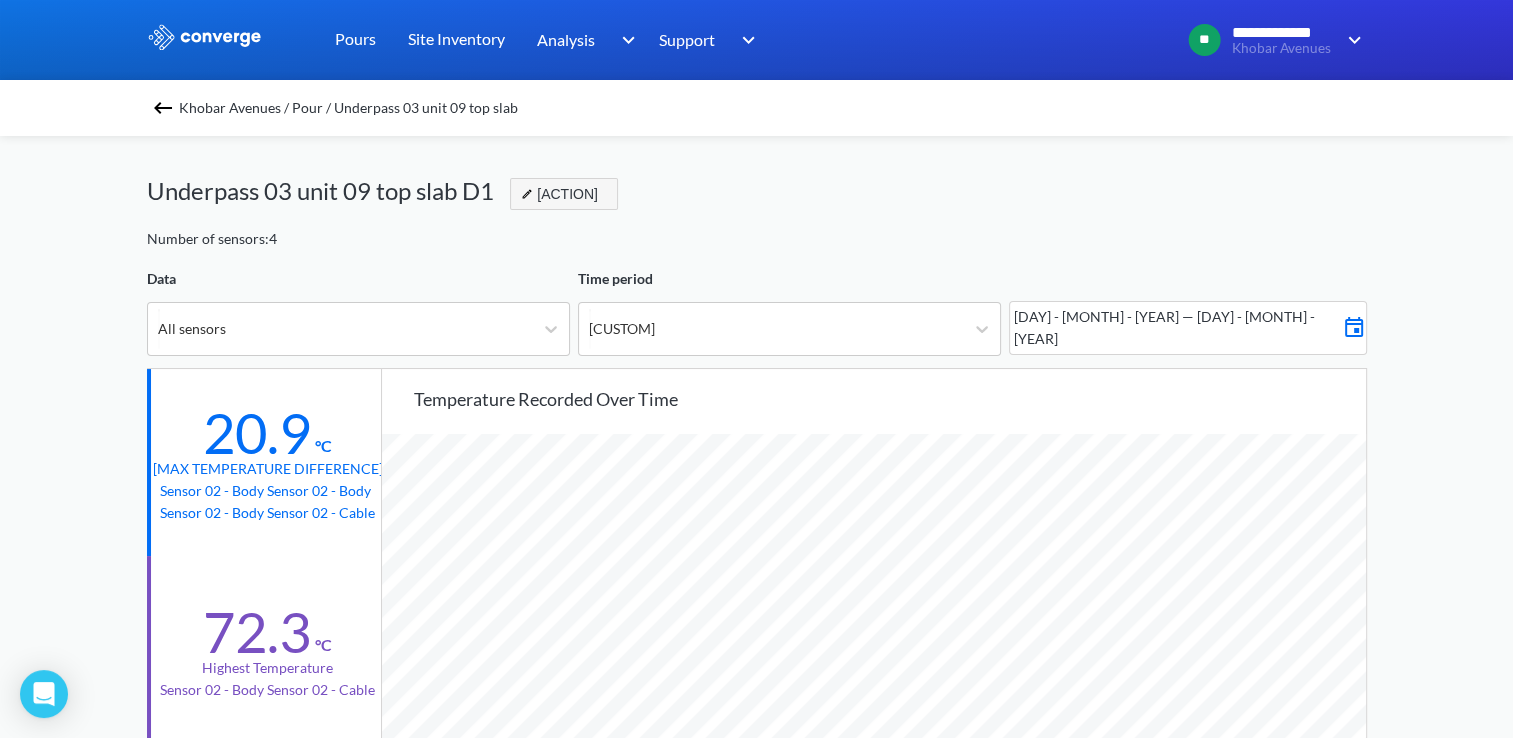 click on "[ACTION]" at bounding box center [557, 194] 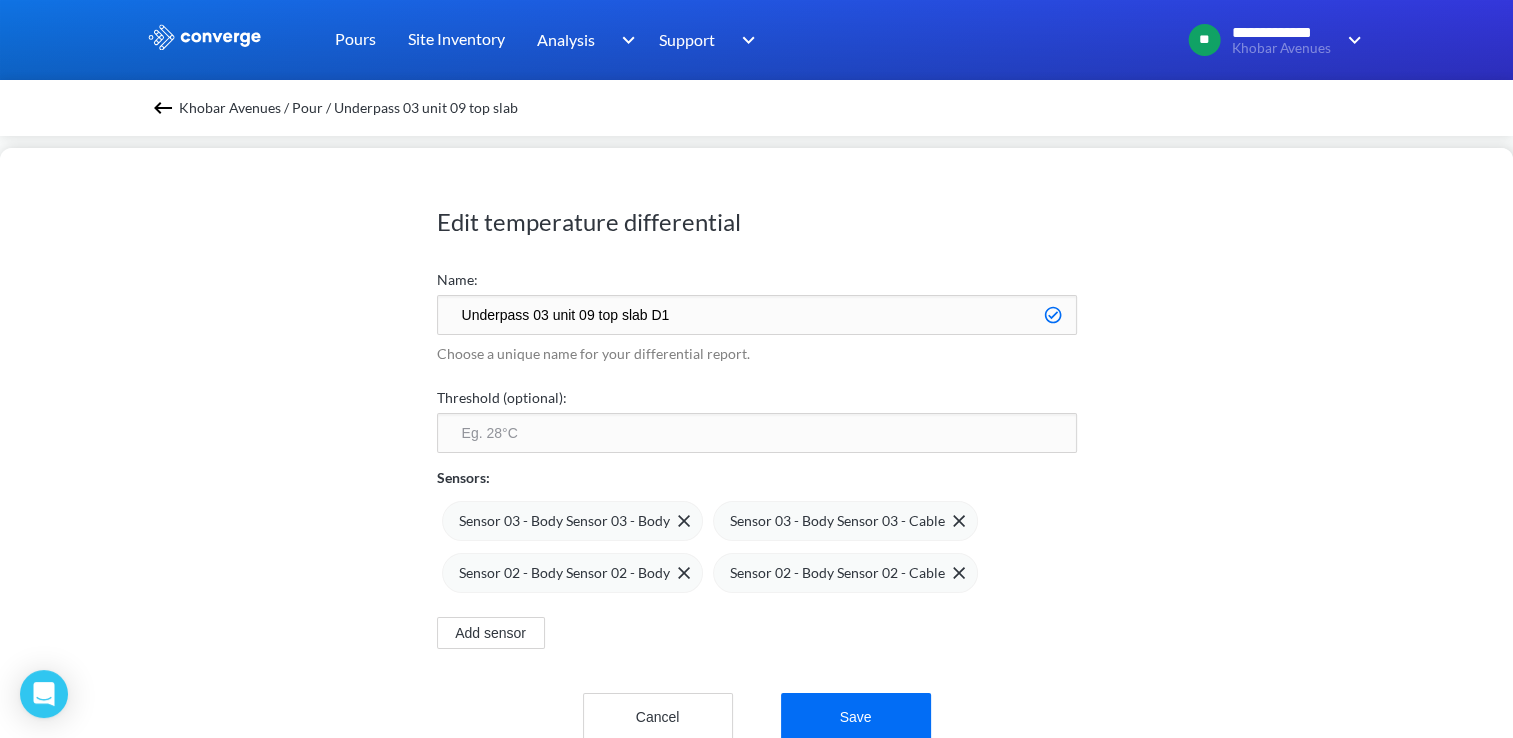 scroll, scrollTop: 47, scrollLeft: 0, axis: vertical 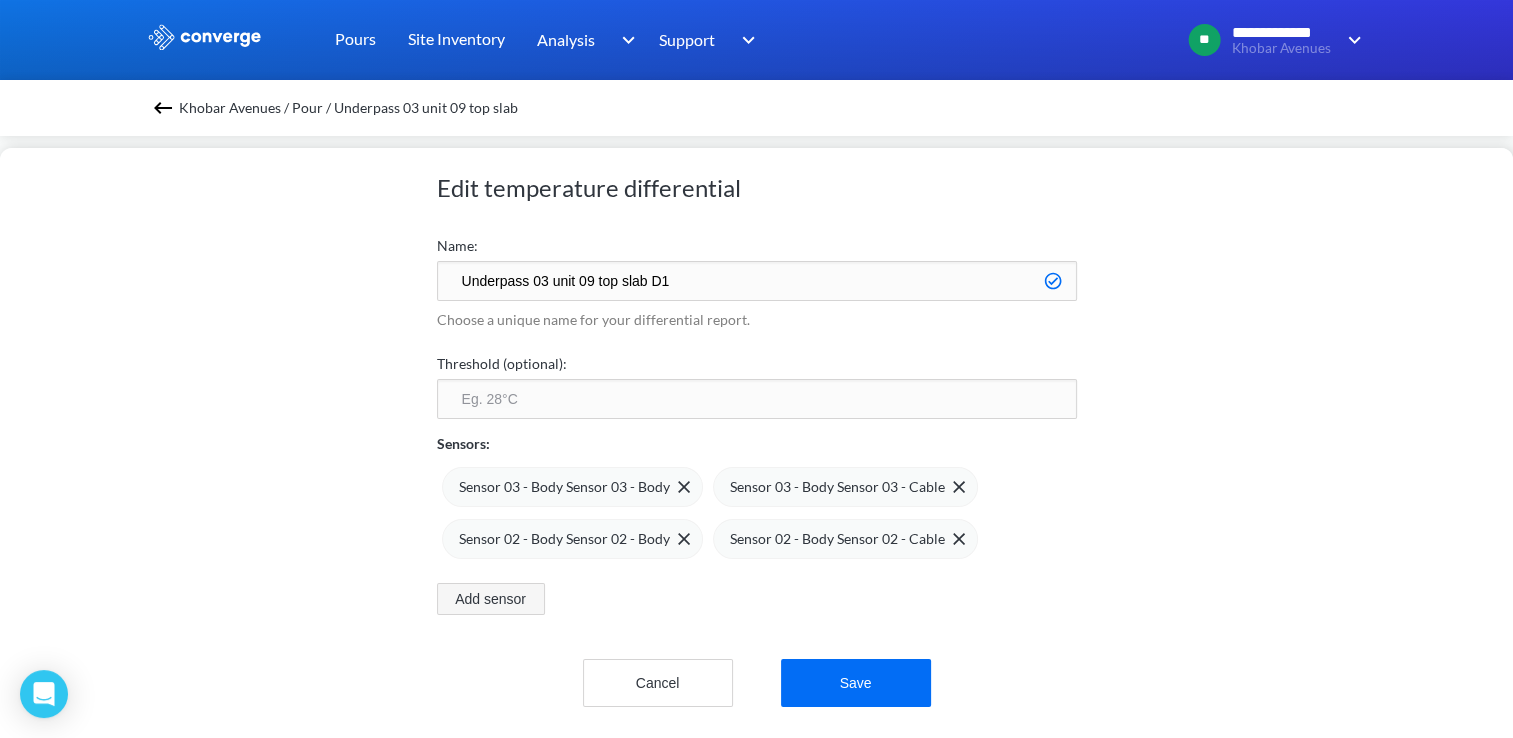 click on "Add sensor" at bounding box center [491, 599] 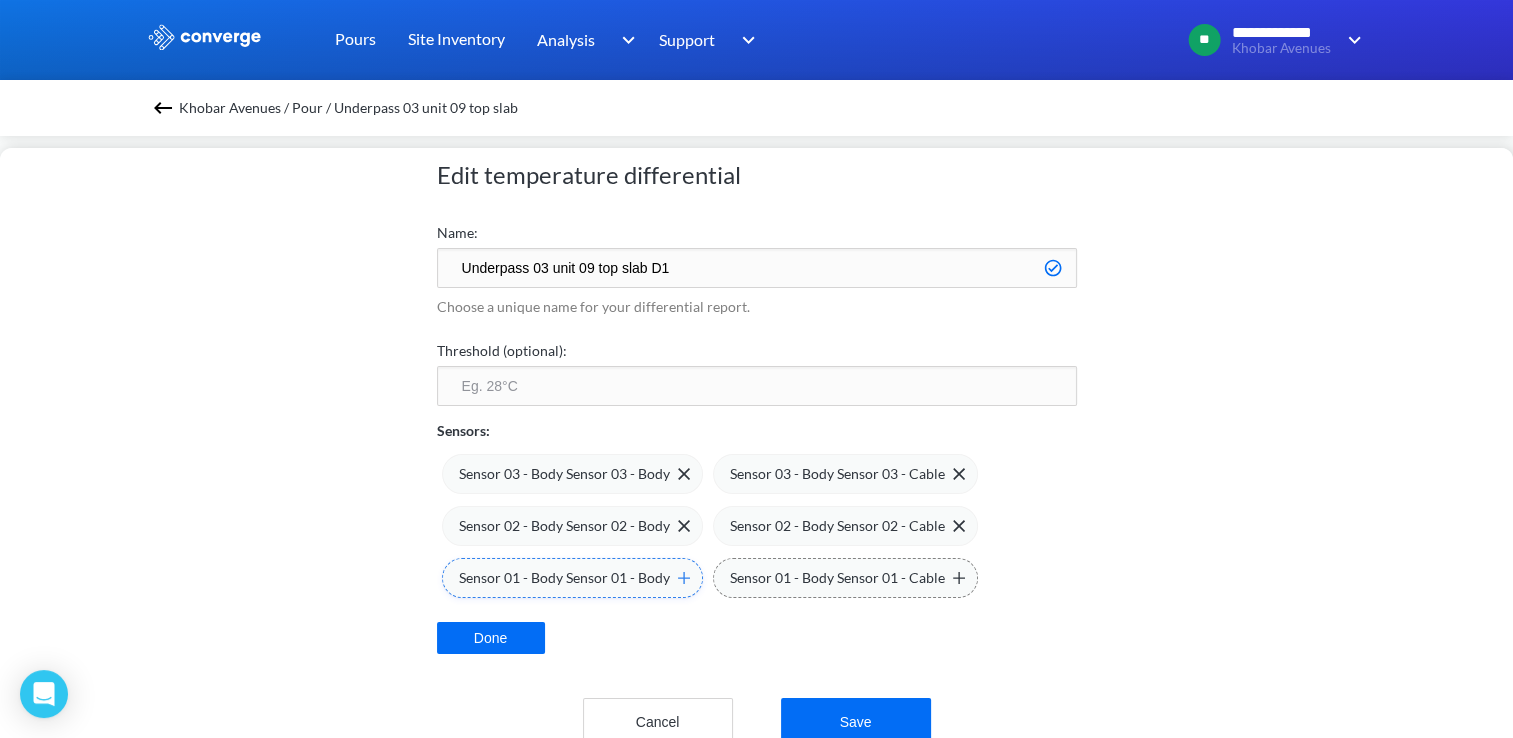 click at bounding box center (684, 578) 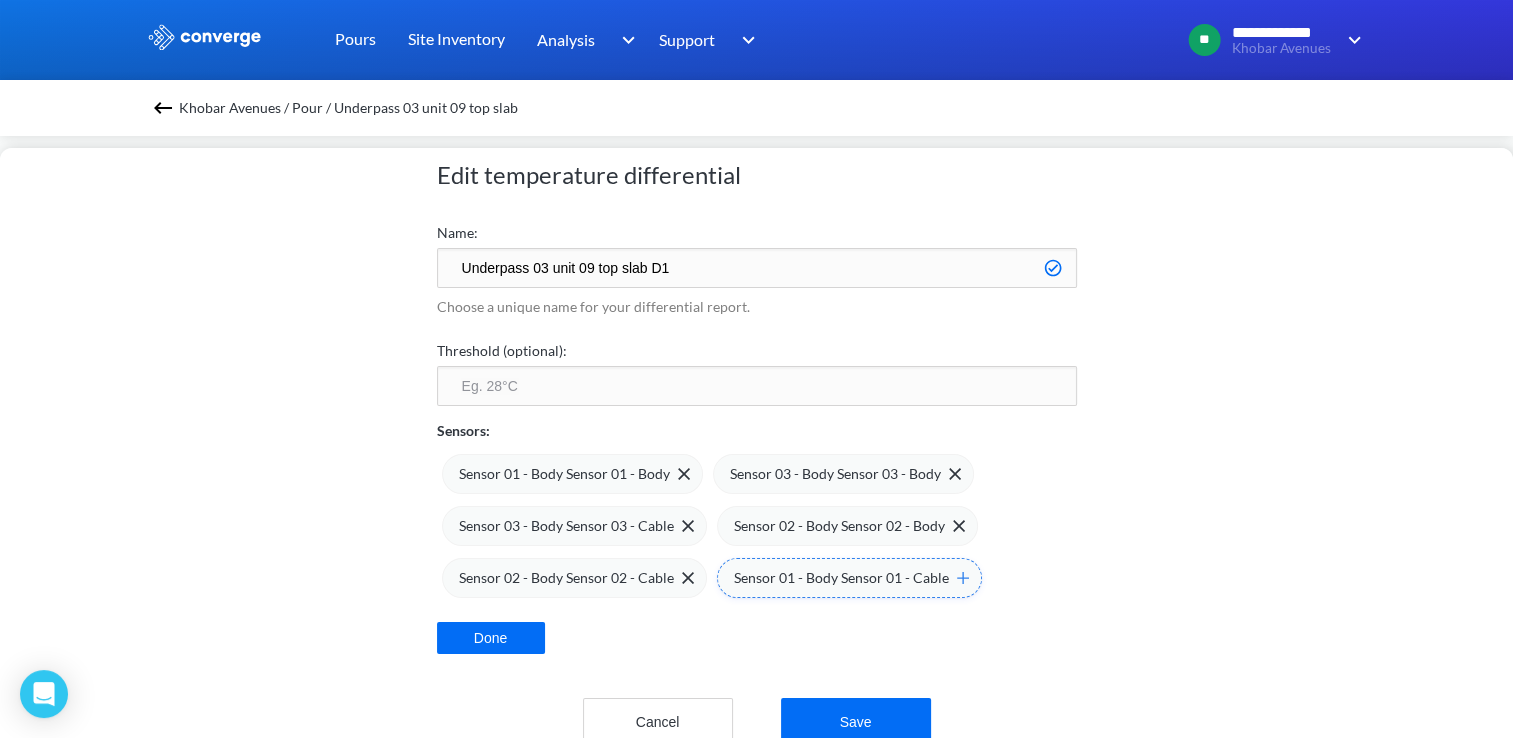 click at bounding box center [963, 578] 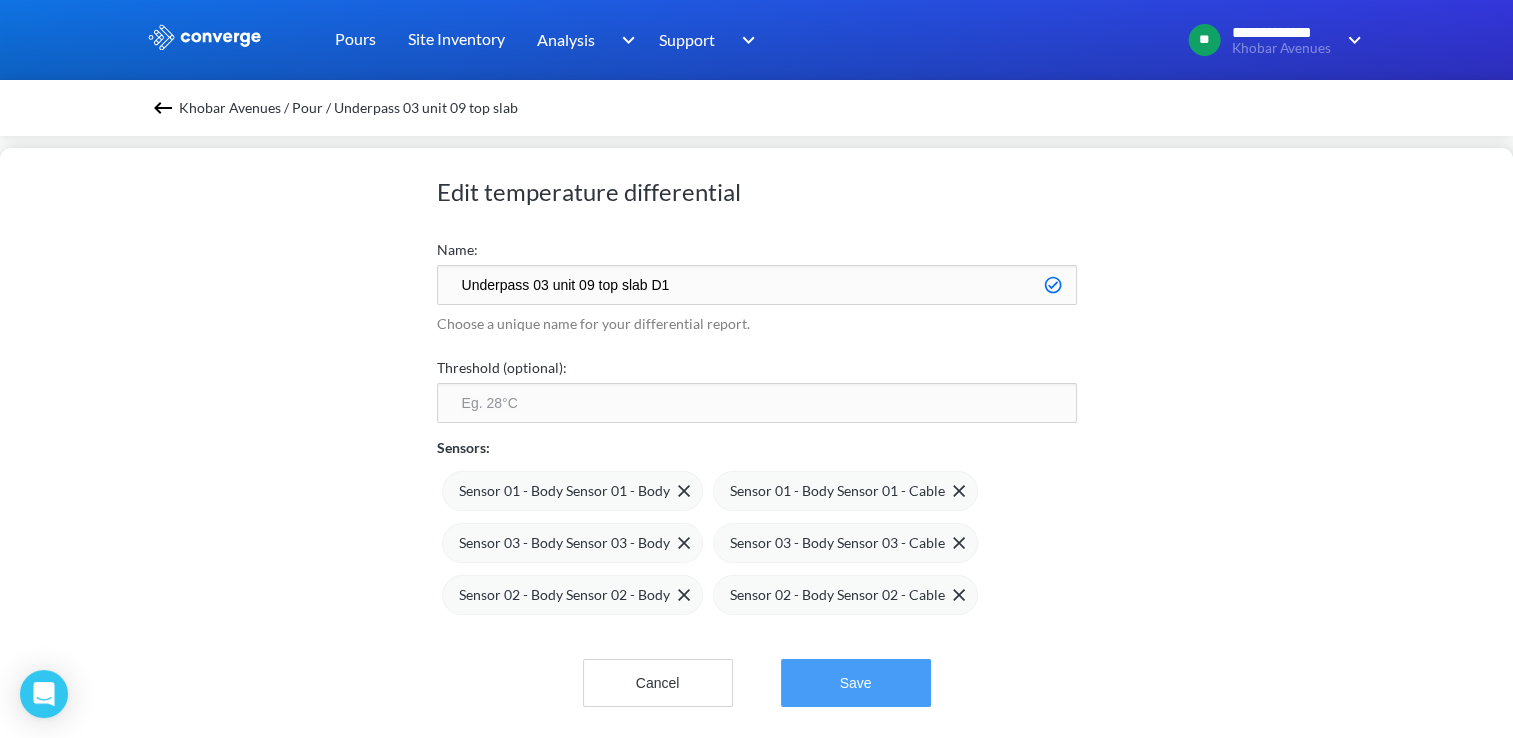 click on "Save" at bounding box center (856, 683) 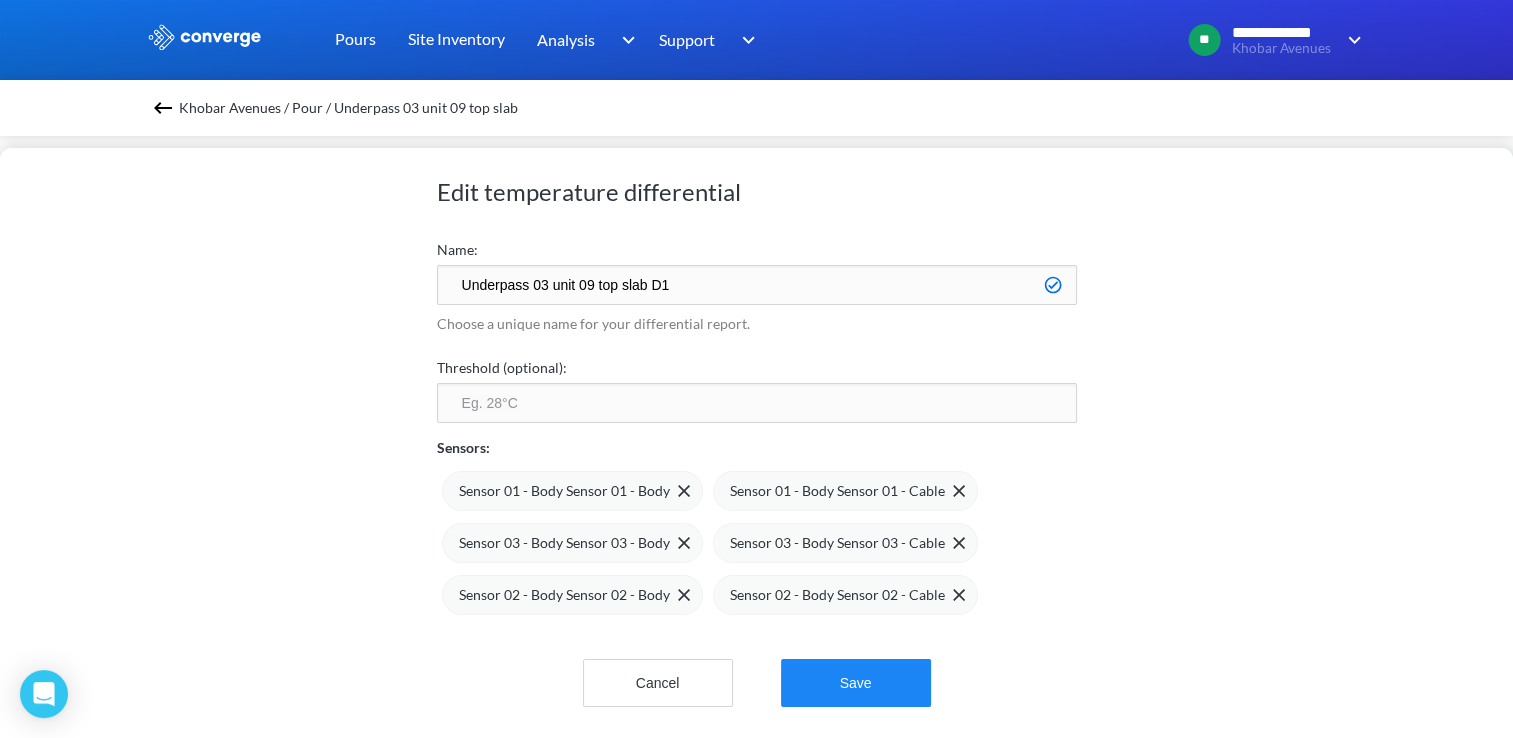 scroll, scrollTop: 0, scrollLeft: 0, axis: both 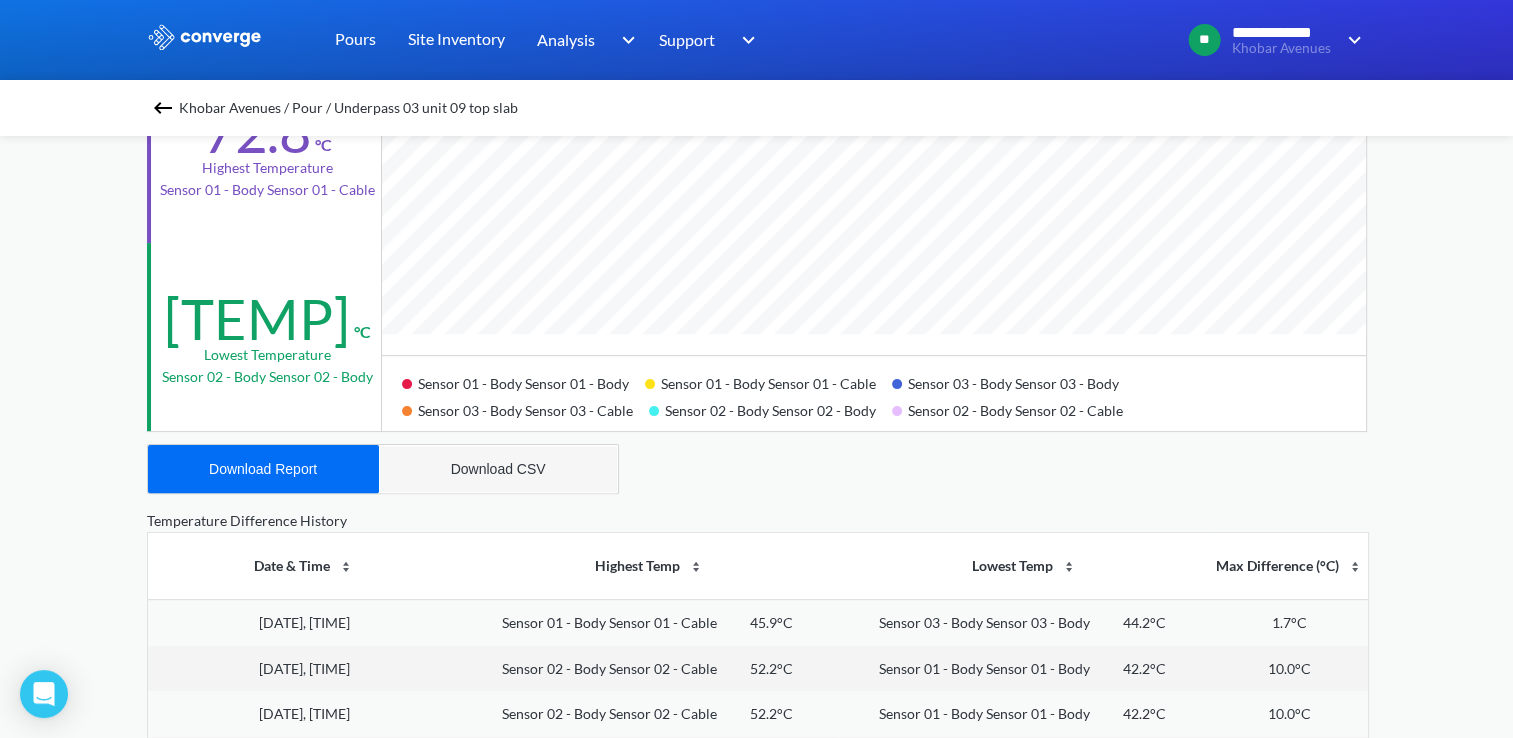 click on "Download CSV" at bounding box center (498, 469) 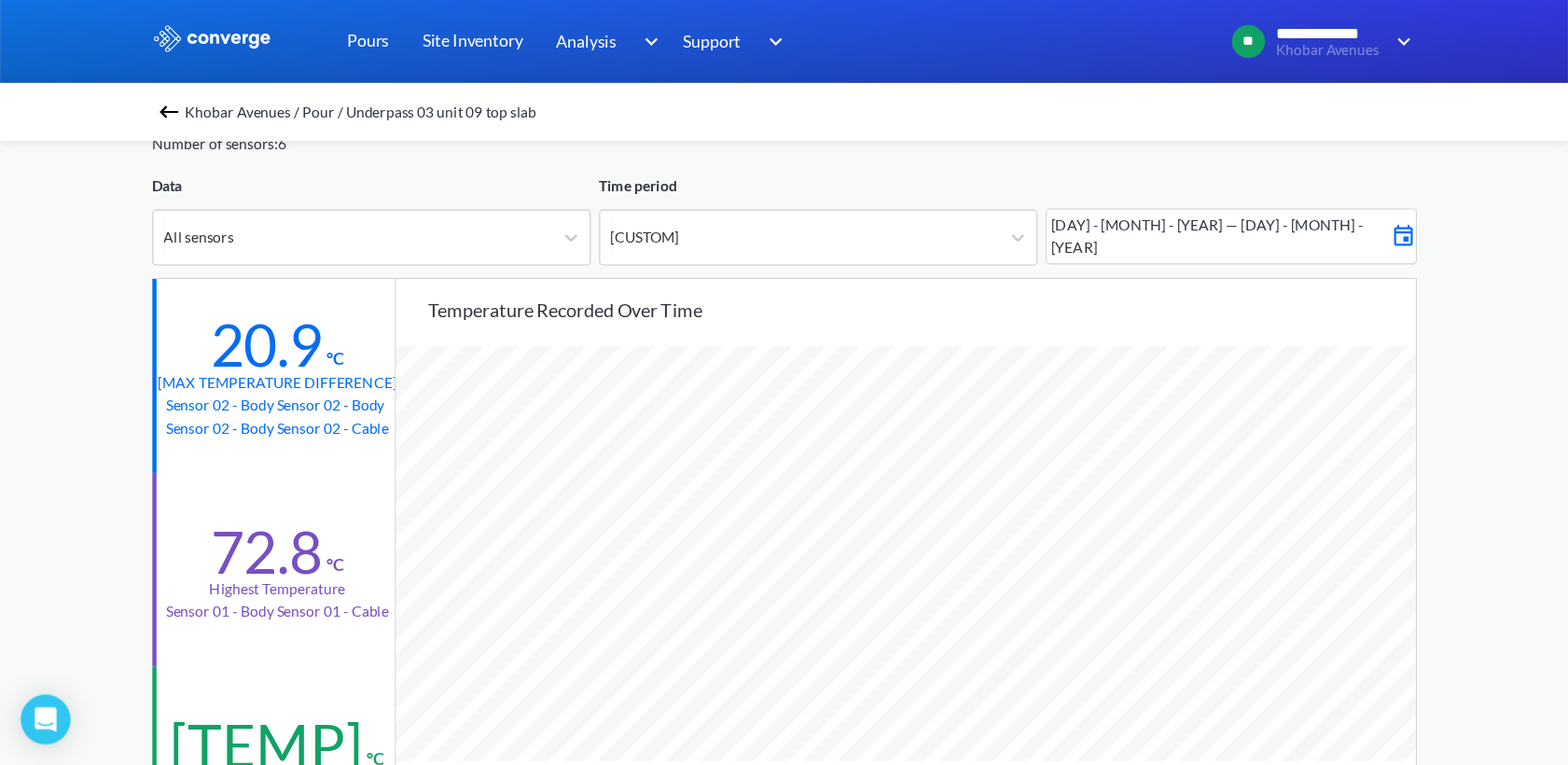 scroll, scrollTop: 93, scrollLeft: 0, axis: vertical 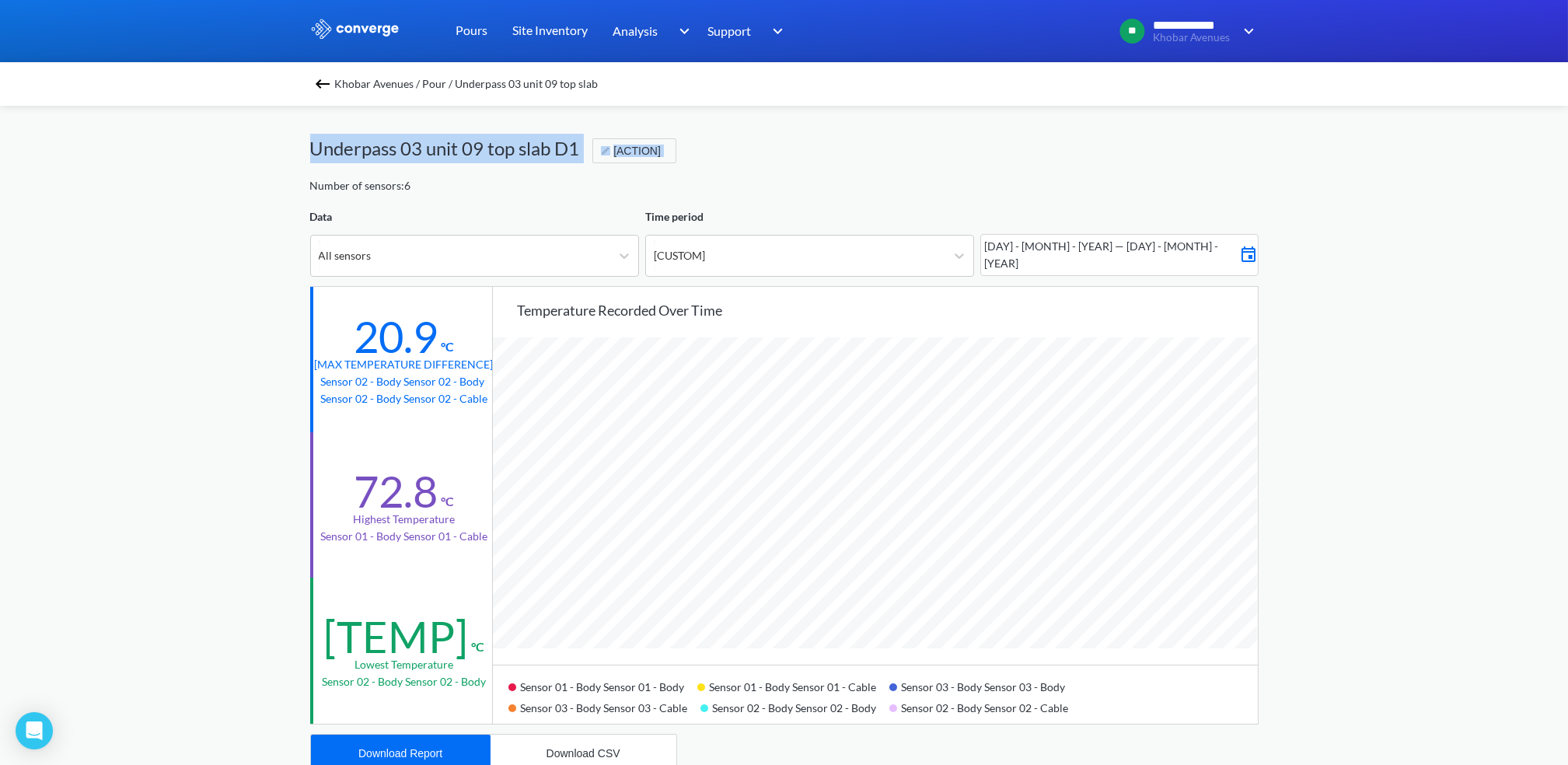 drag, startPoint x: 292, startPoint y: 128, endPoint x: 294, endPoint y: 178, distance: 50.03998 